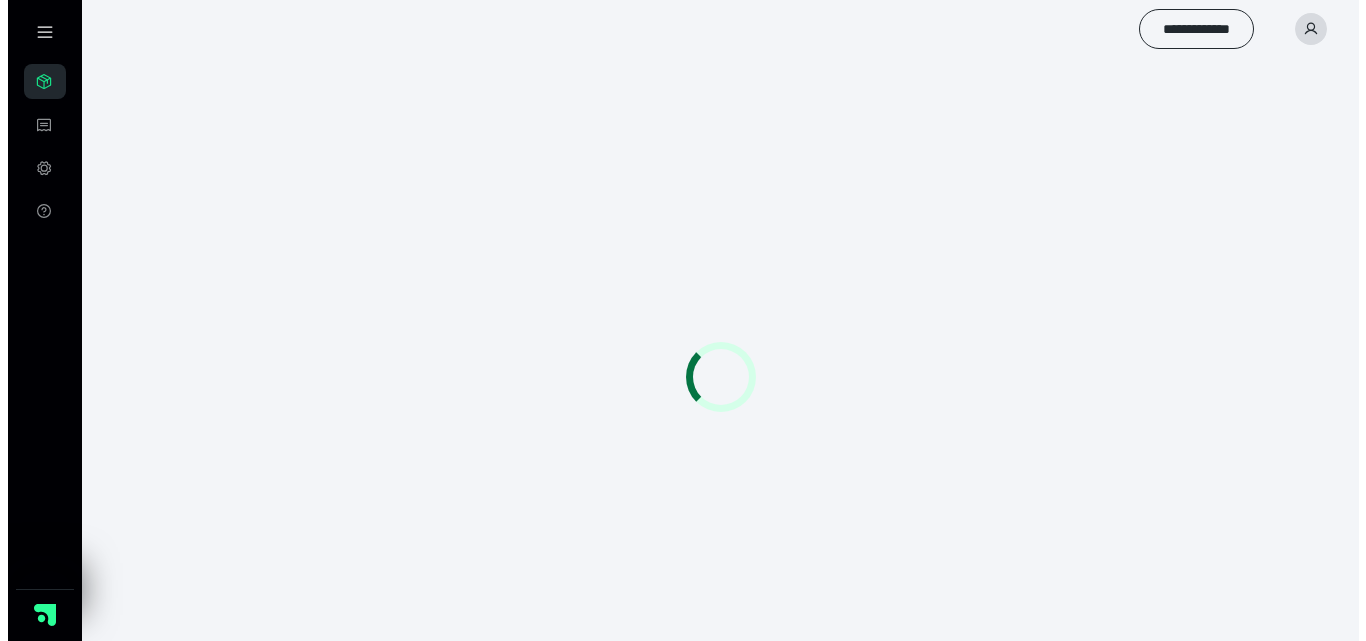 scroll, scrollTop: 0, scrollLeft: 0, axis: both 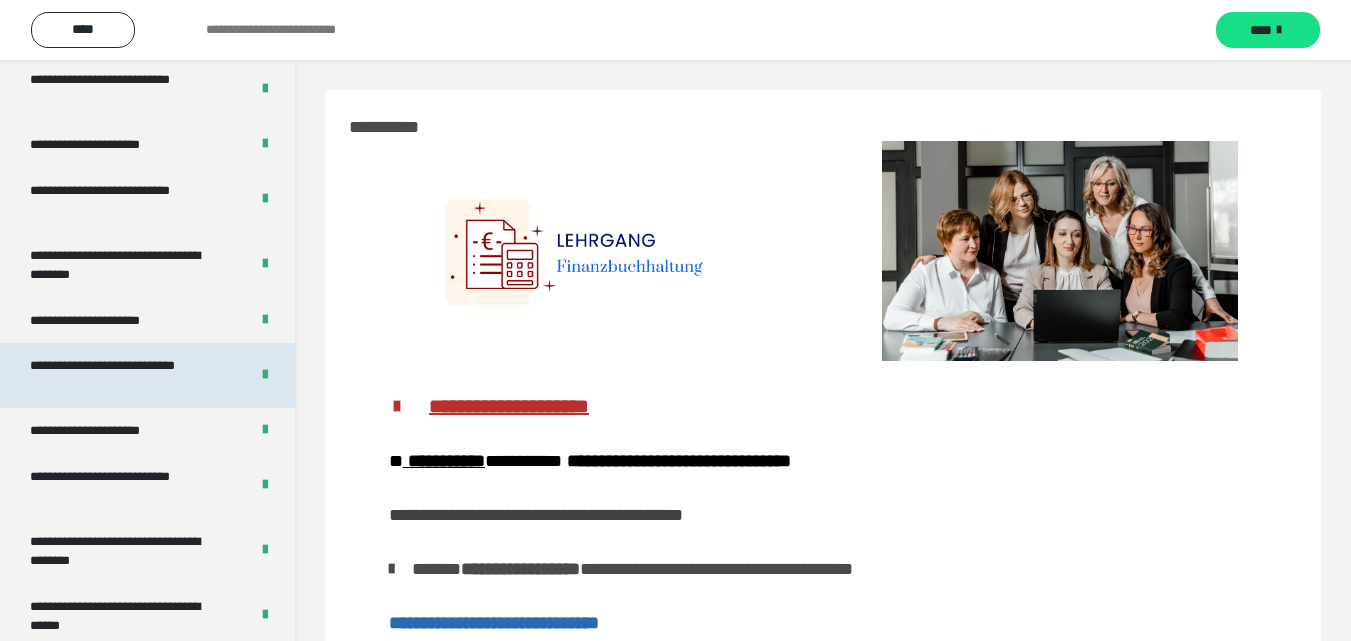 click on "**********" at bounding box center [124, 375] 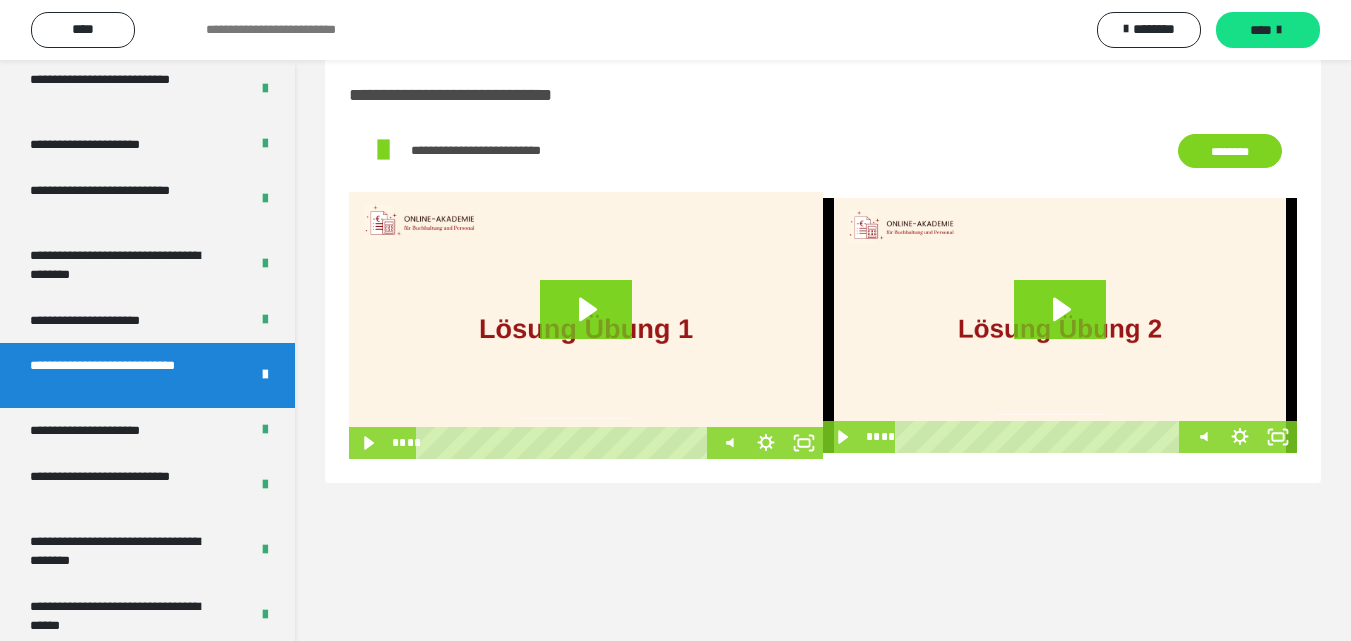 scroll, scrollTop: 33, scrollLeft: 0, axis: vertical 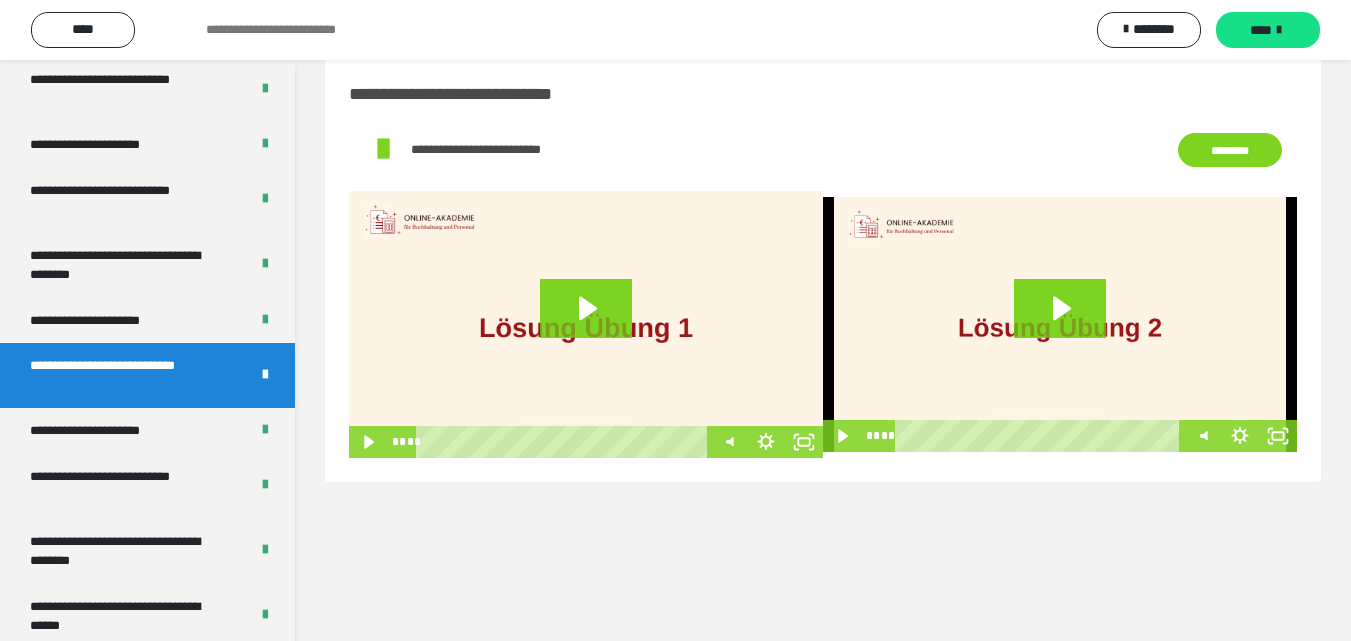click 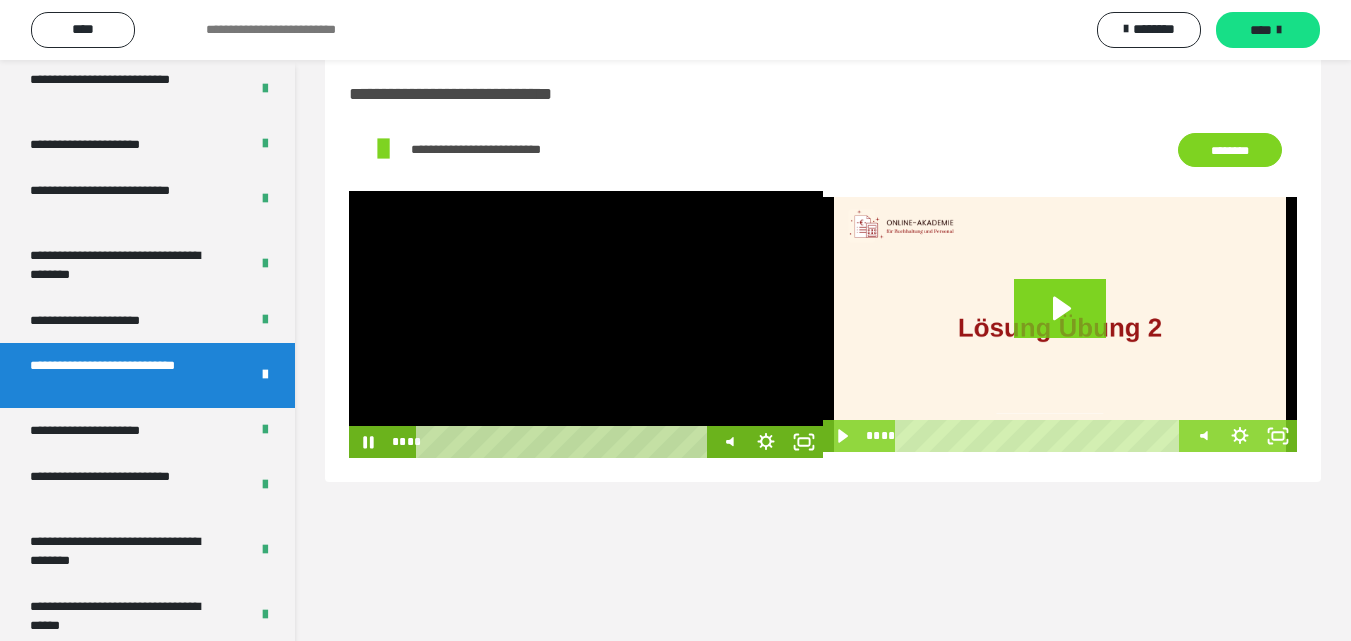 click at bounding box center (586, 324) 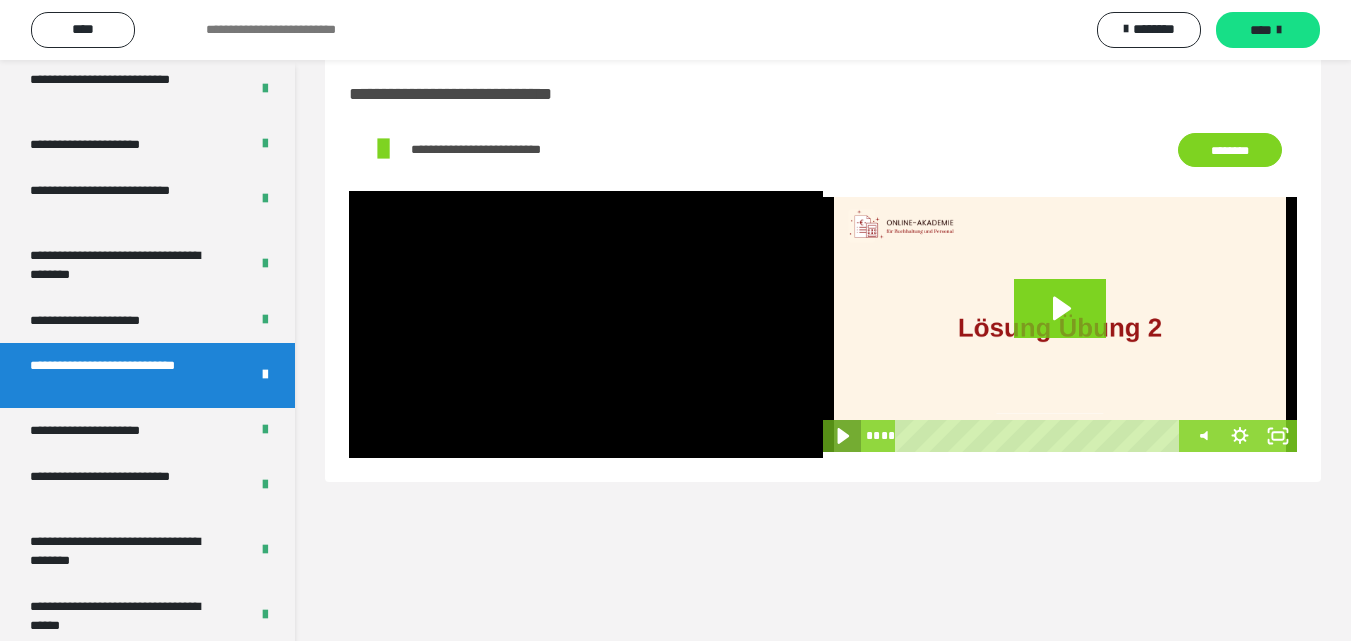 click 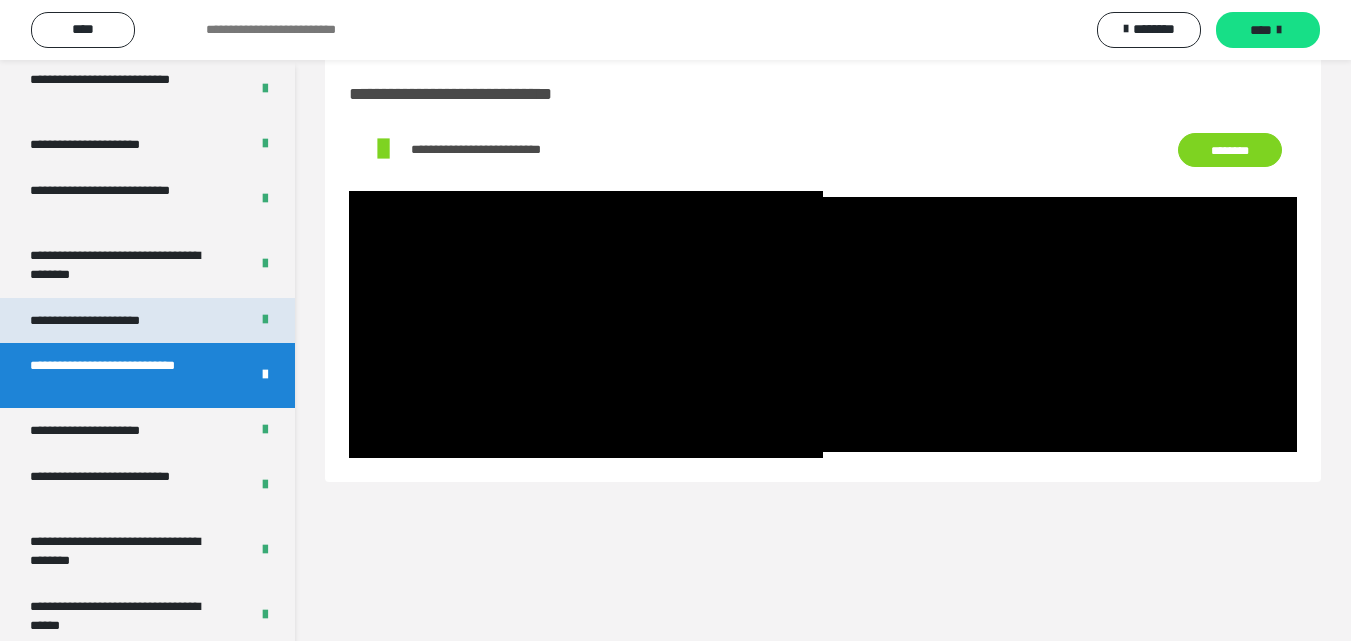 click on "**********" at bounding box center (108, 321) 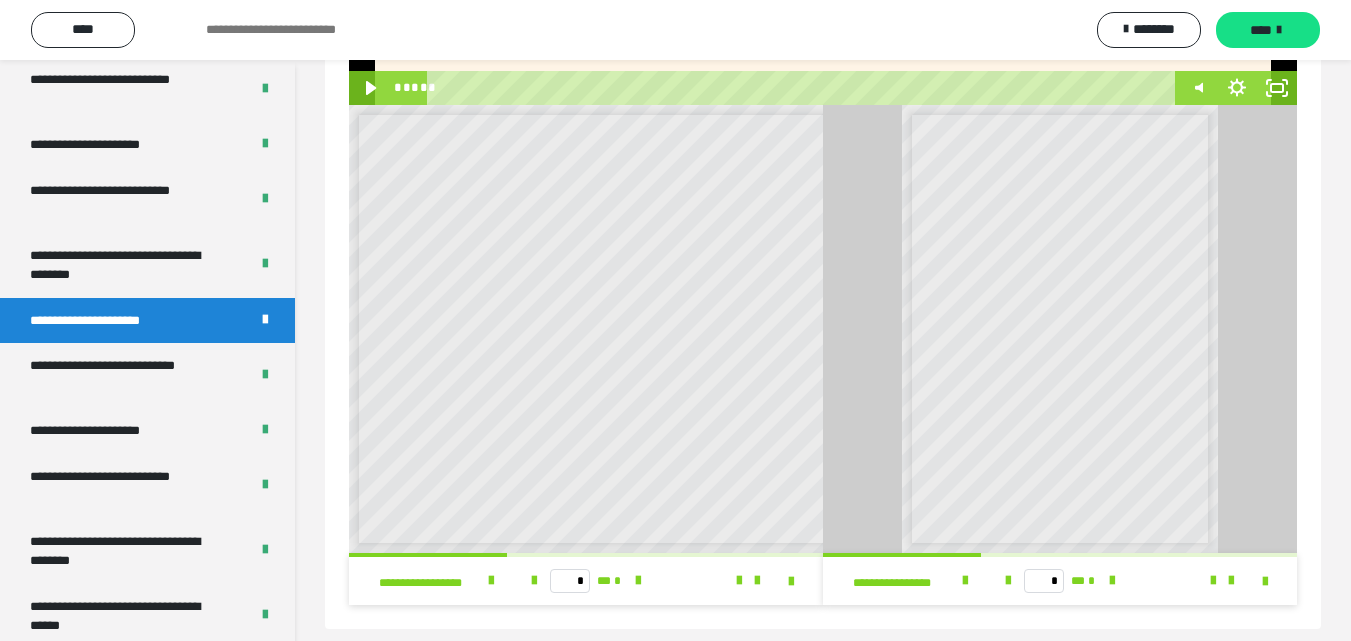 scroll, scrollTop: 558, scrollLeft: 0, axis: vertical 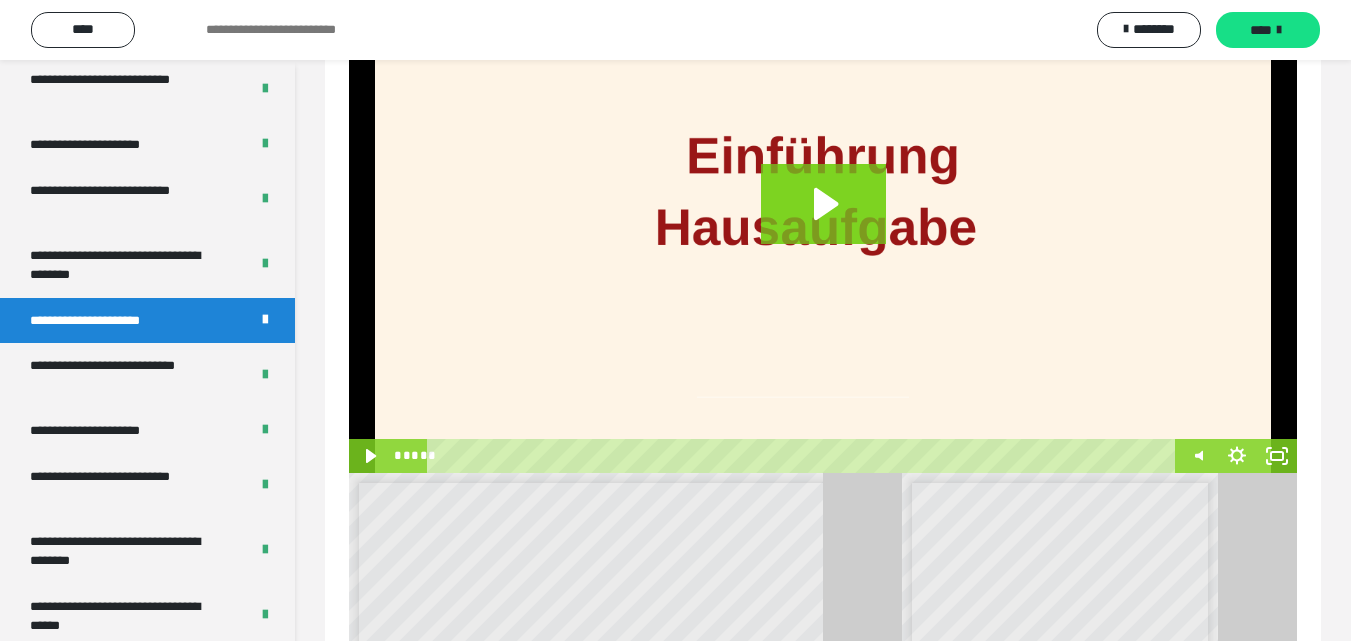 click at bounding box center (823, 221) 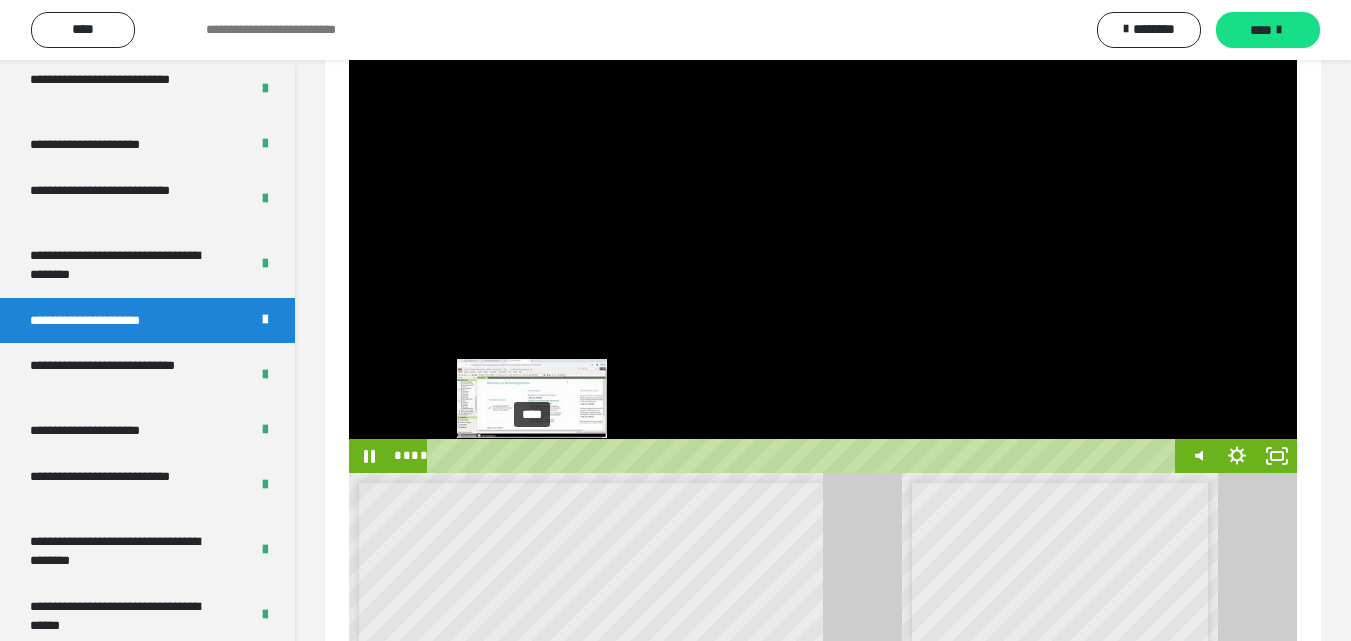 click on "****" at bounding box center [804, 456] 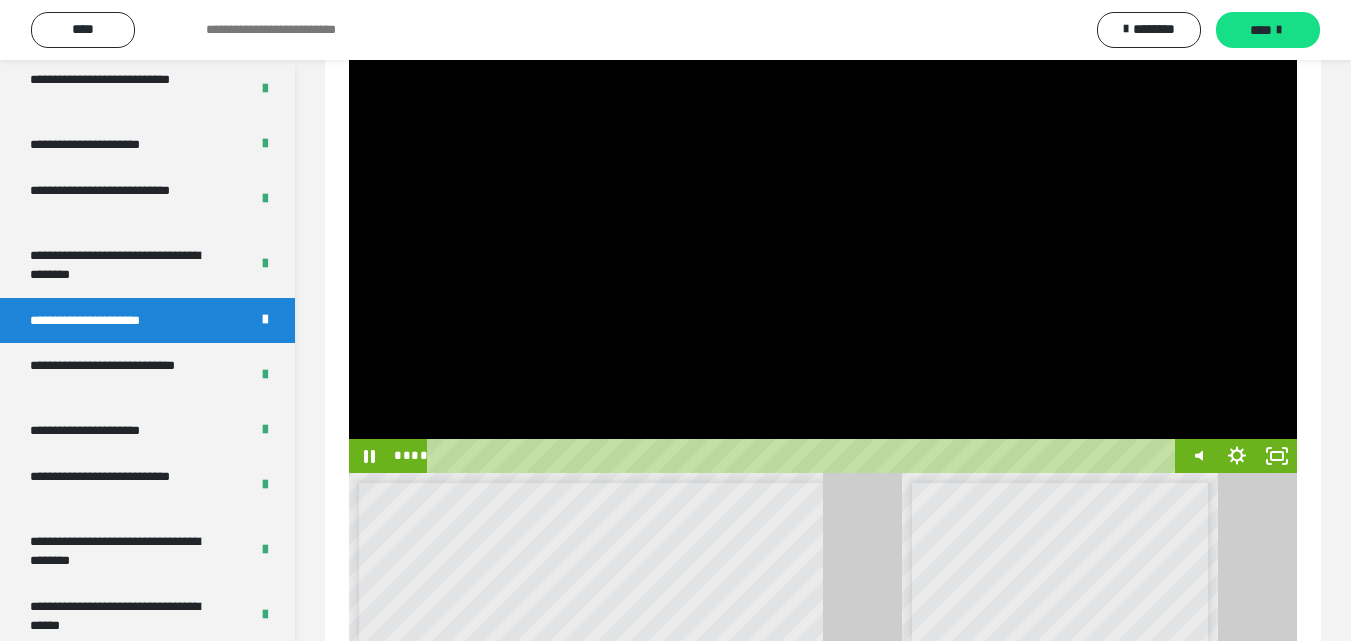 click at bounding box center [823, 221] 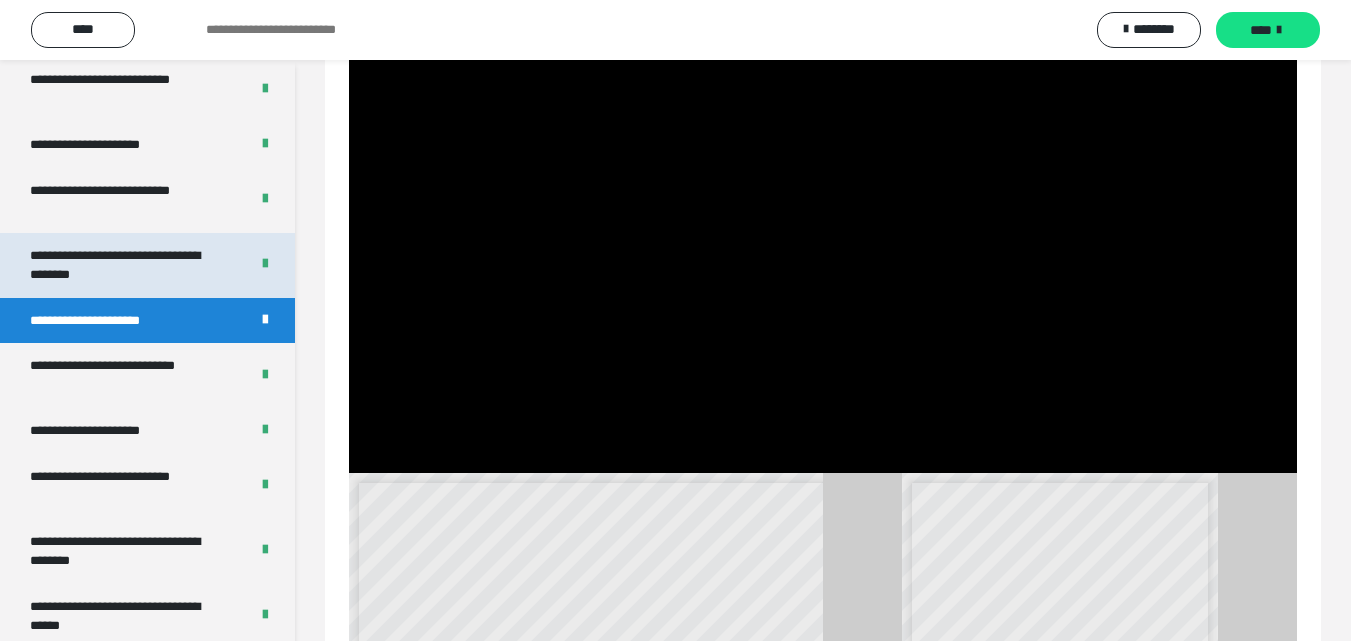 click on "**********" at bounding box center [124, 265] 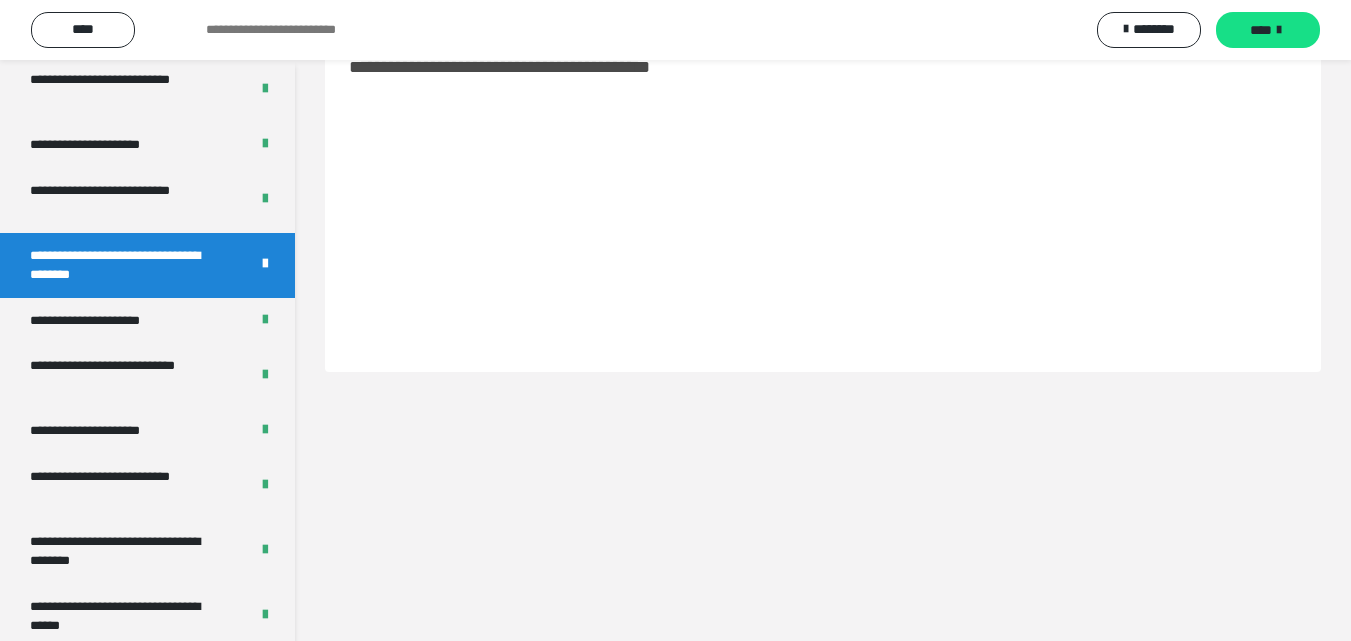 scroll, scrollTop: 60, scrollLeft: 0, axis: vertical 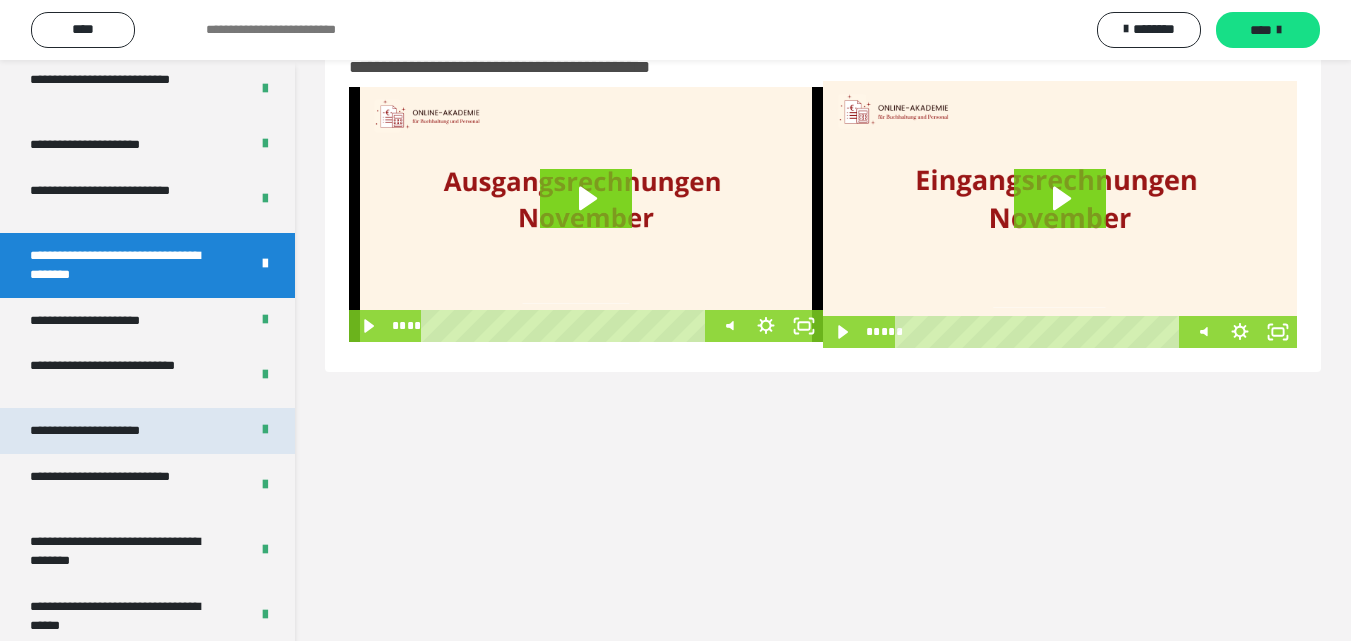click on "**********" at bounding box center (108, 431) 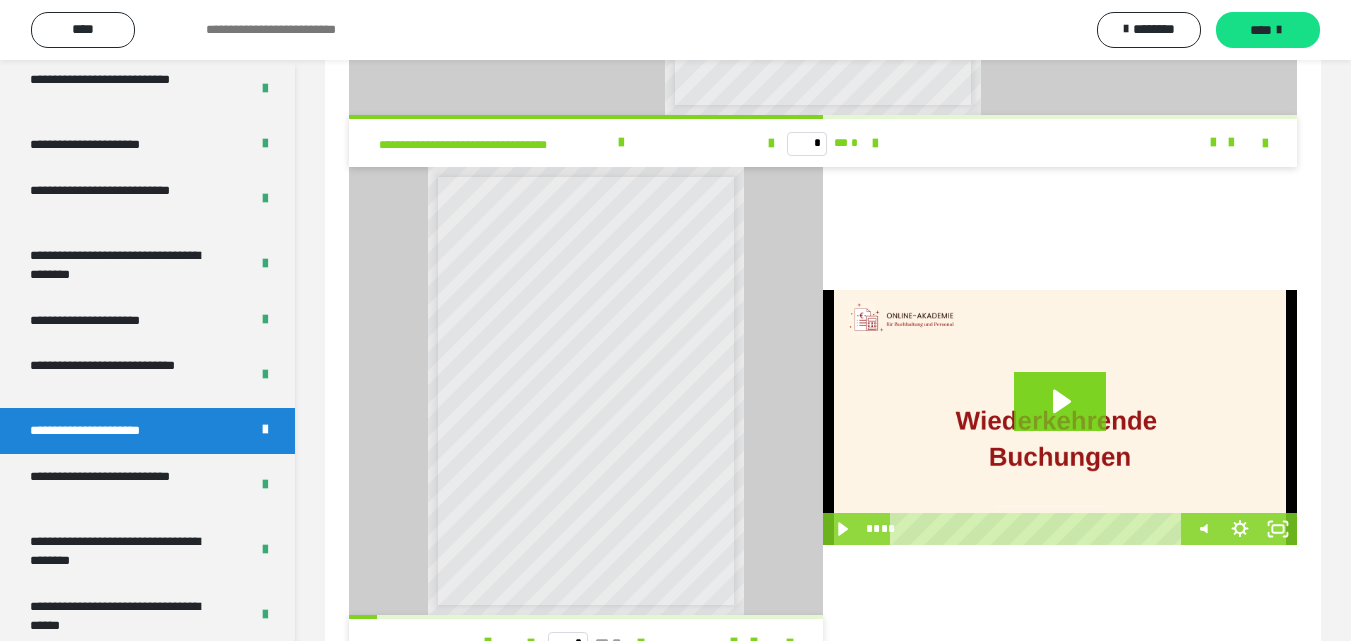 scroll, scrollTop: 1859, scrollLeft: 0, axis: vertical 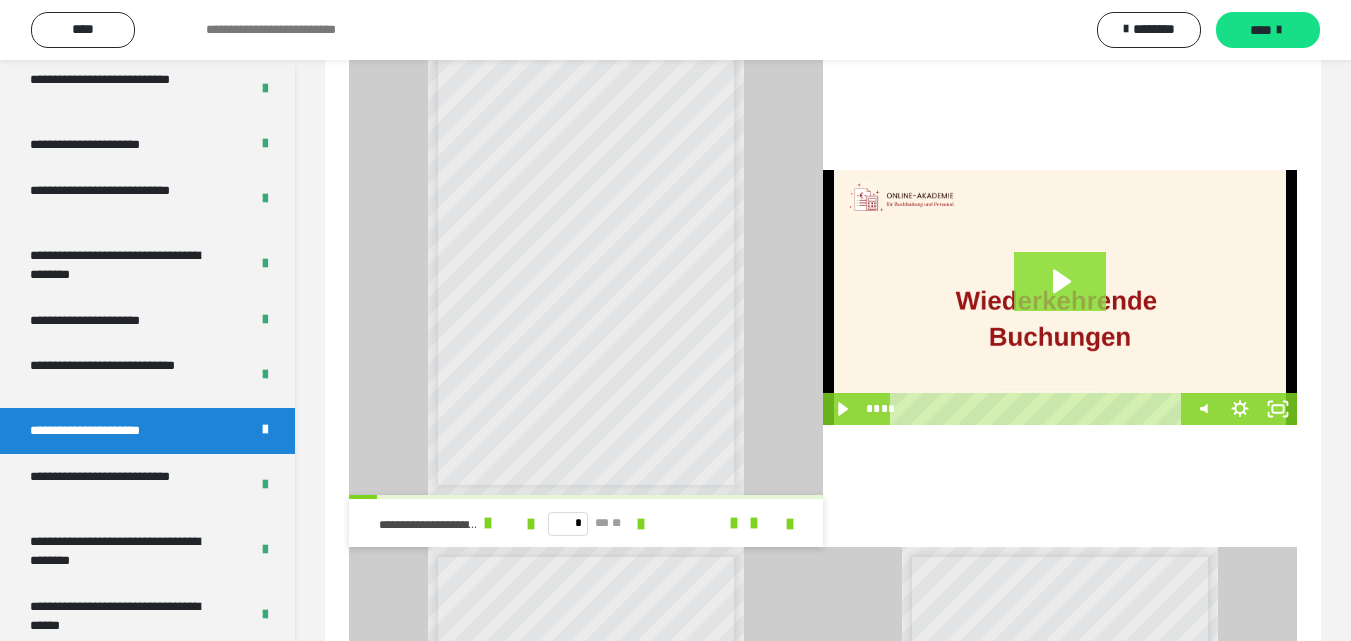 click 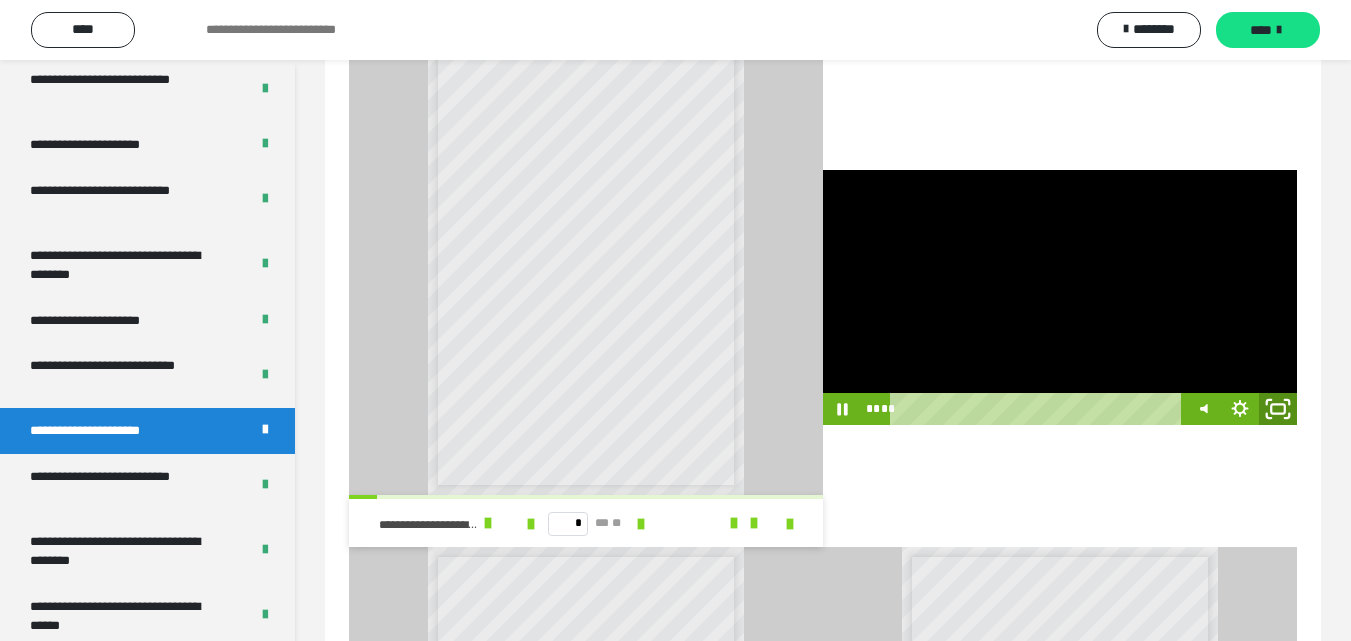 click 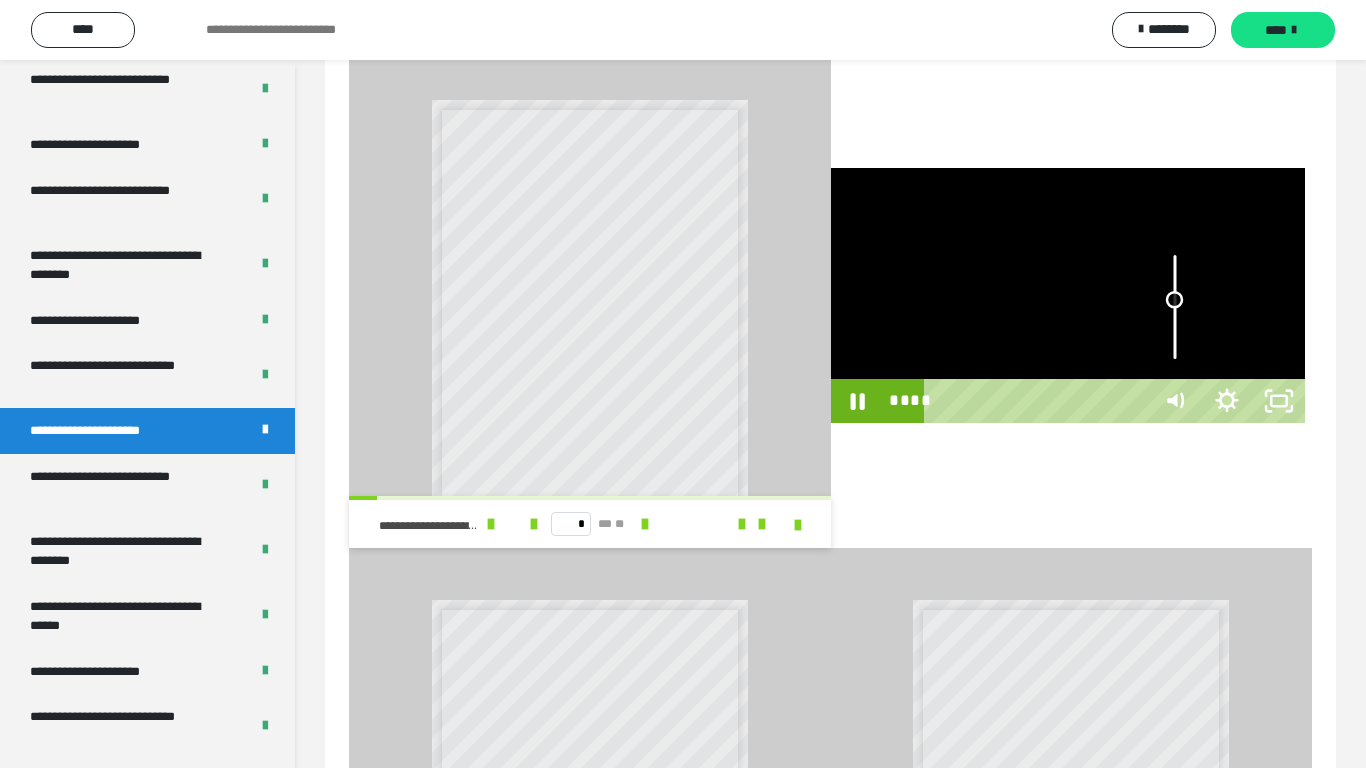 click at bounding box center (1175, 307) 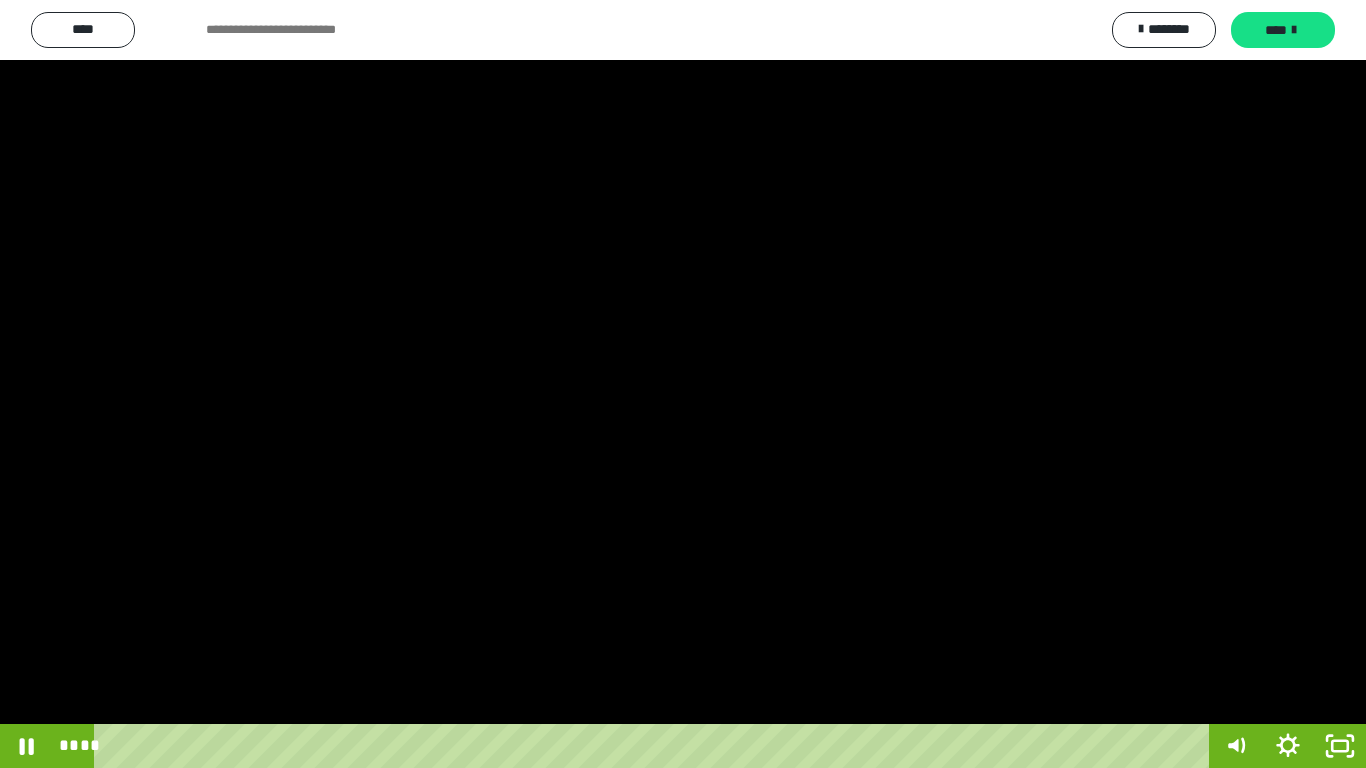 click at bounding box center [683, 384] 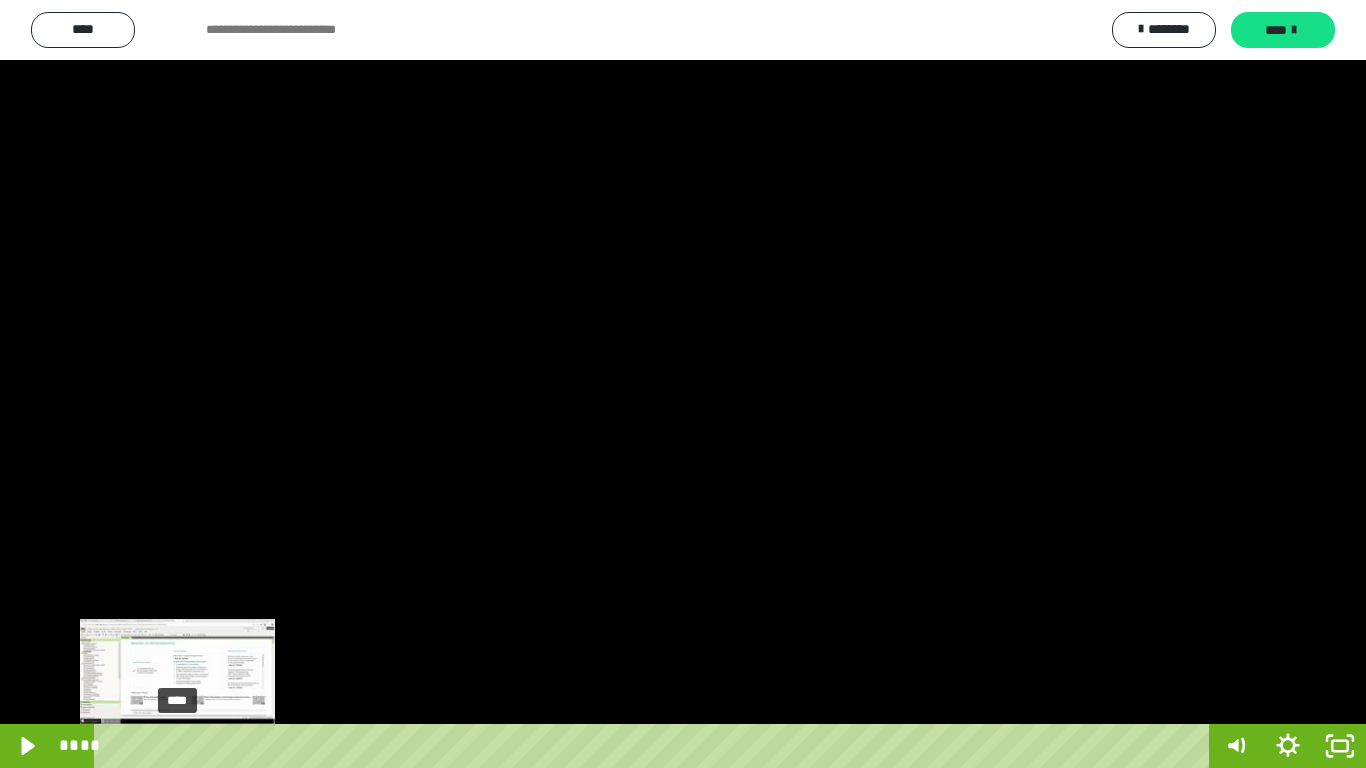 click on "****" at bounding box center (655, 746) 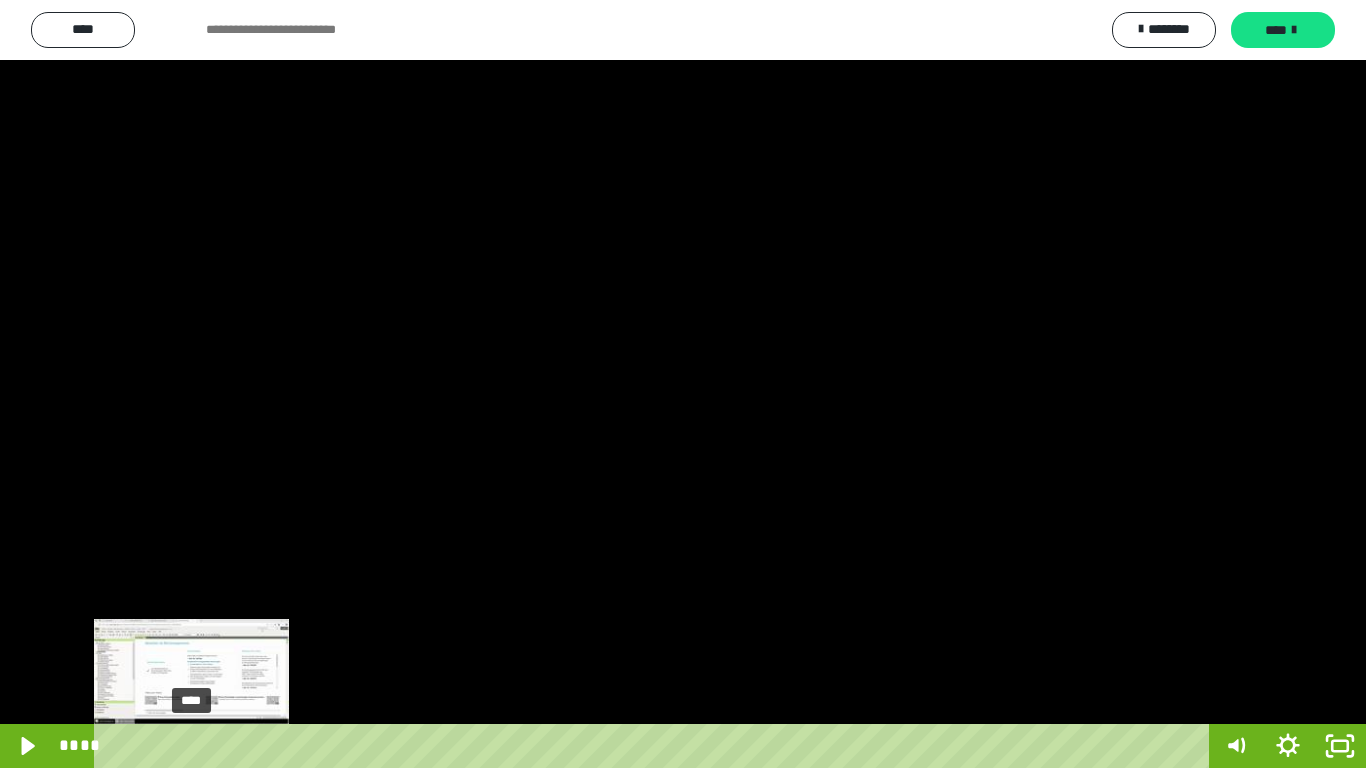 click on "****" at bounding box center [655, 746] 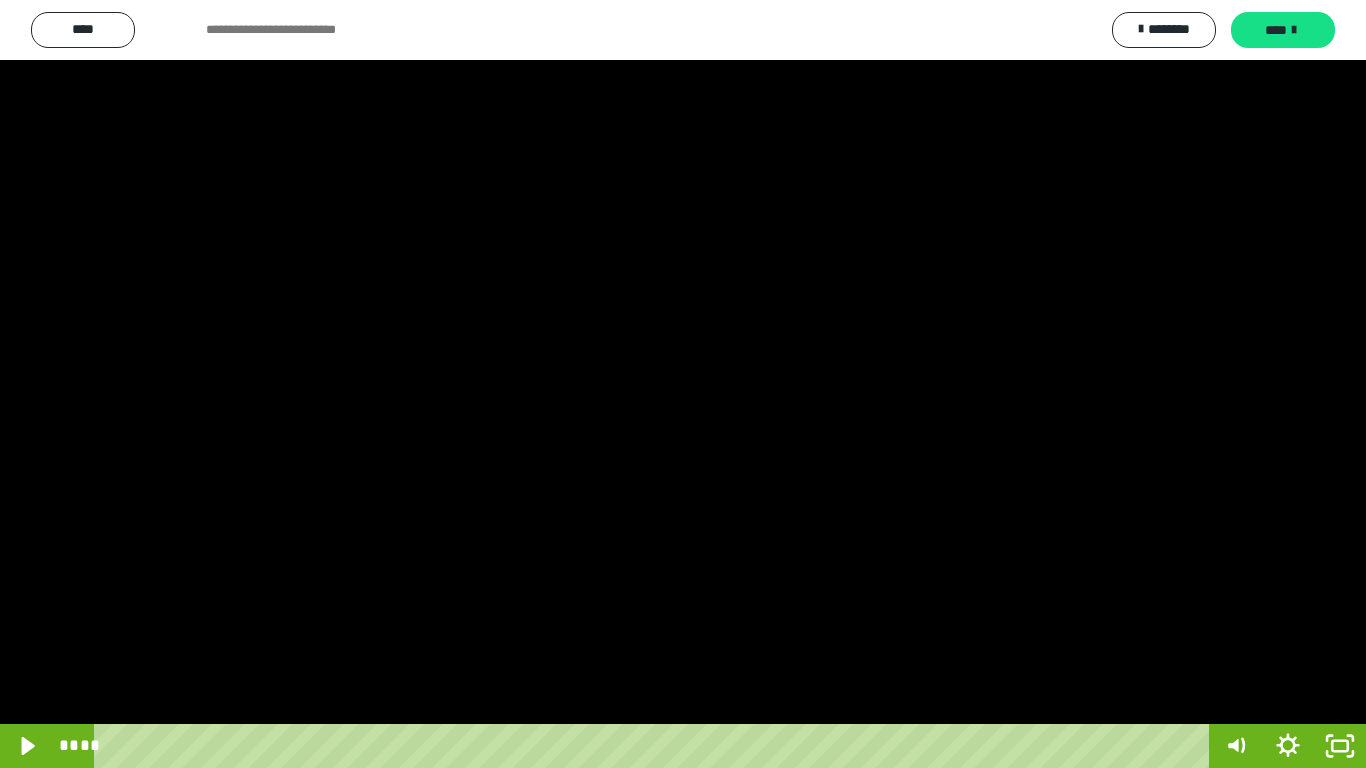 click at bounding box center (683, 384) 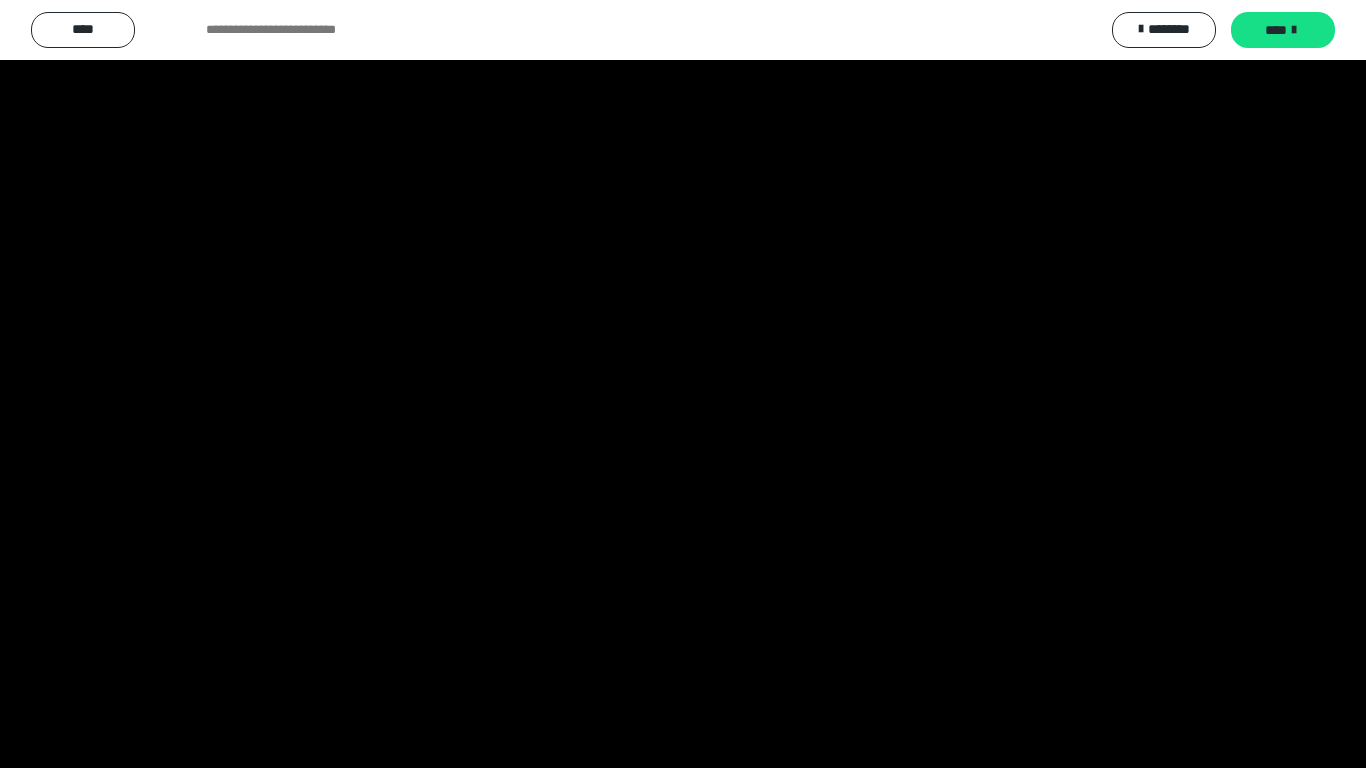 click at bounding box center (683, 384) 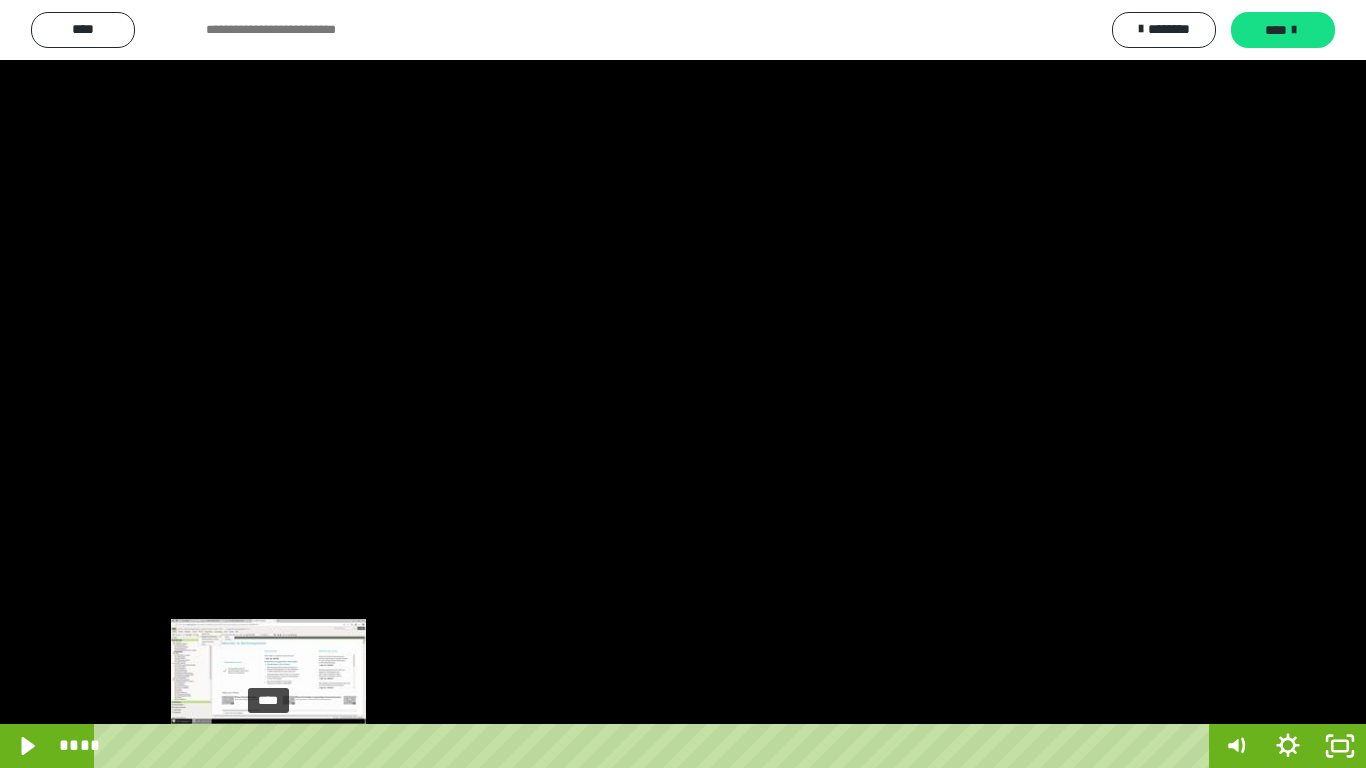 click at bounding box center (269, 746) 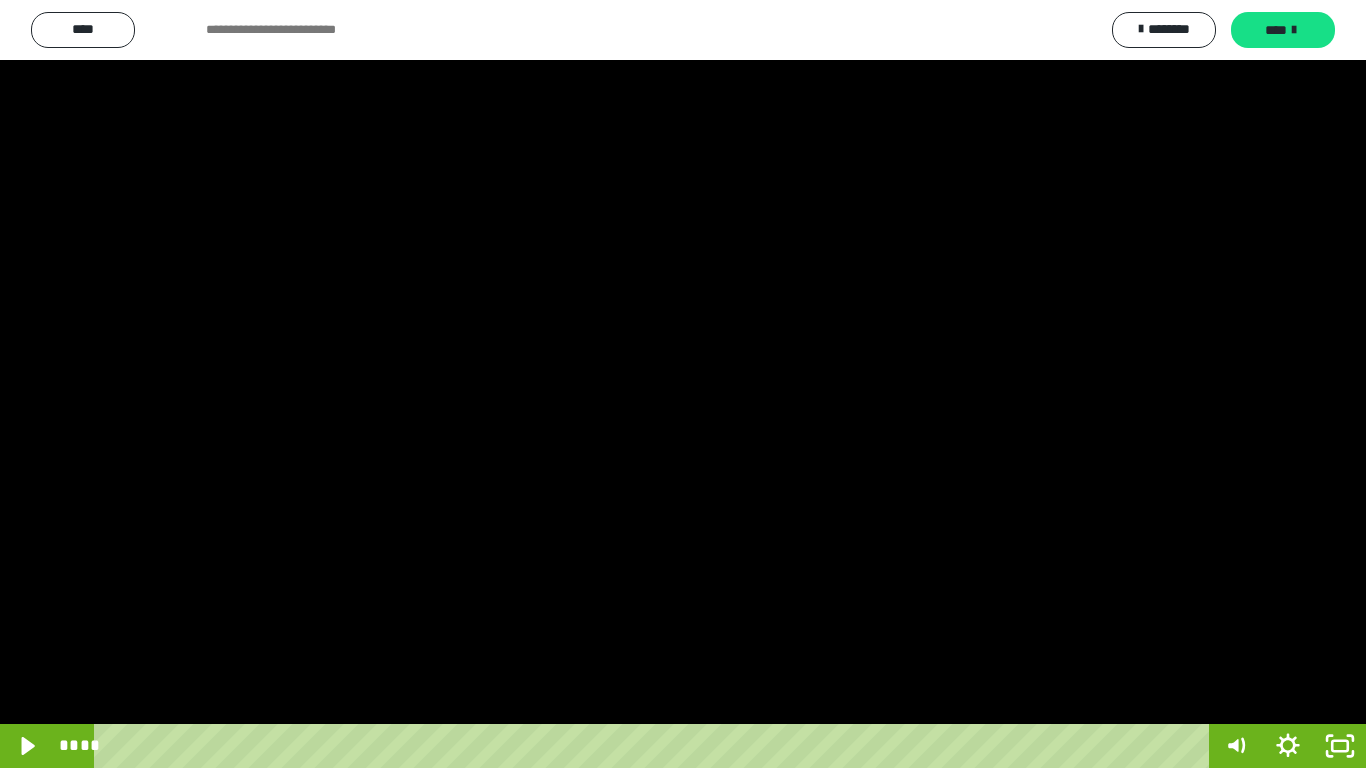 click at bounding box center [683, 384] 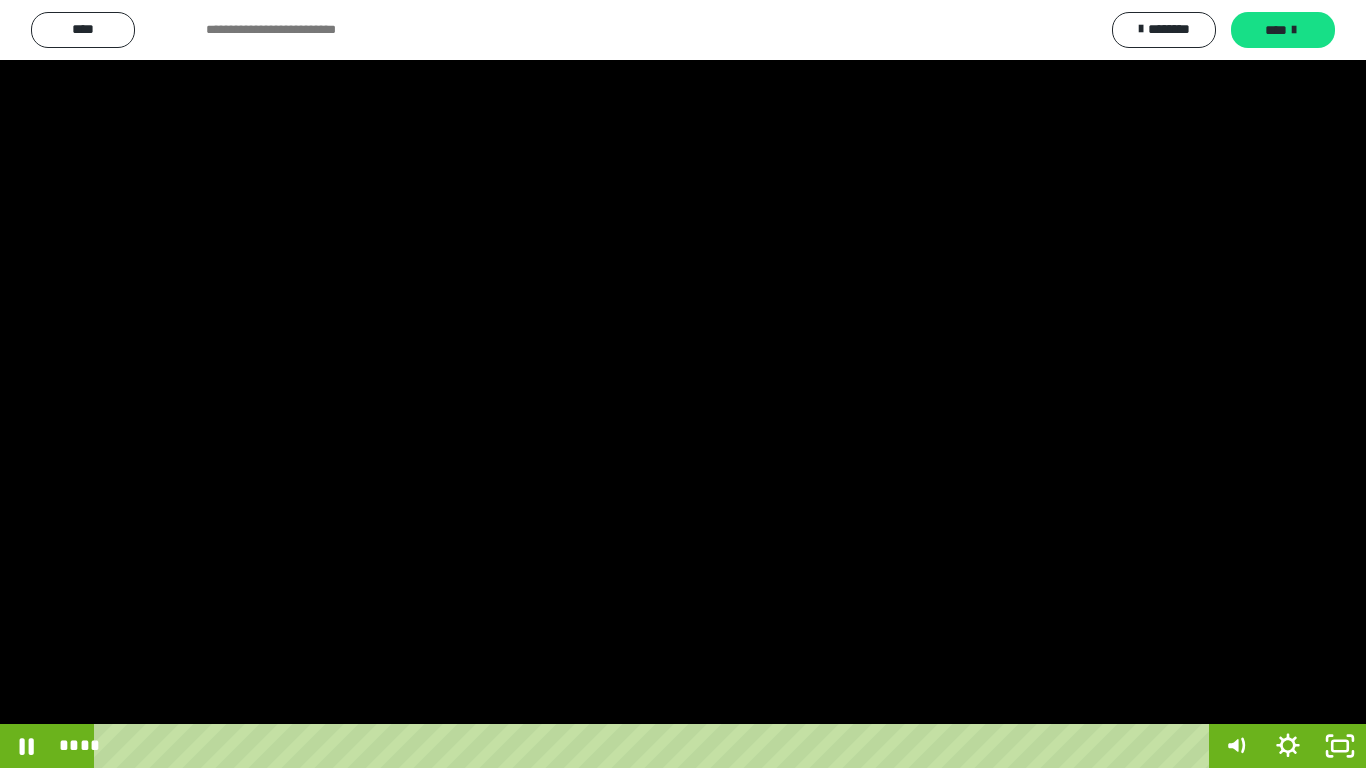 click at bounding box center (683, 384) 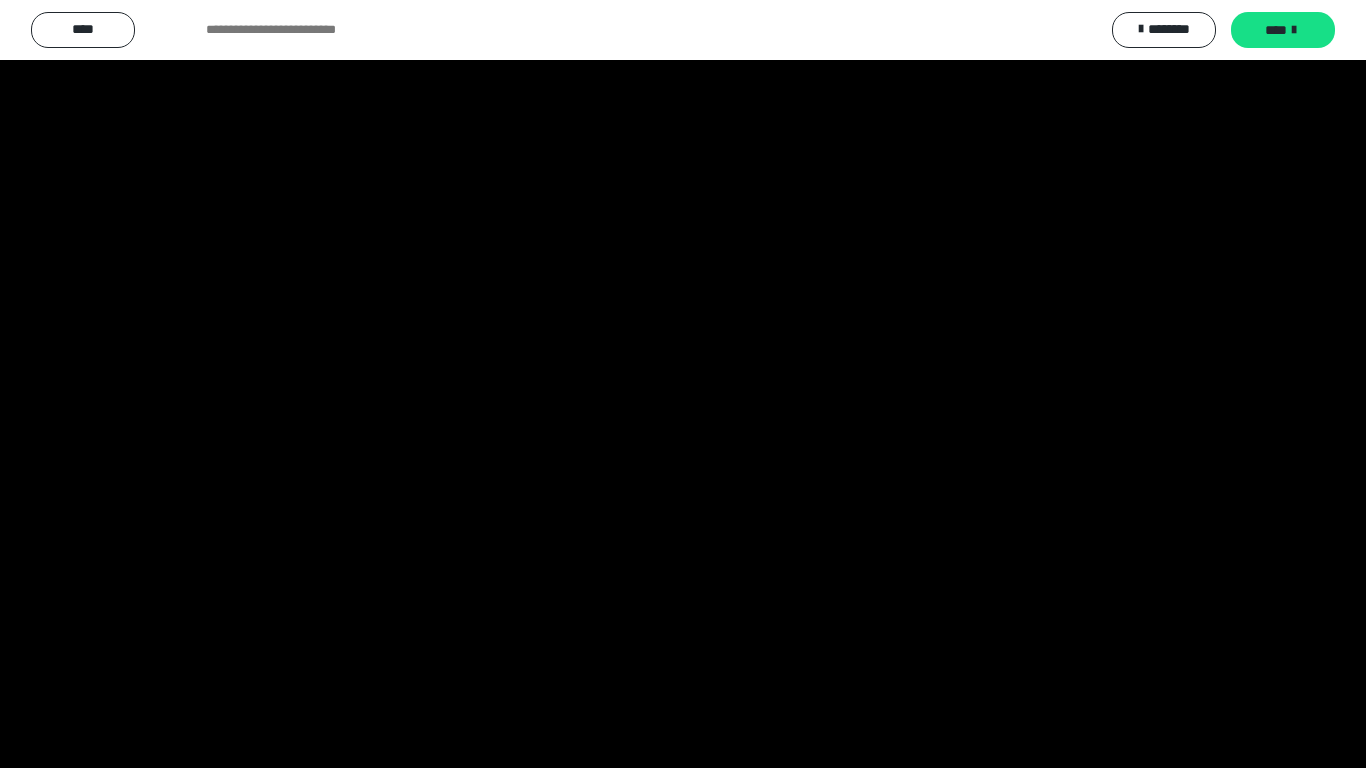 click at bounding box center (683, 384) 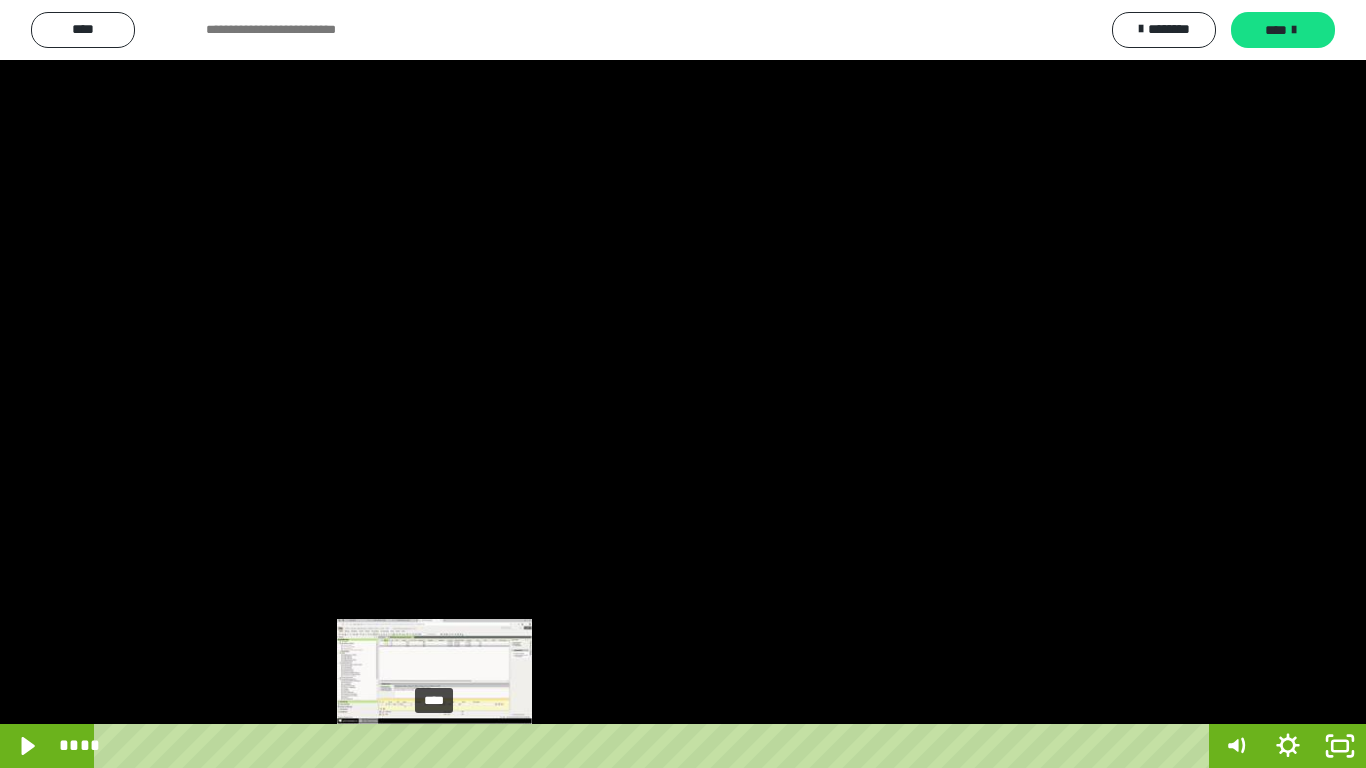 click at bounding box center (434, 746) 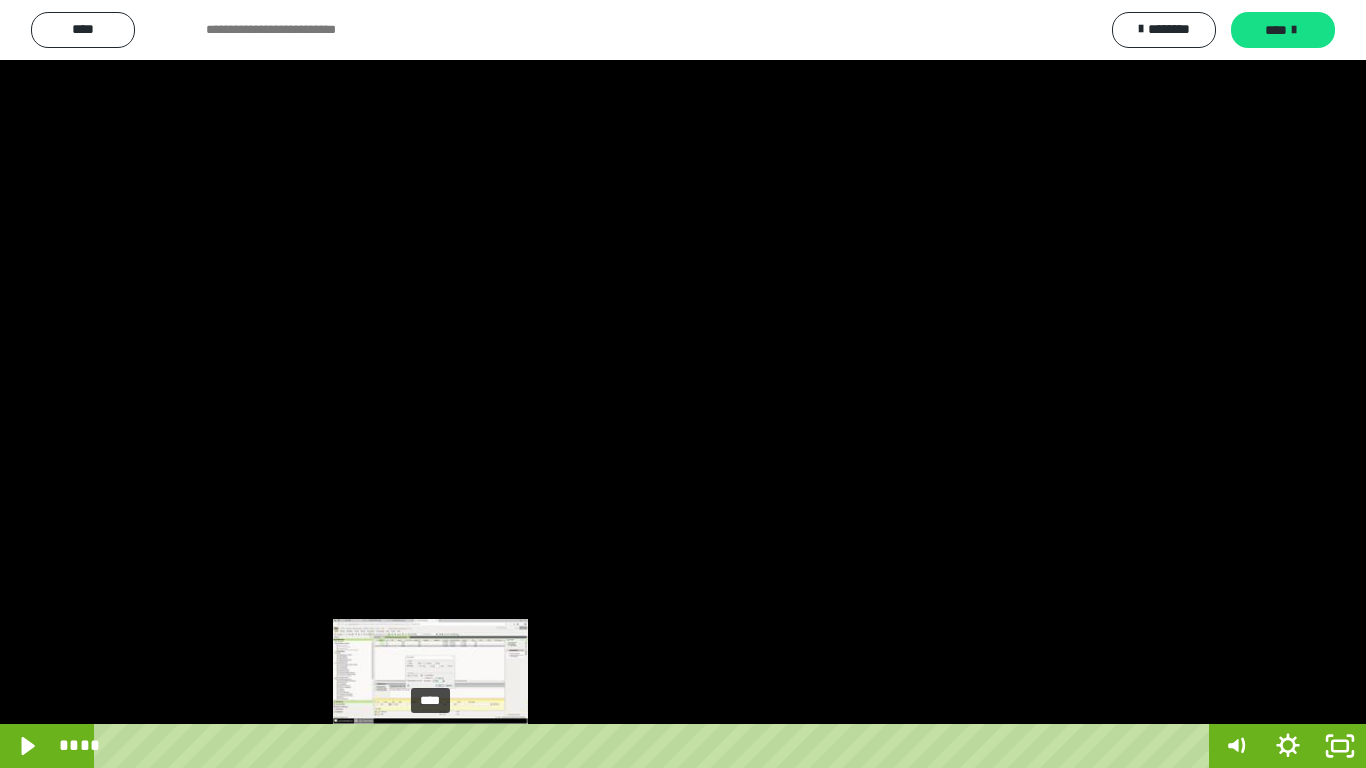 click at bounding box center (430, 746) 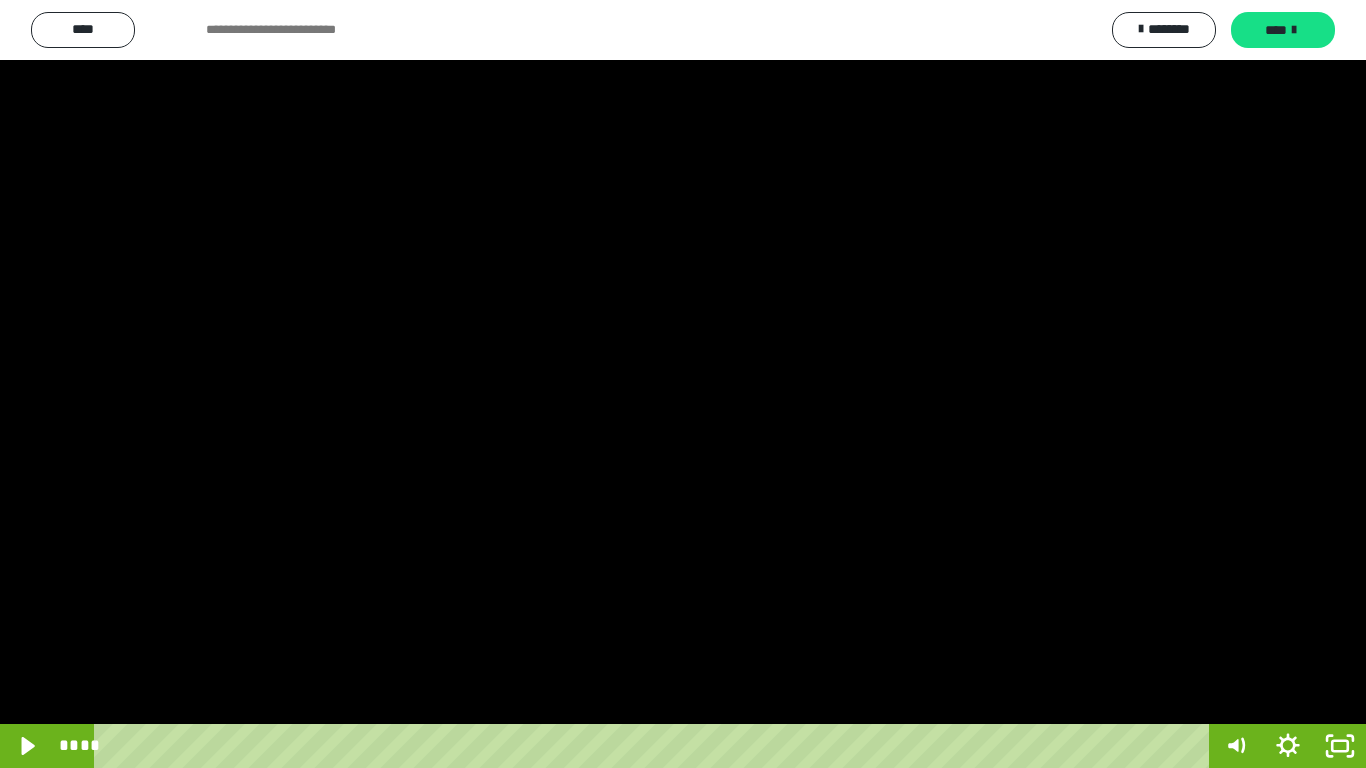 click at bounding box center [683, 384] 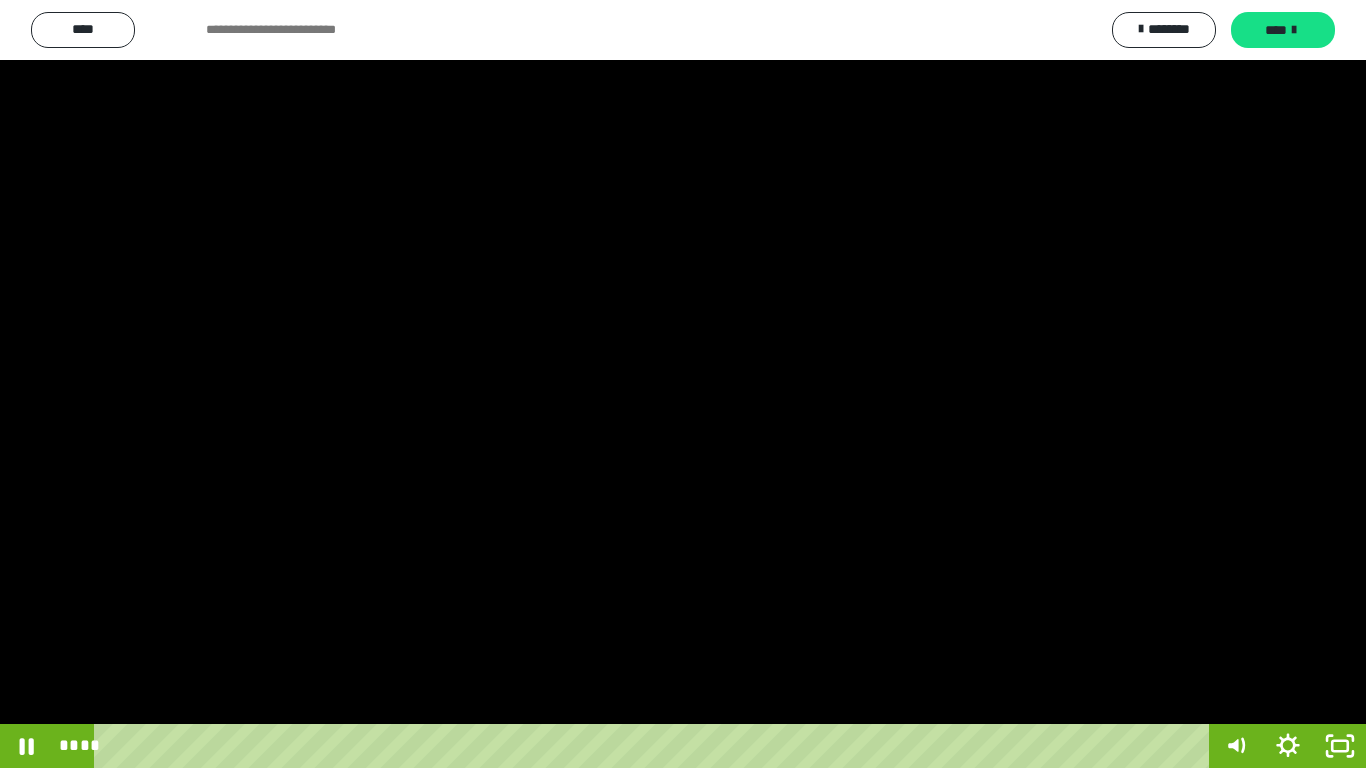 click at bounding box center (683, 384) 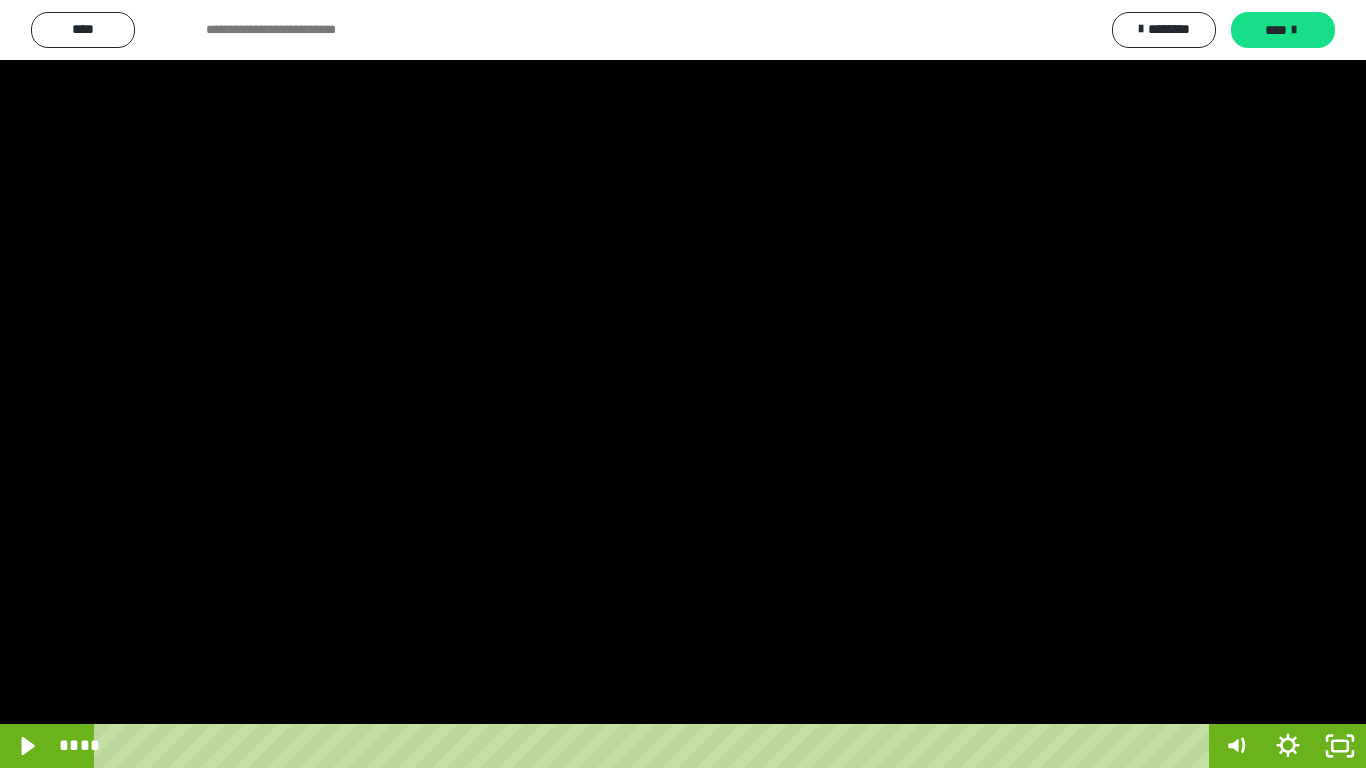 click at bounding box center [683, 384] 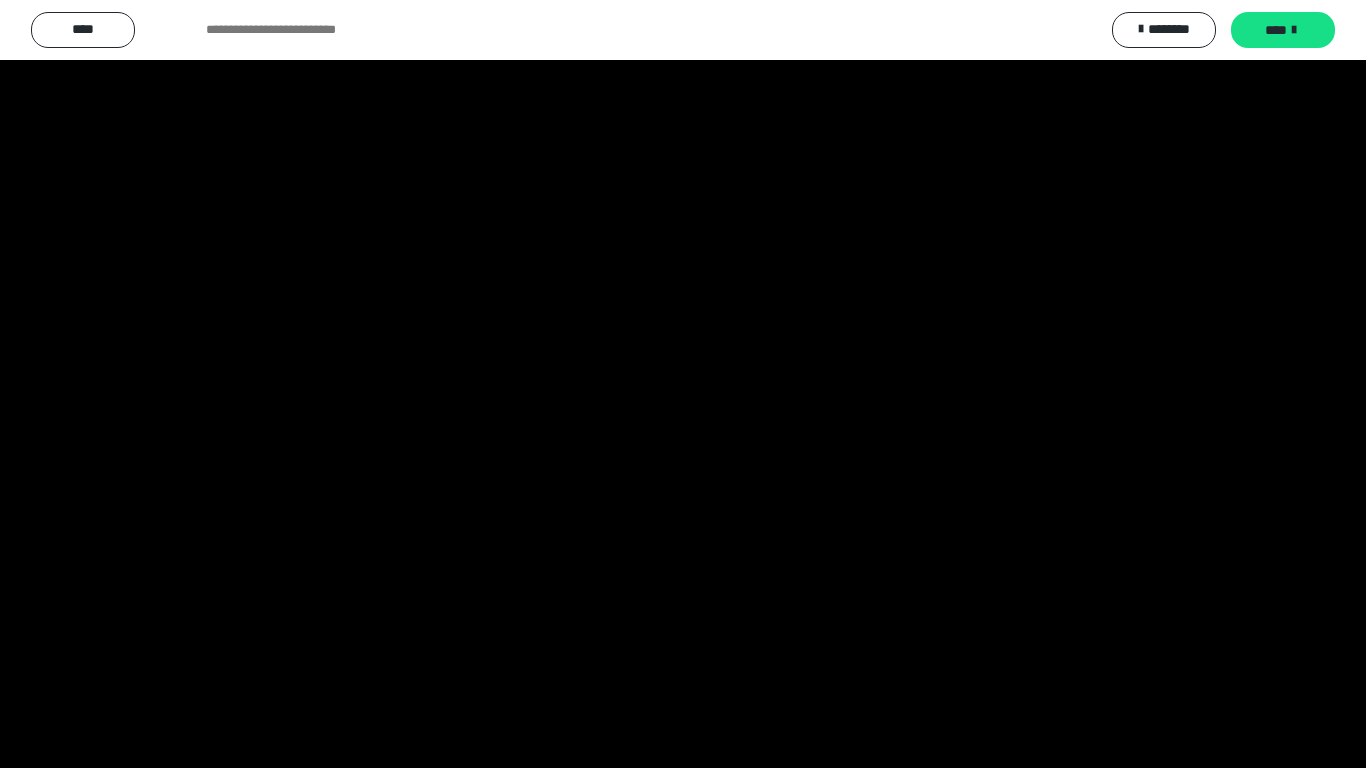 click at bounding box center [683, 384] 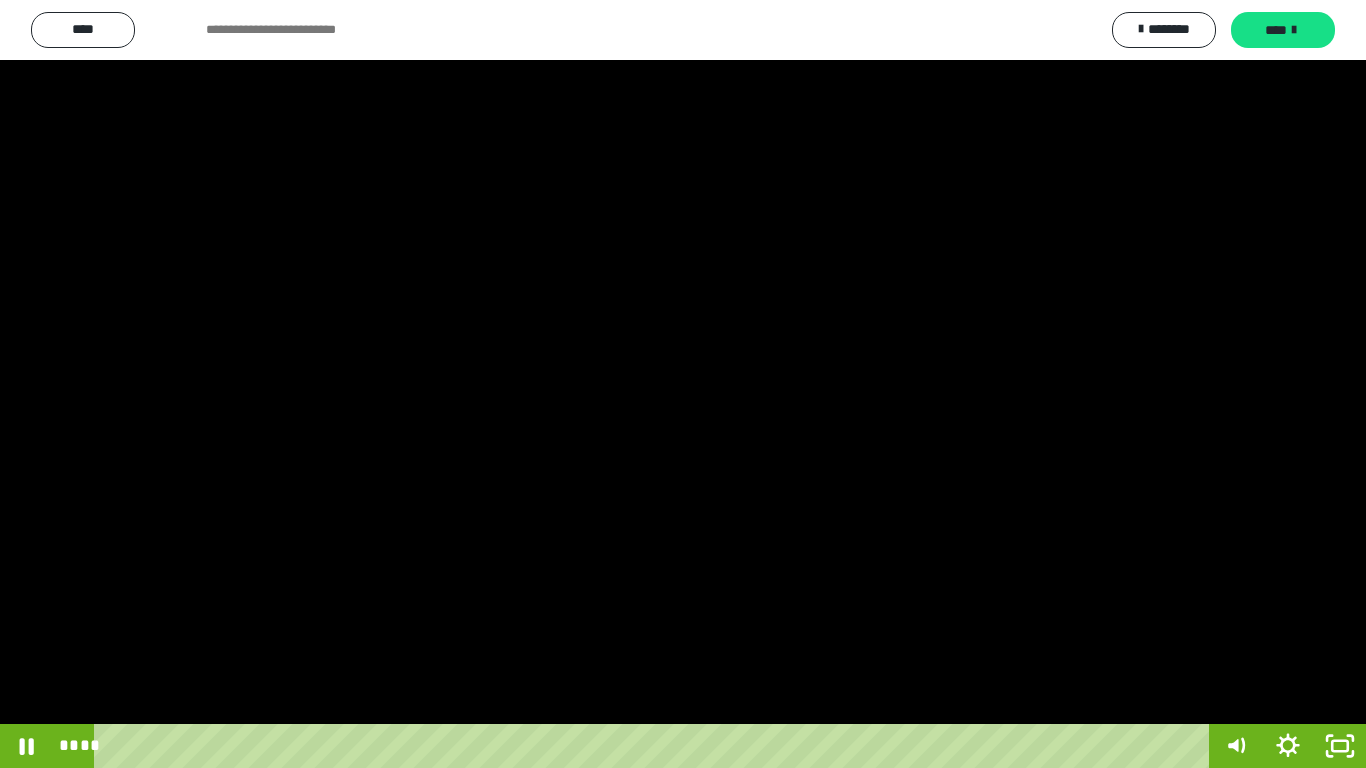 click at bounding box center (683, 384) 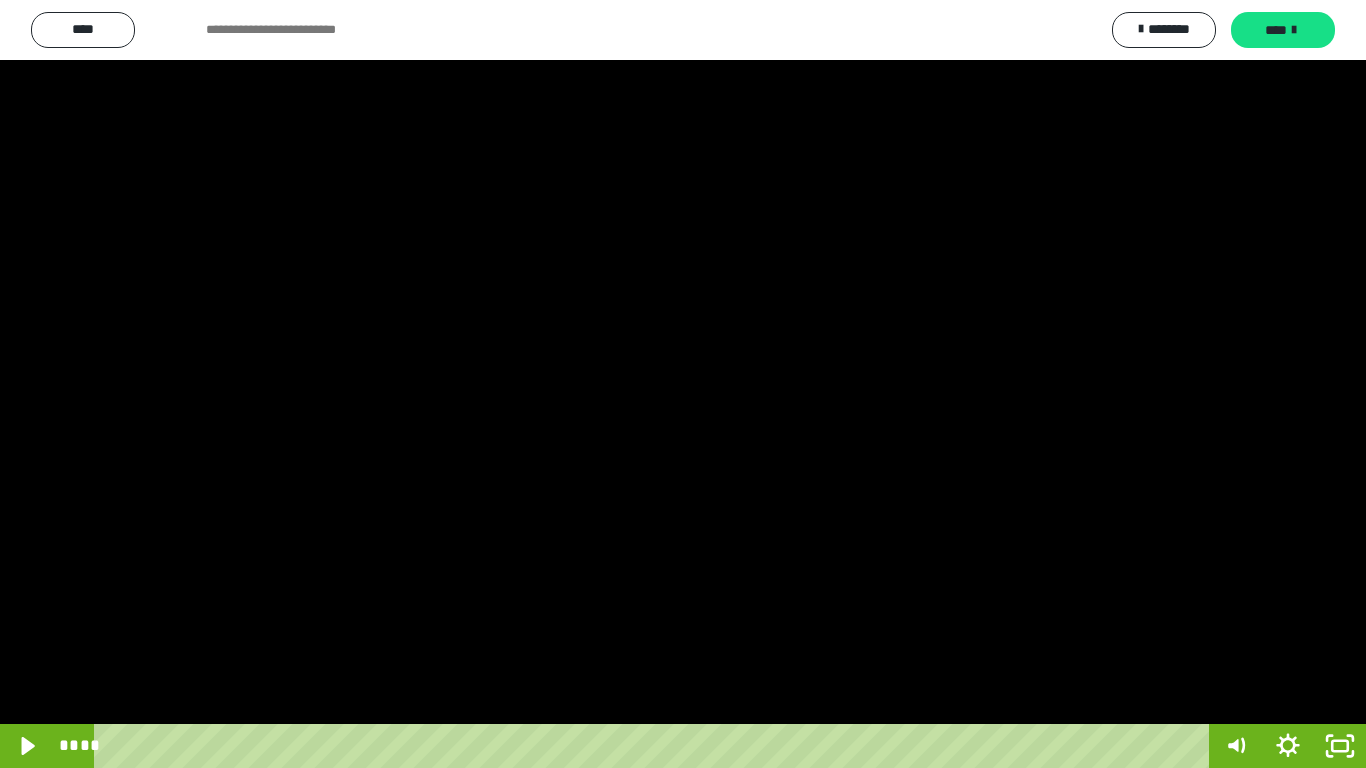 click at bounding box center [683, 384] 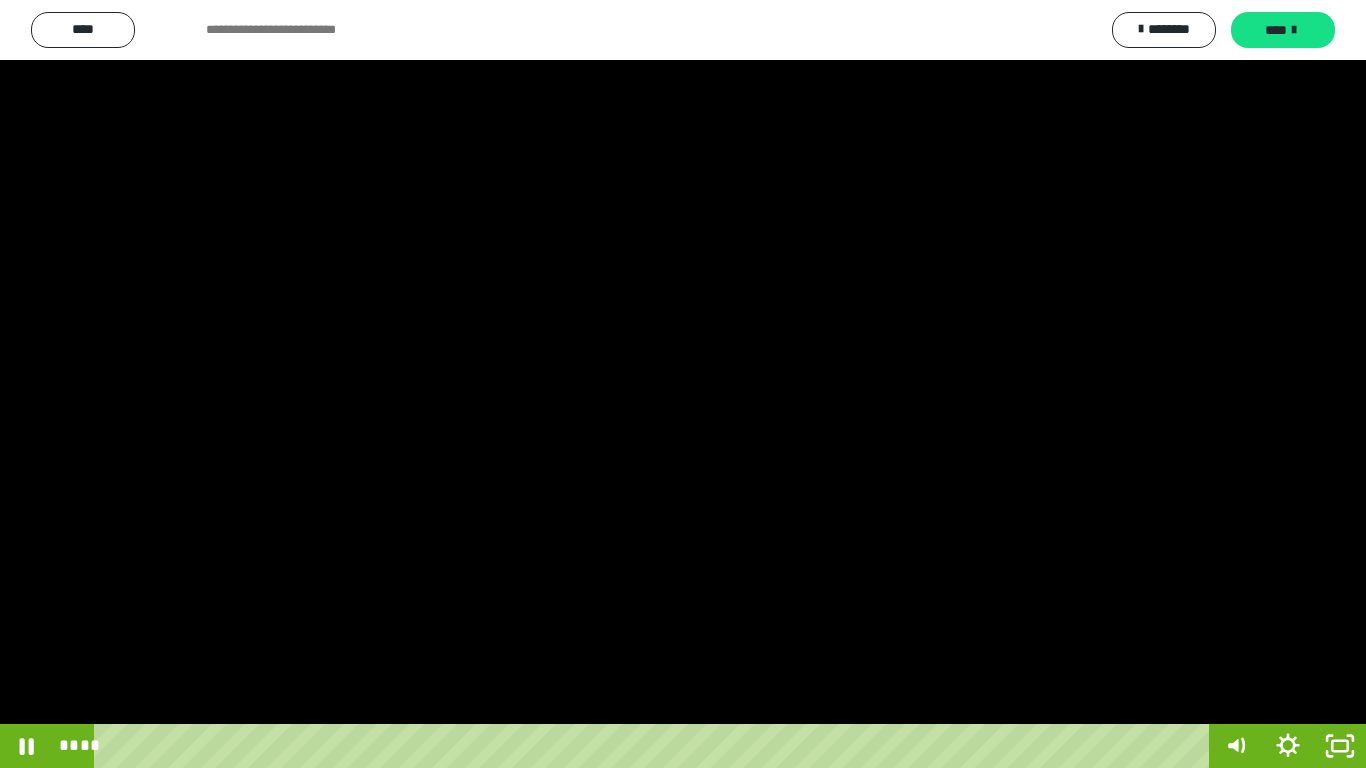click at bounding box center (683, 384) 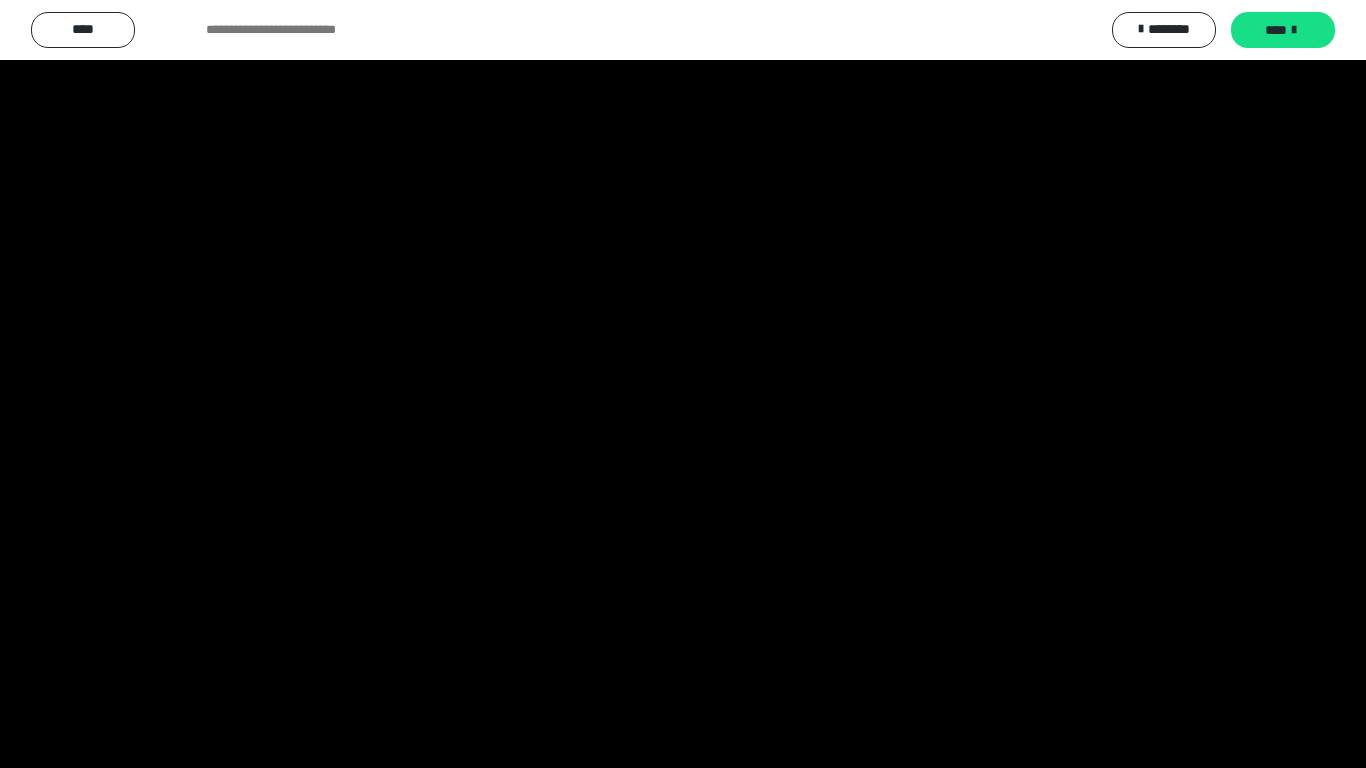 click at bounding box center (683, 384) 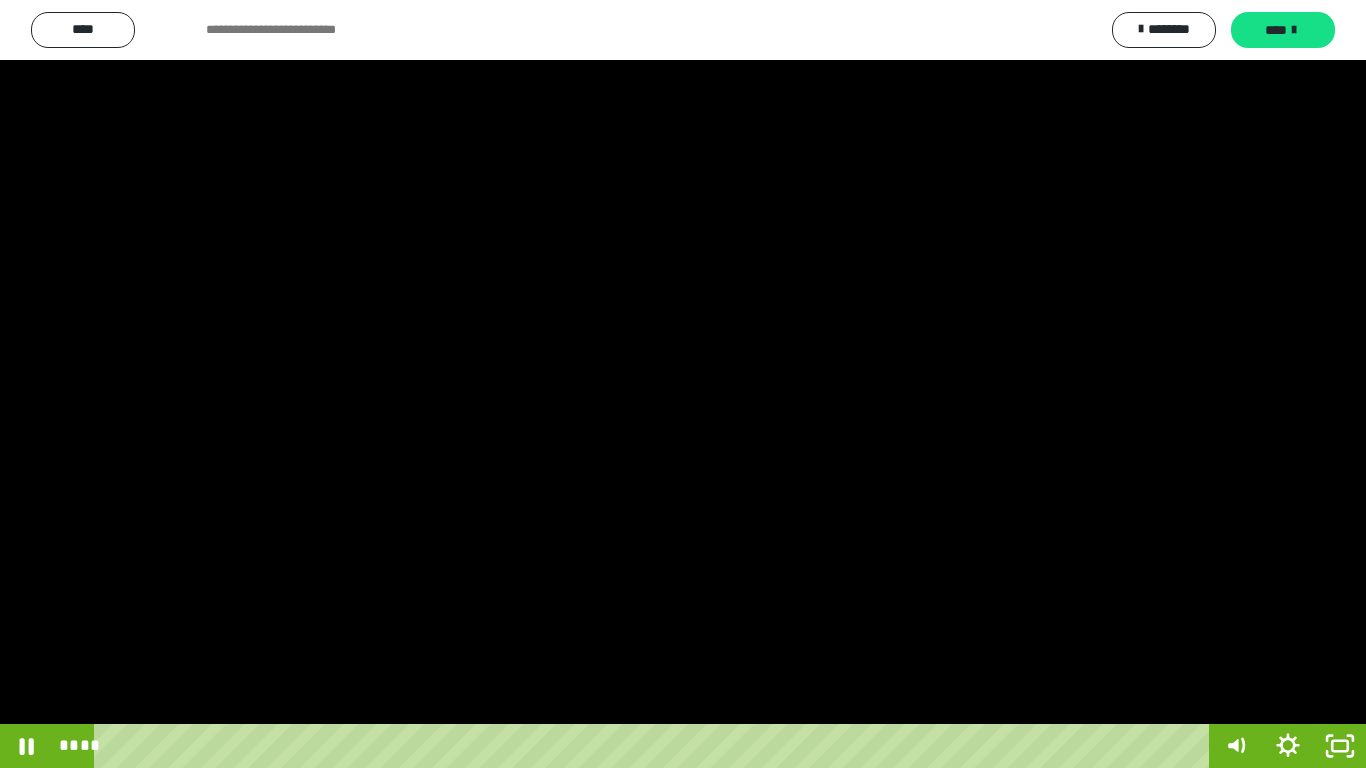 click at bounding box center (683, 384) 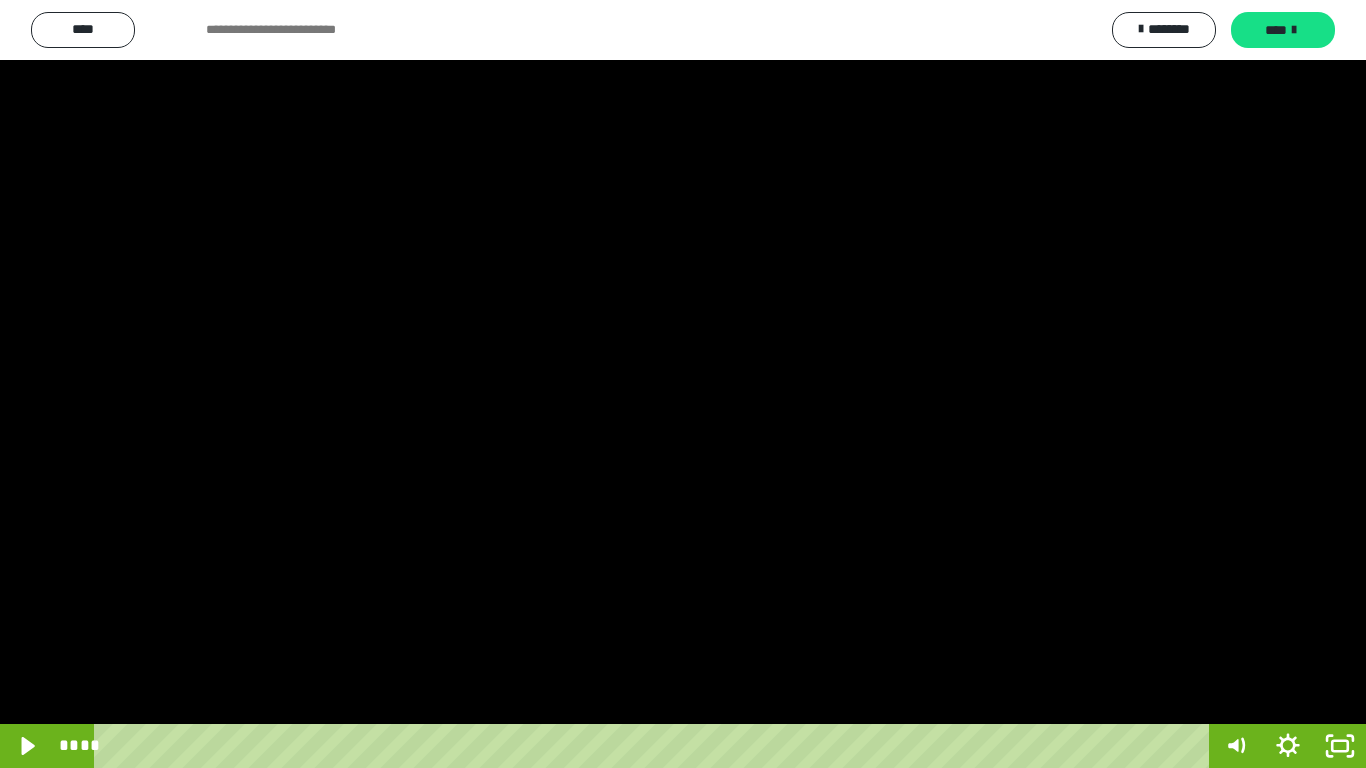 click at bounding box center [683, 384] 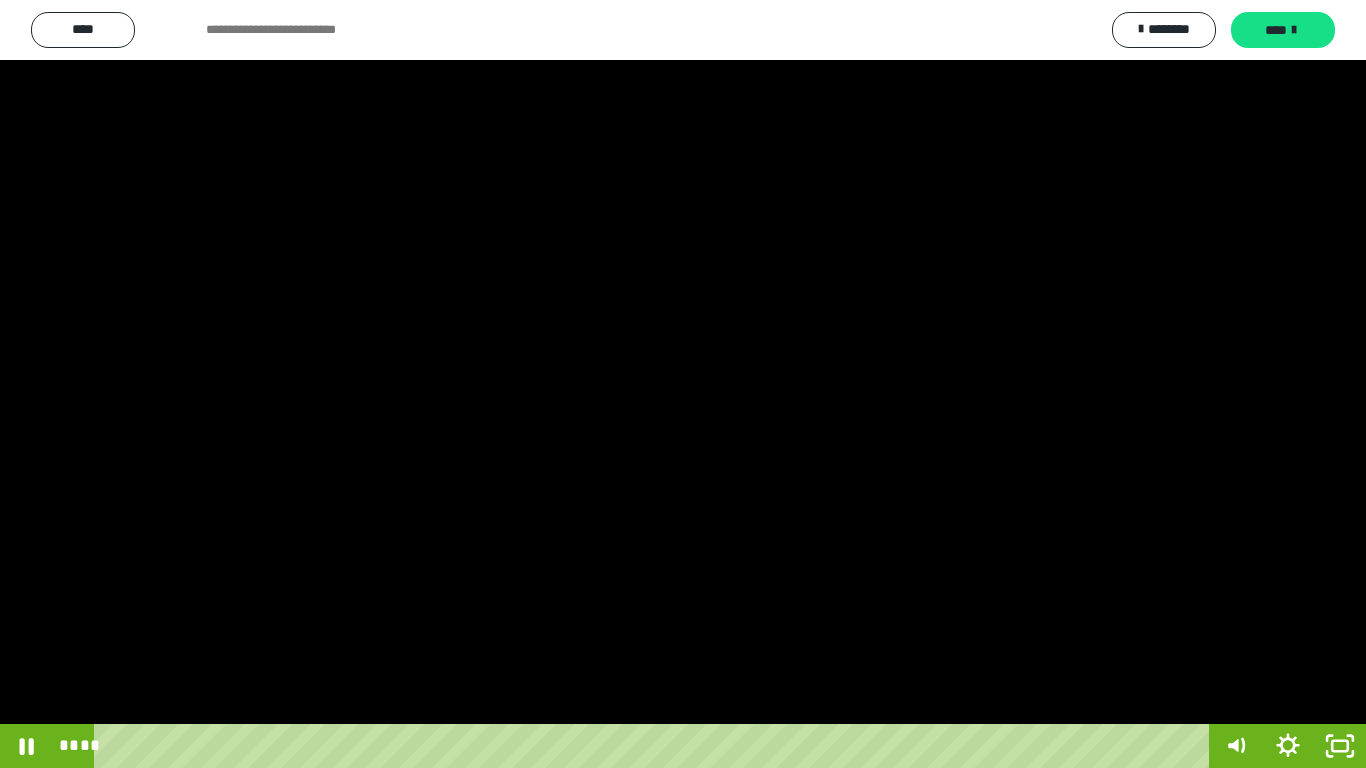 click at bounding box center [683, 384] 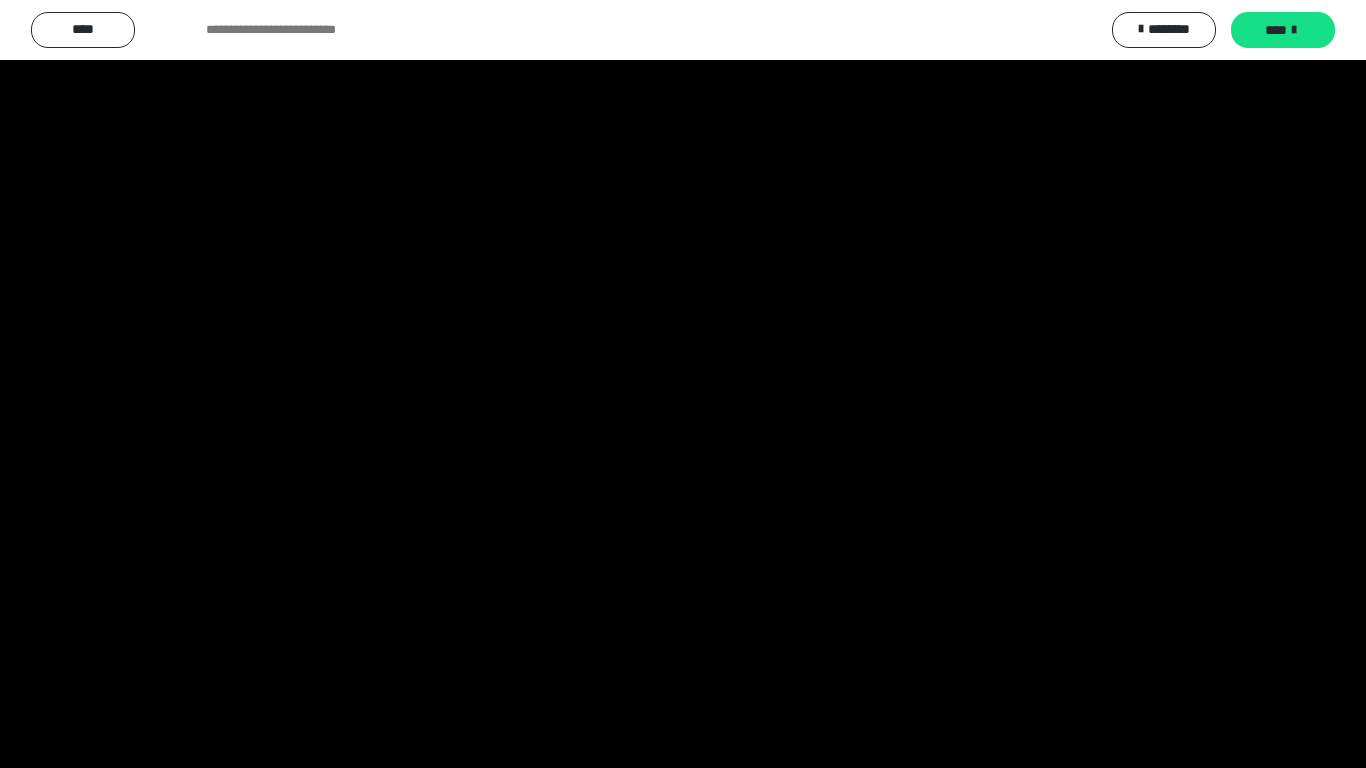 click at bounding box center (683, 384) 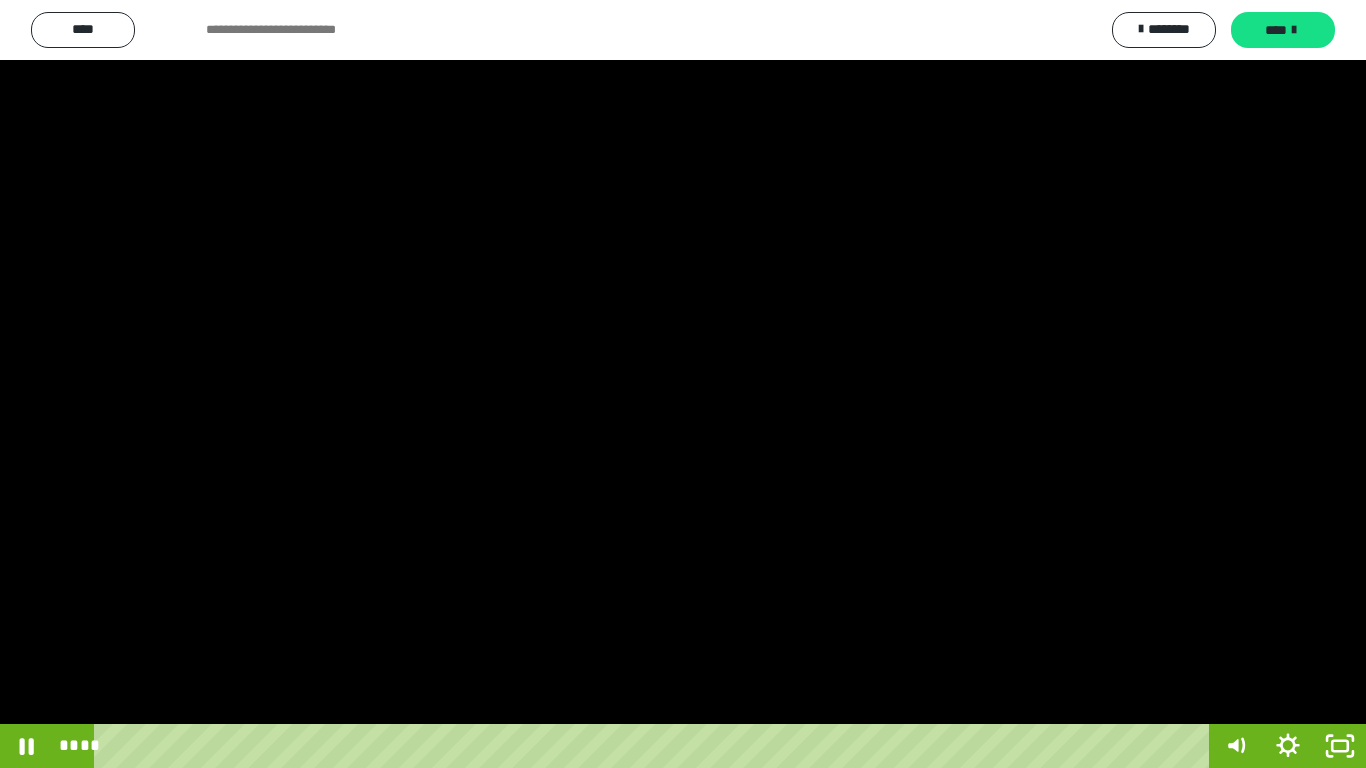 click at bounding box center [683, 384] 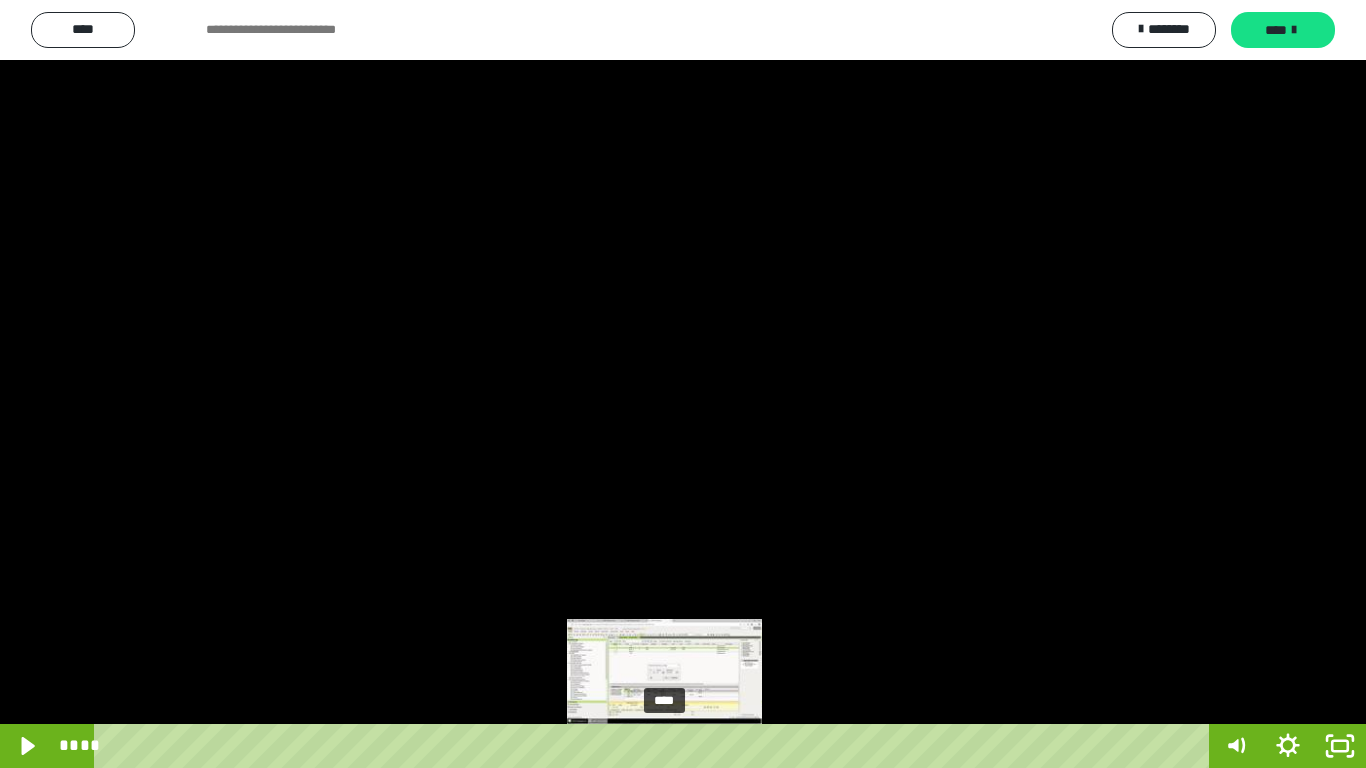 click at bounding box center [664, 746] 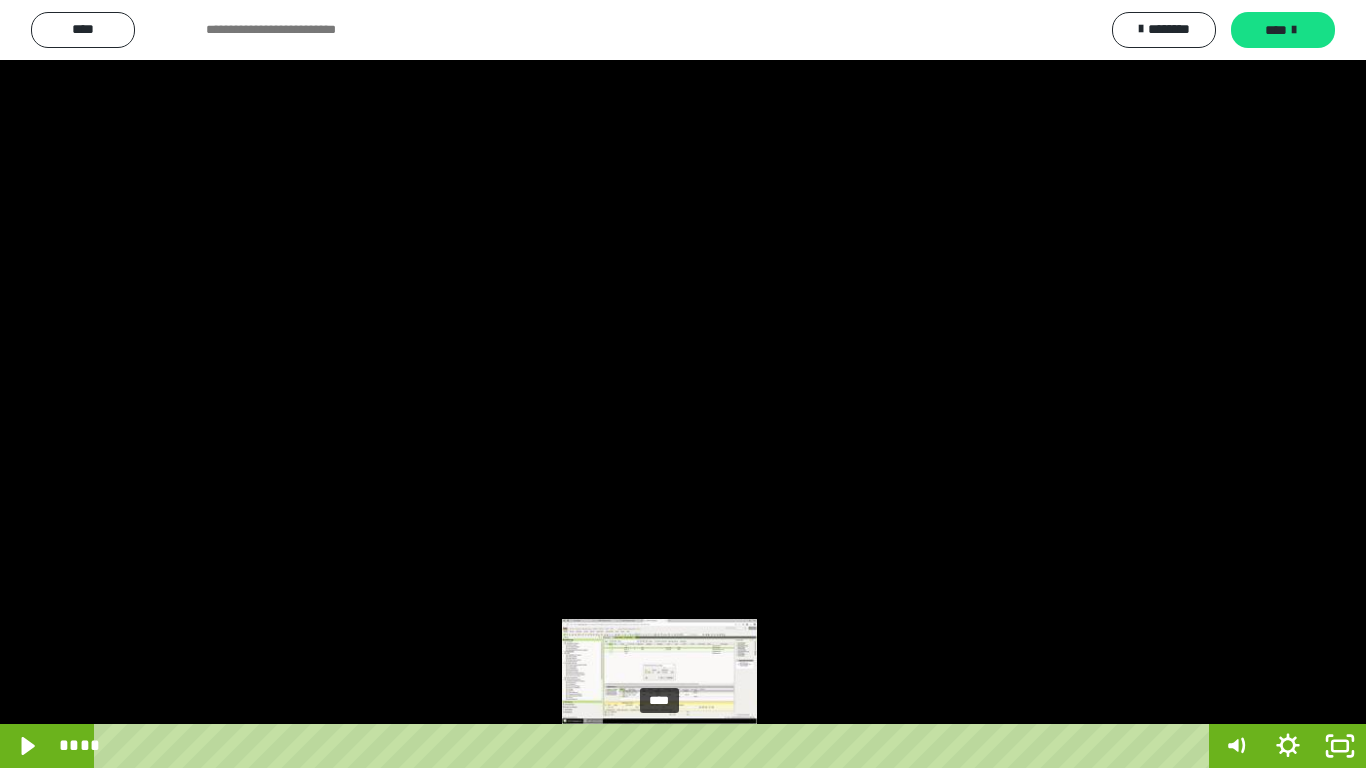 click at bounding box center [659, 746] 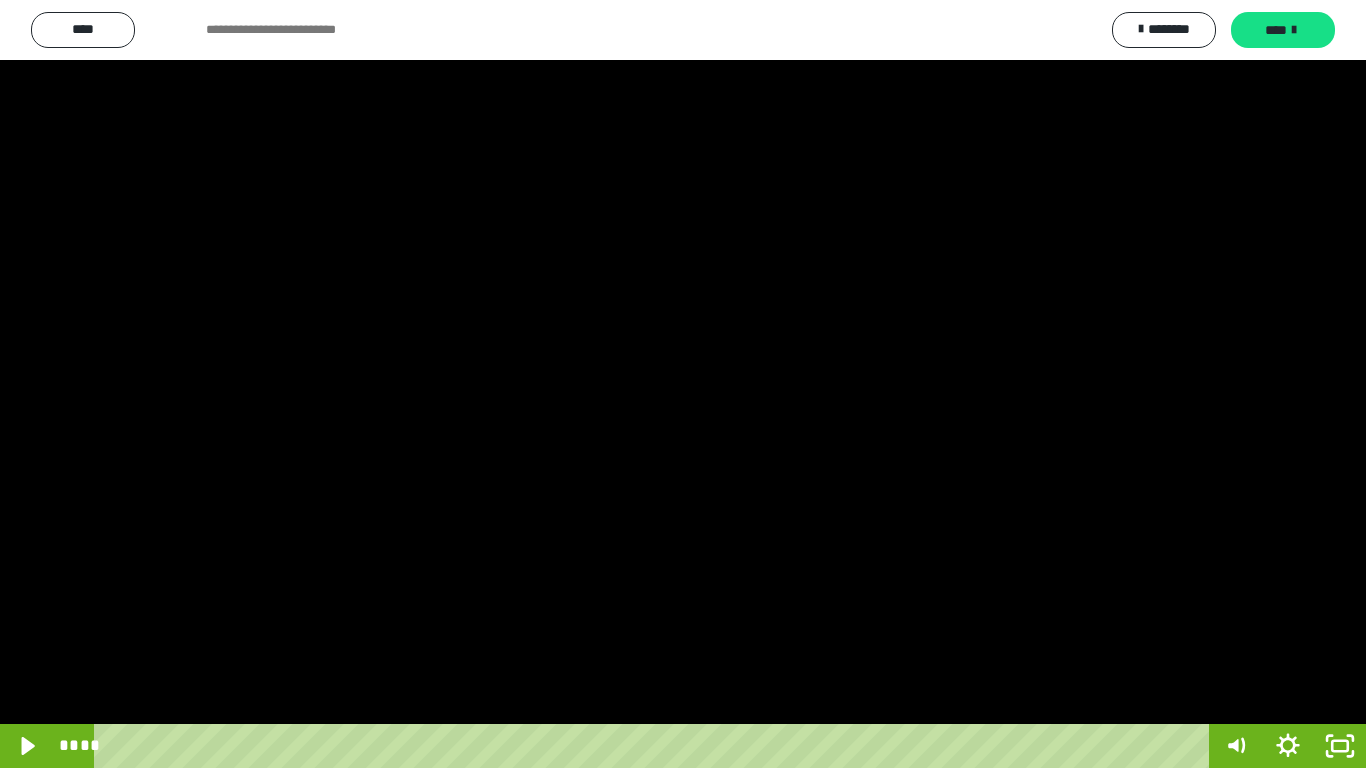 click at bounding box center [683, 384] 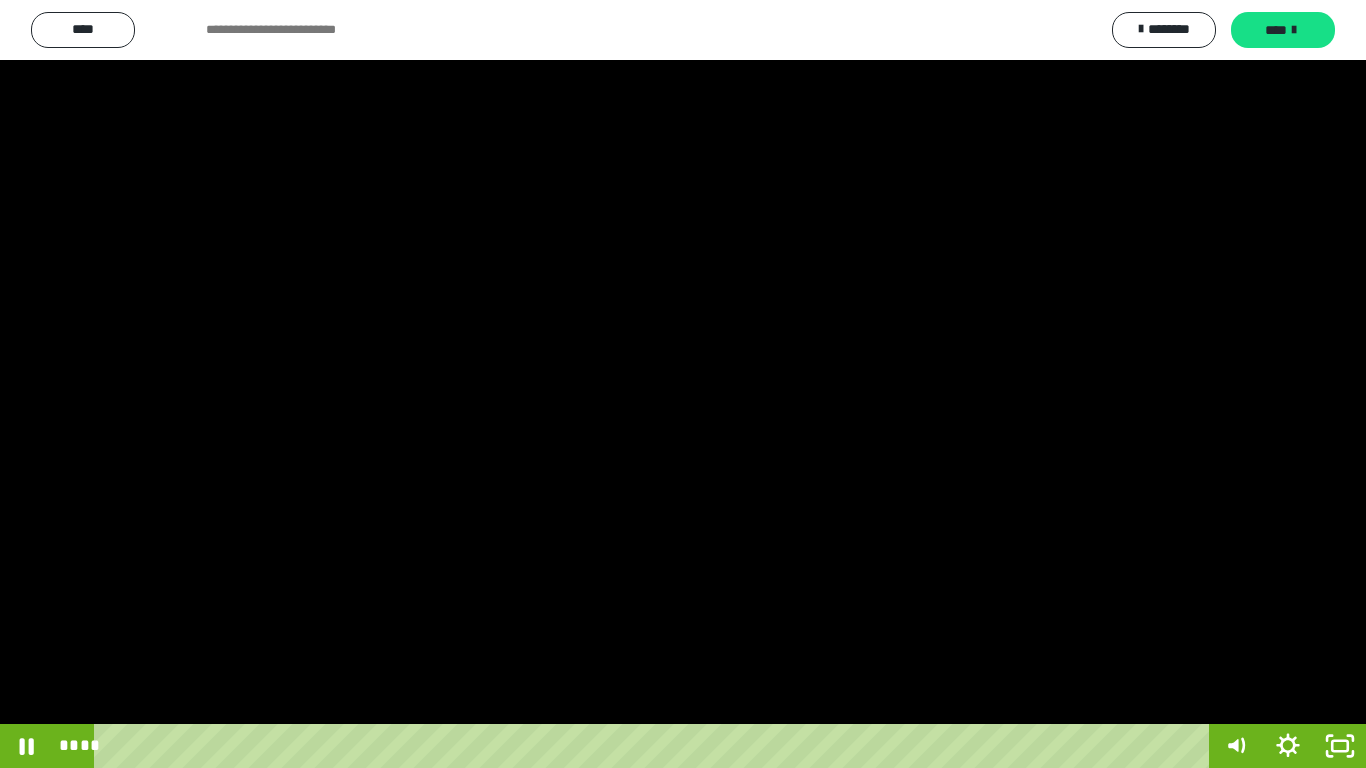 click at bounding box center [683, 384] 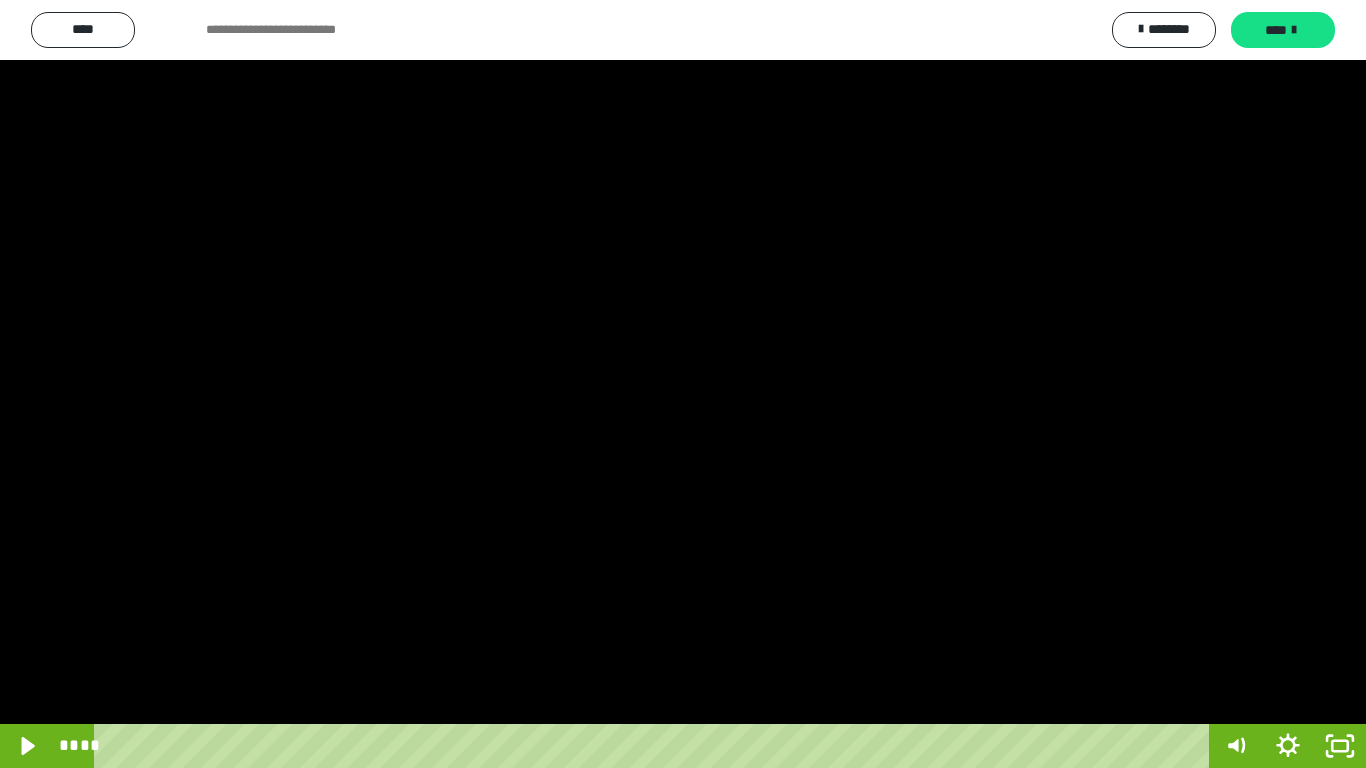 click at bounding box center (683, 384) 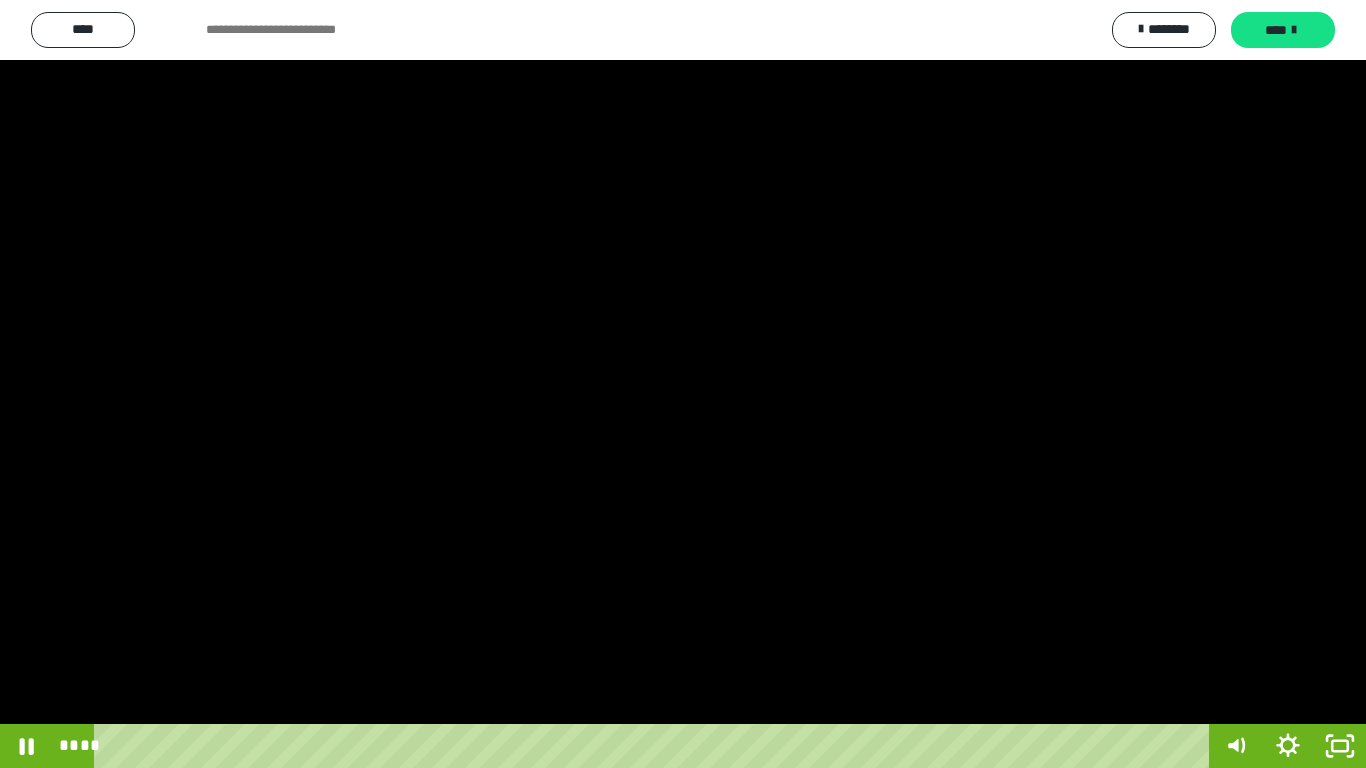 click at bounding box center (683, 384) 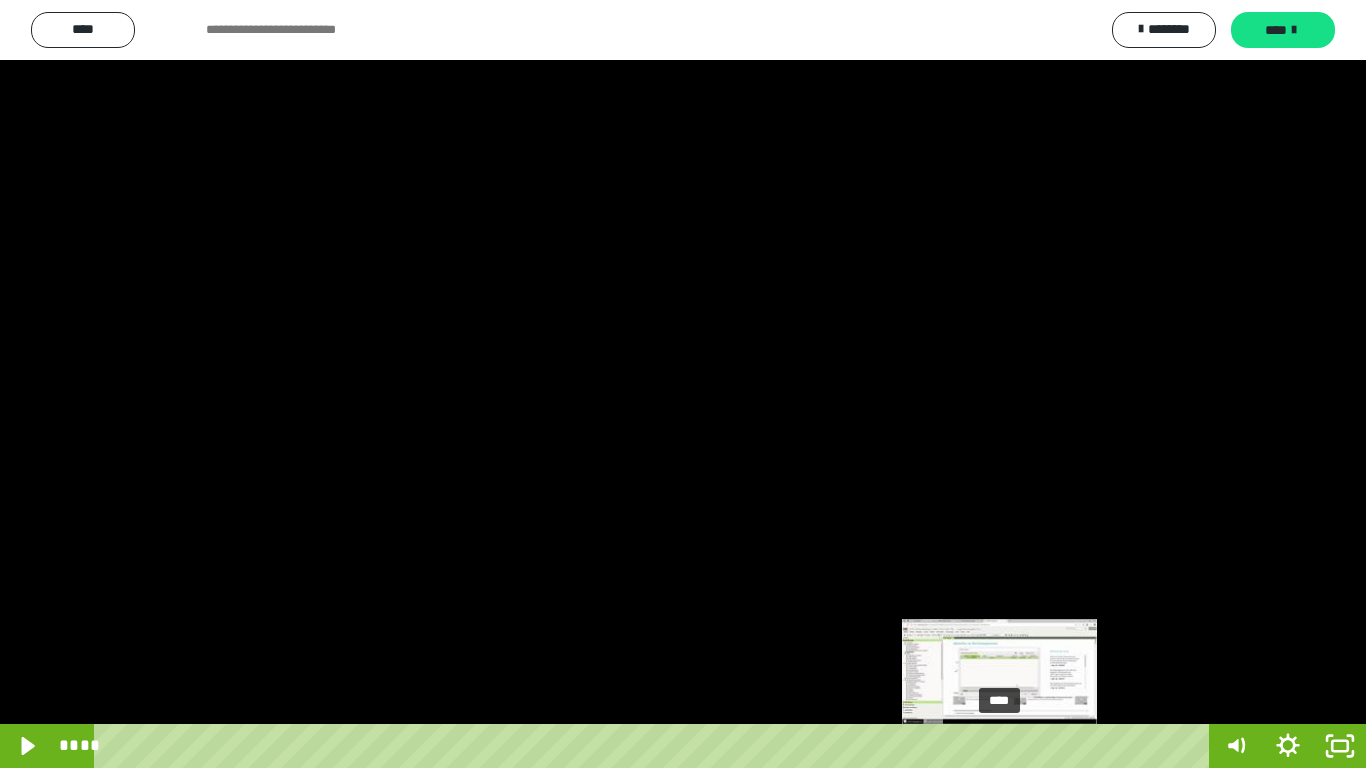 click on "****" at bounding box center [655, 746] 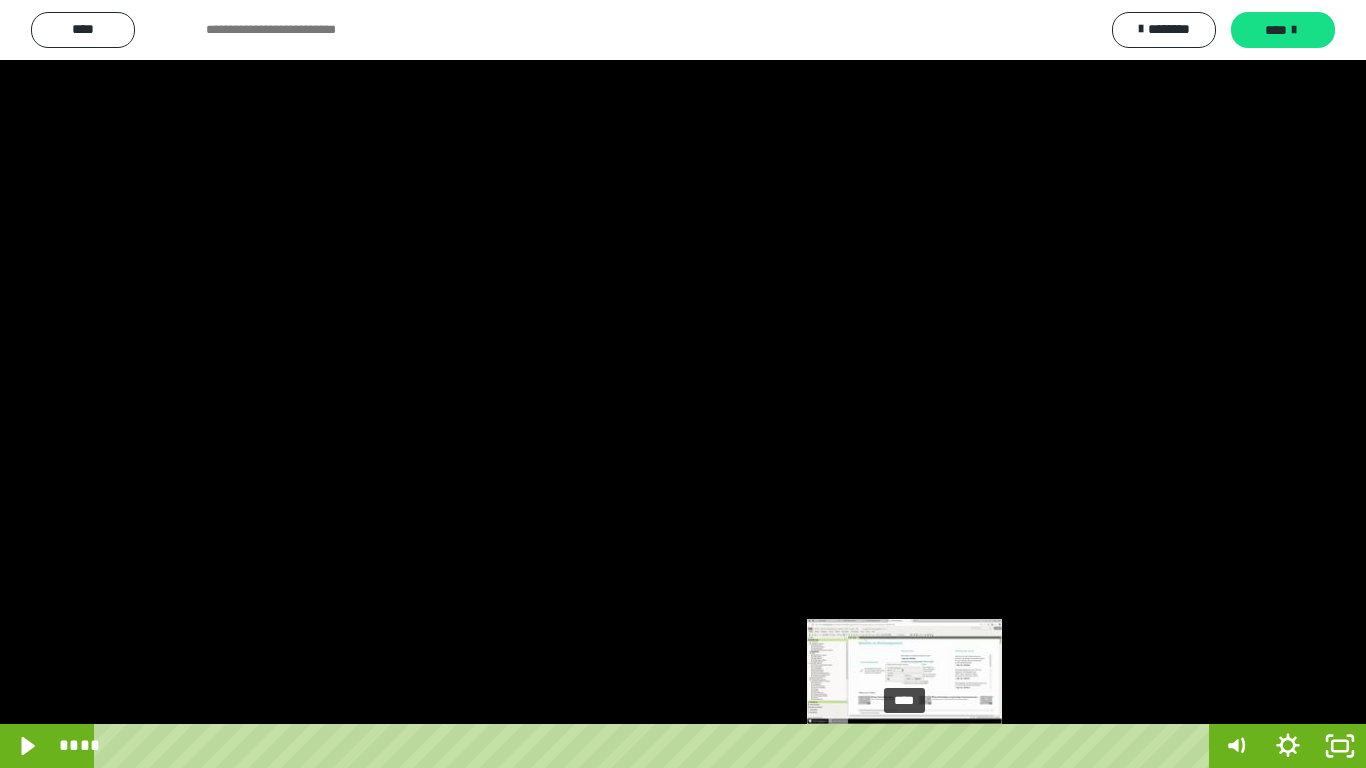 click on "****" at bounding box center [655, 746] 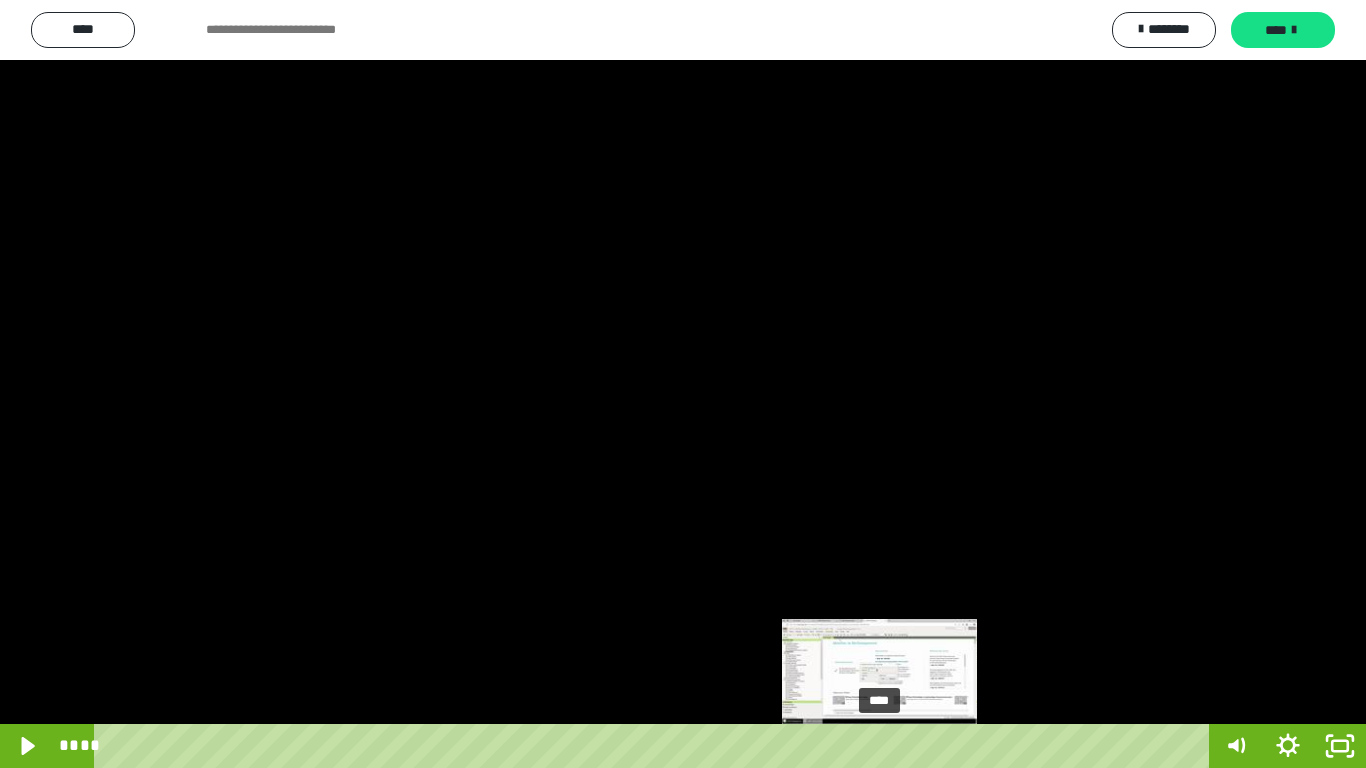click on "****" at bounding box center (655, 746) 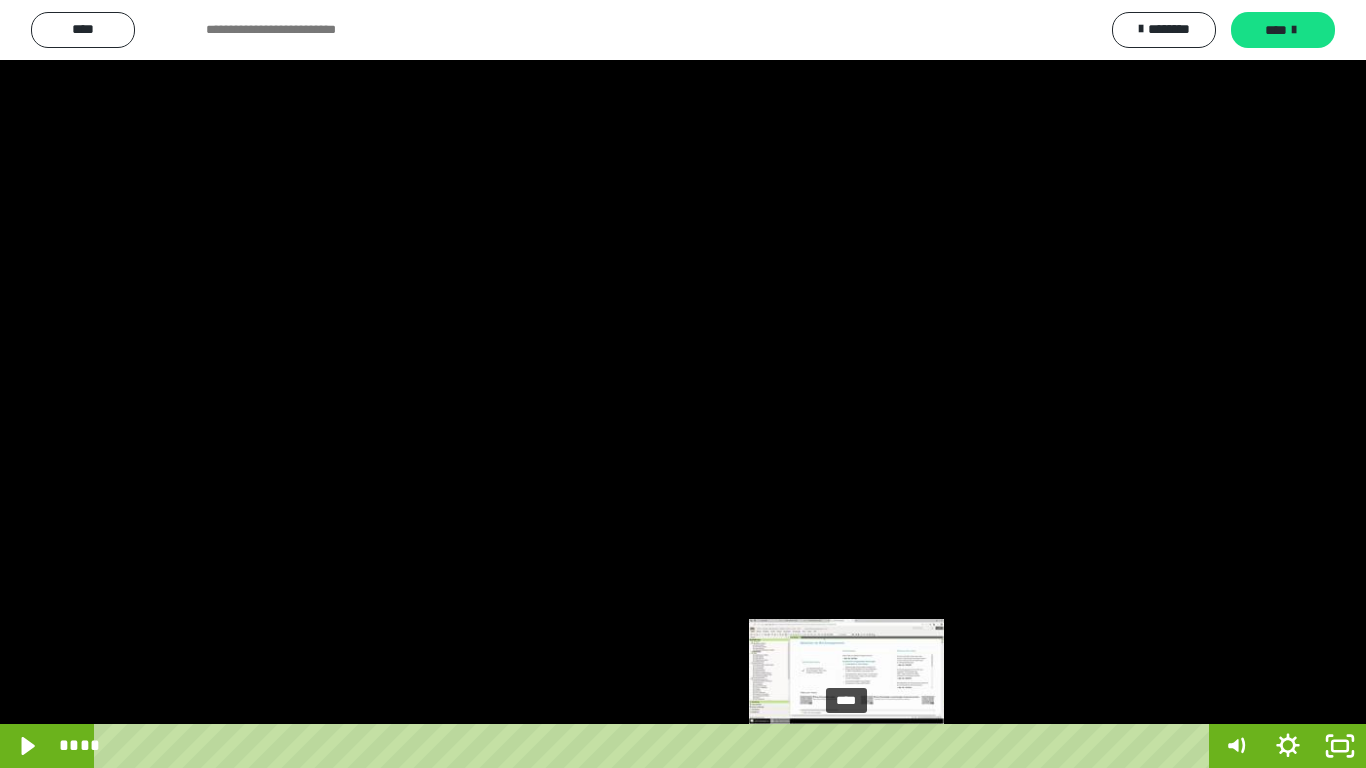 click on "****" at bounding box center [655, 746] 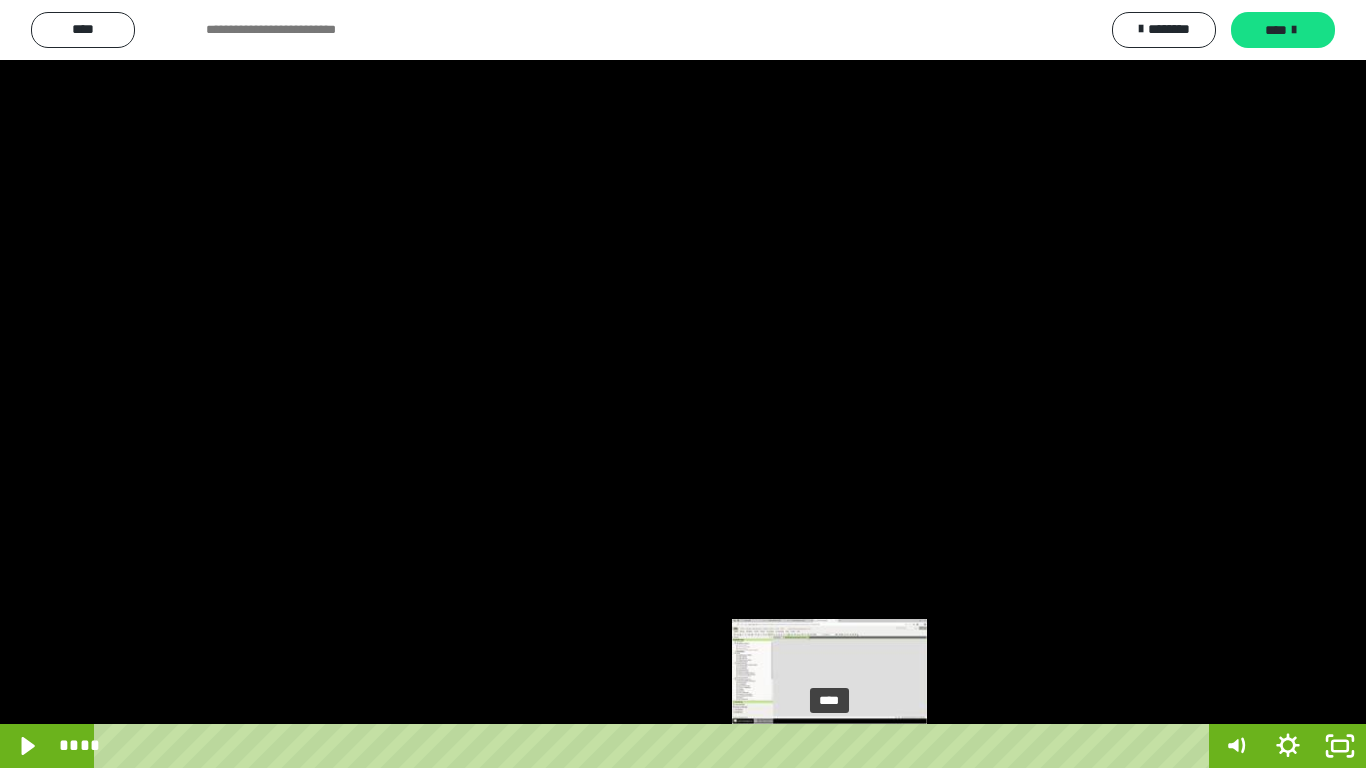 click on "****" at bounding box center (655, 746) 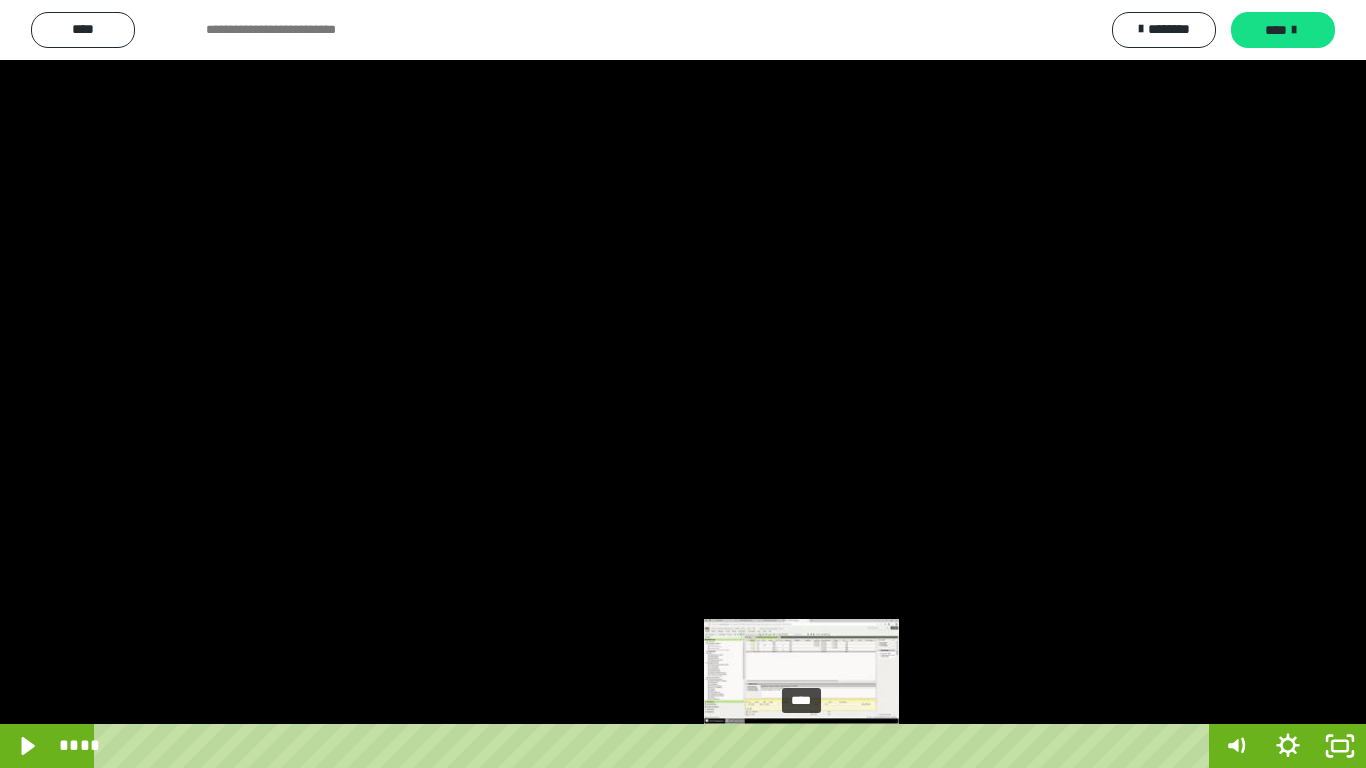 click on "****" at bounding box center (655, 746) 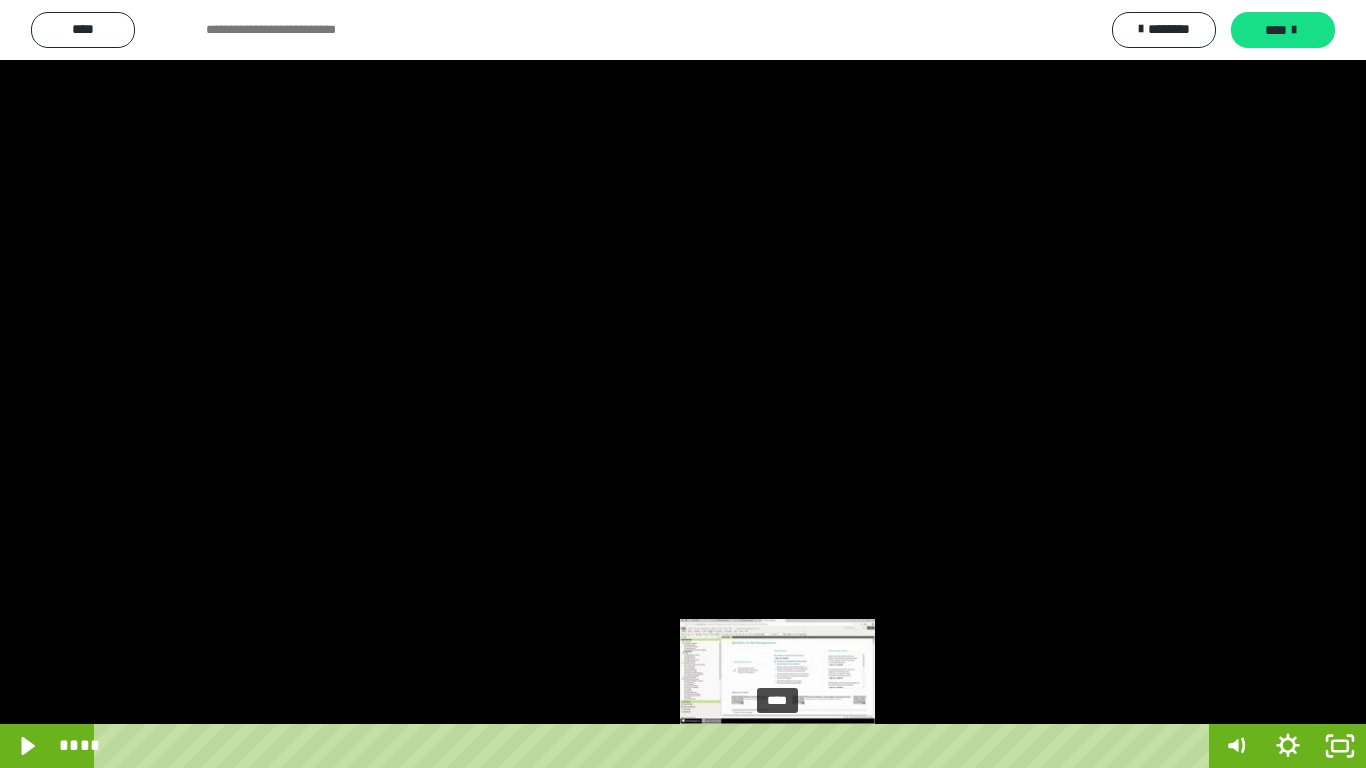 click on "****" at bounding box center (655, 746) 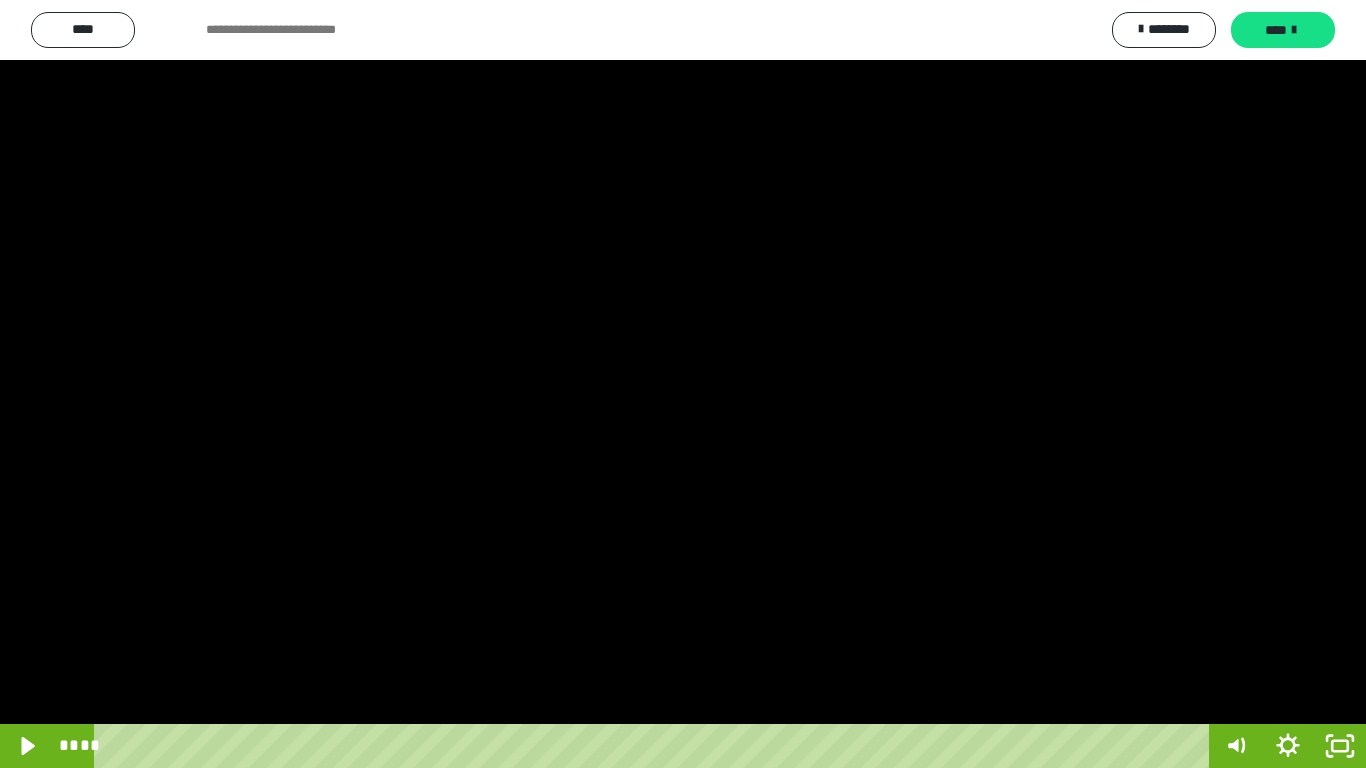 click at bounding box center [683, 384] 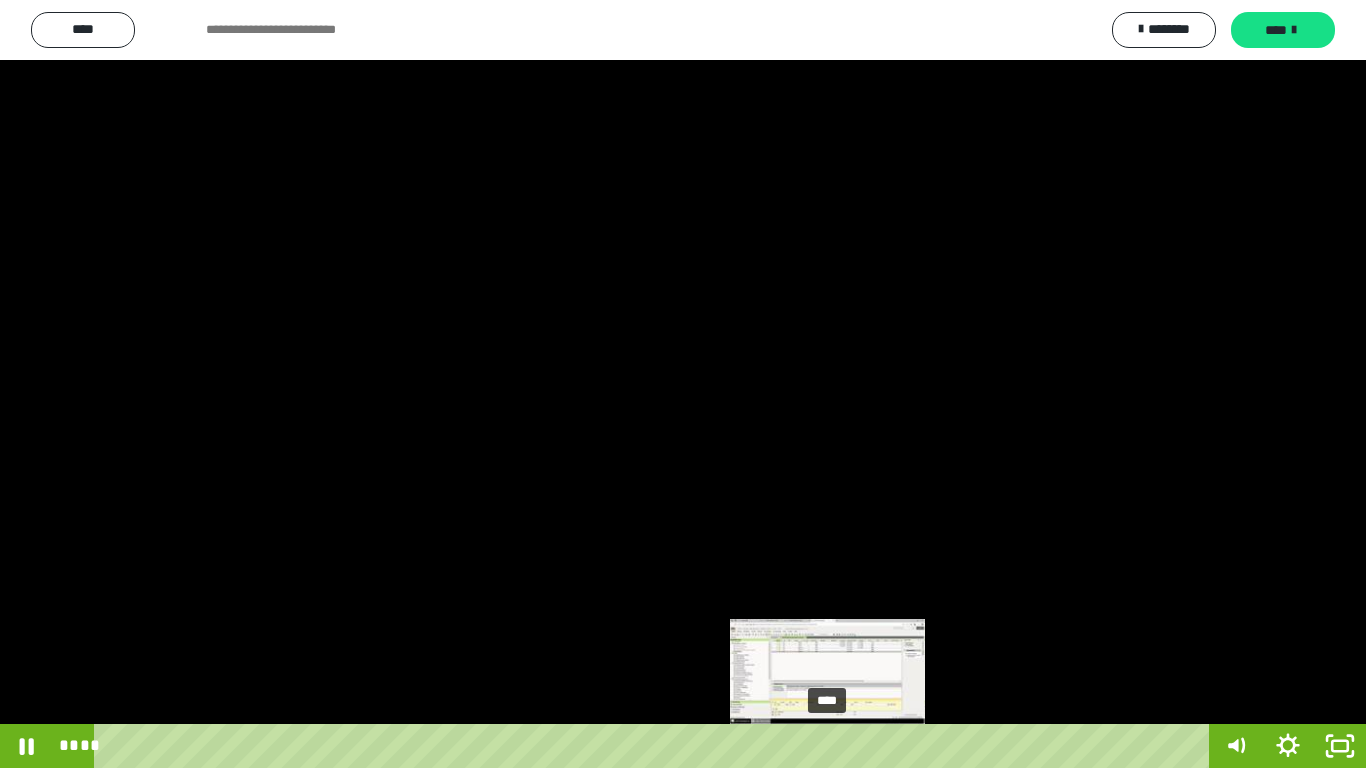click on "****" at bounding box center (655, 746) 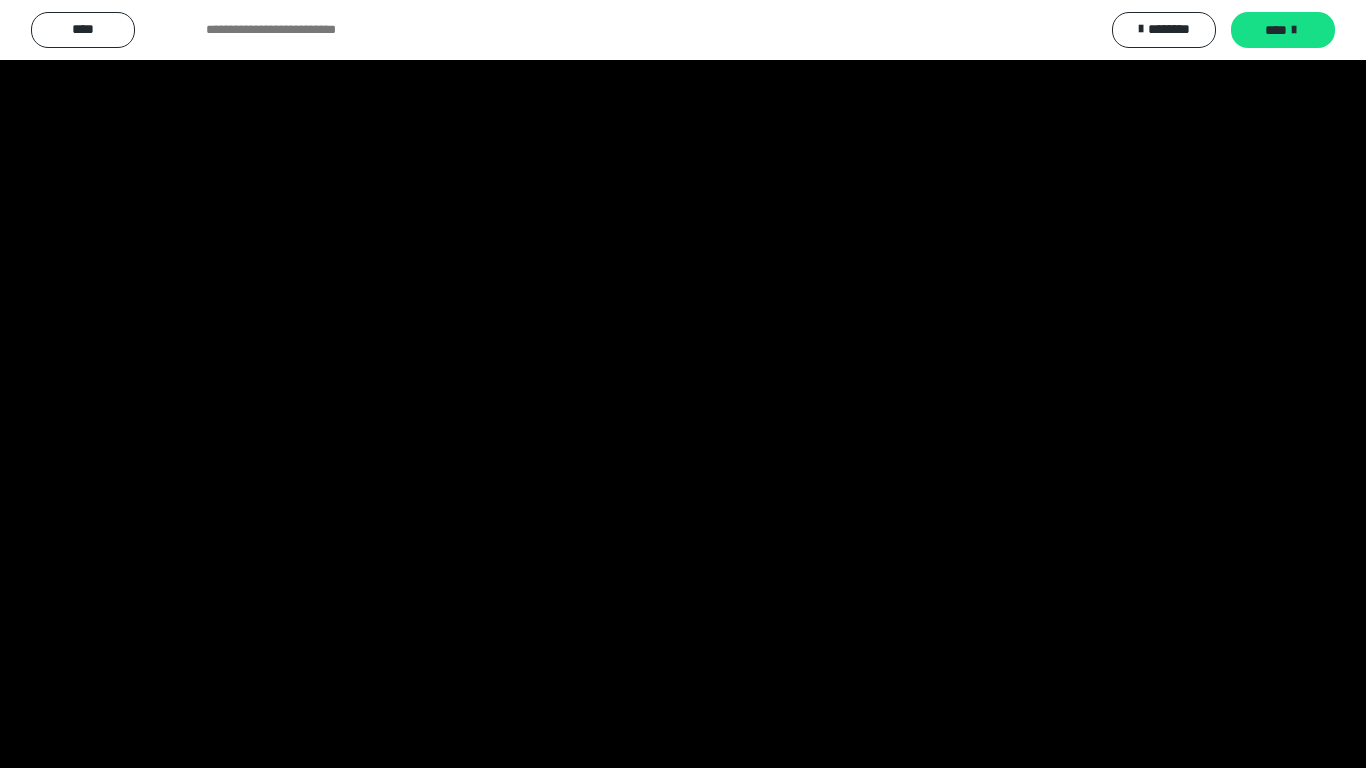 click at bounding box center (683, 384) 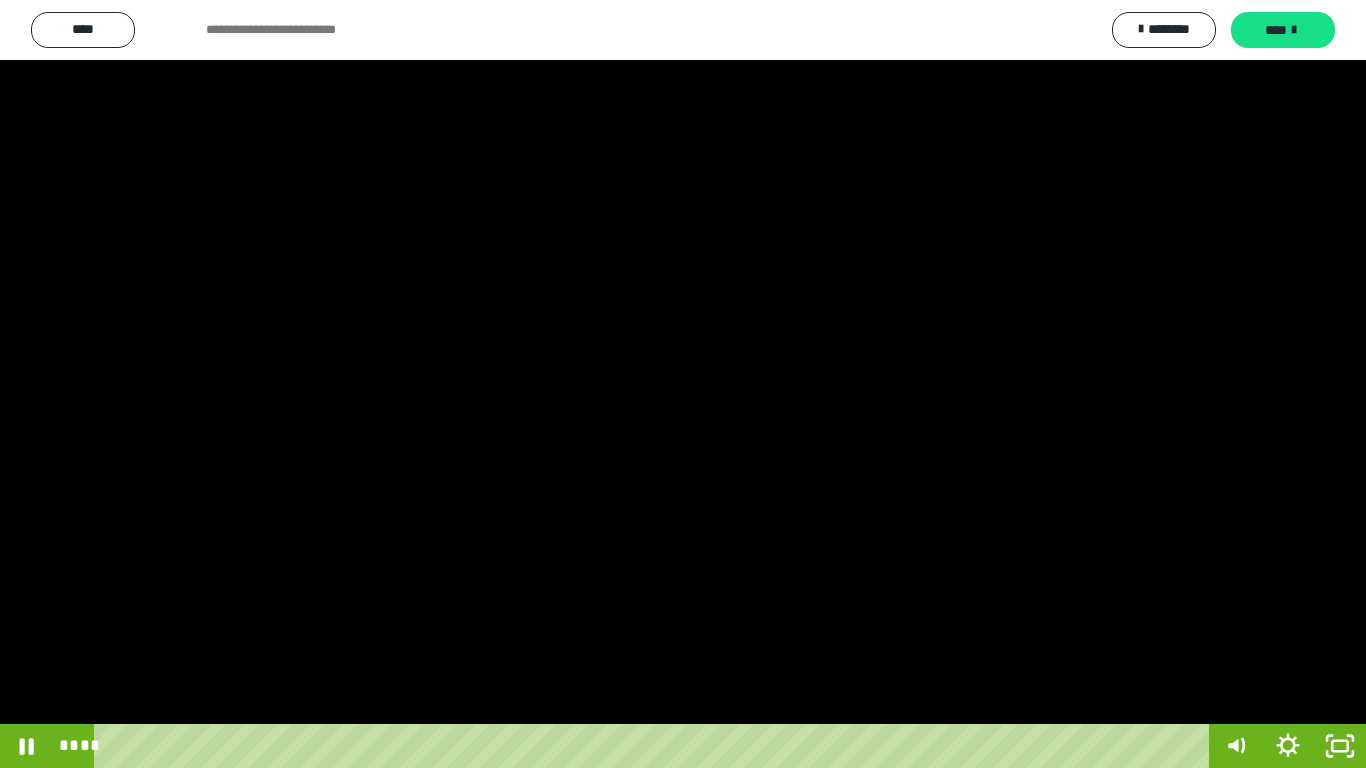 click at bounding box center [683, 384] 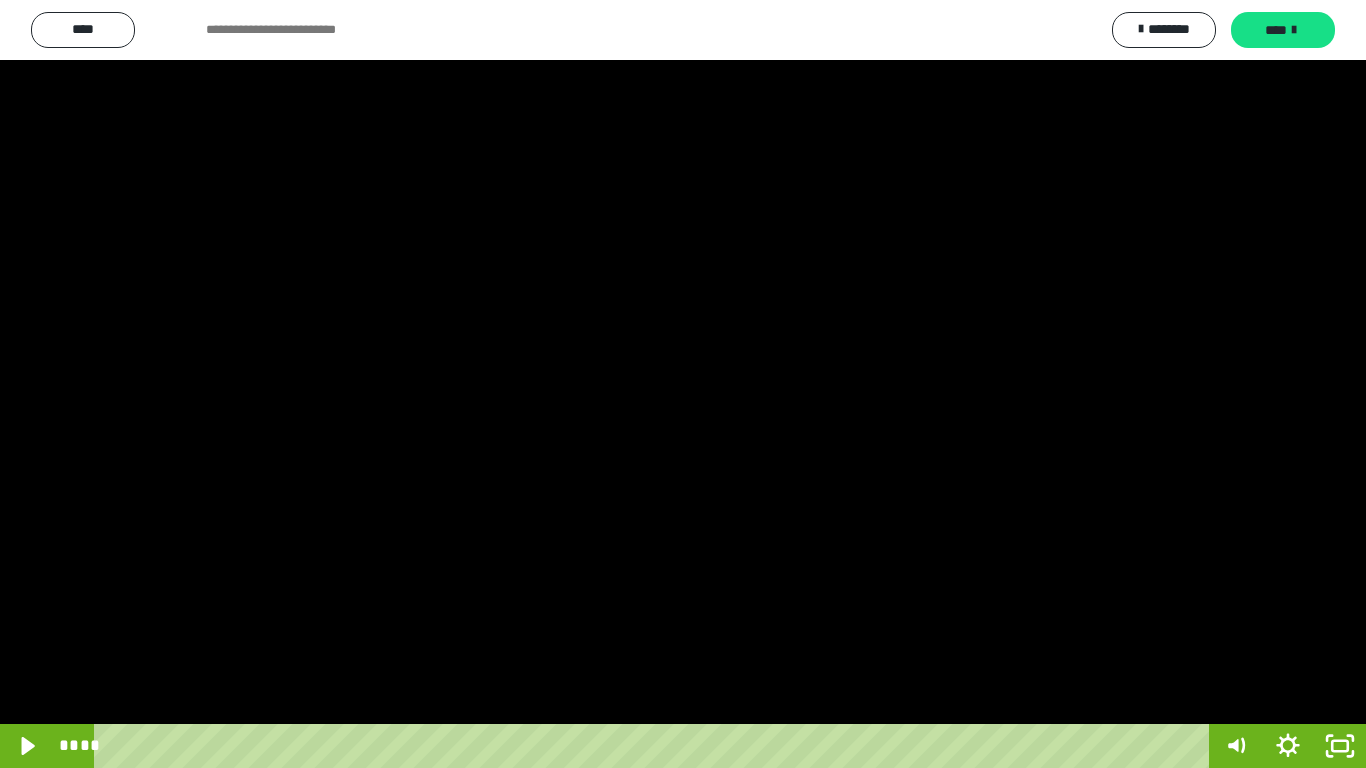 click at bounding box center (683, 384) 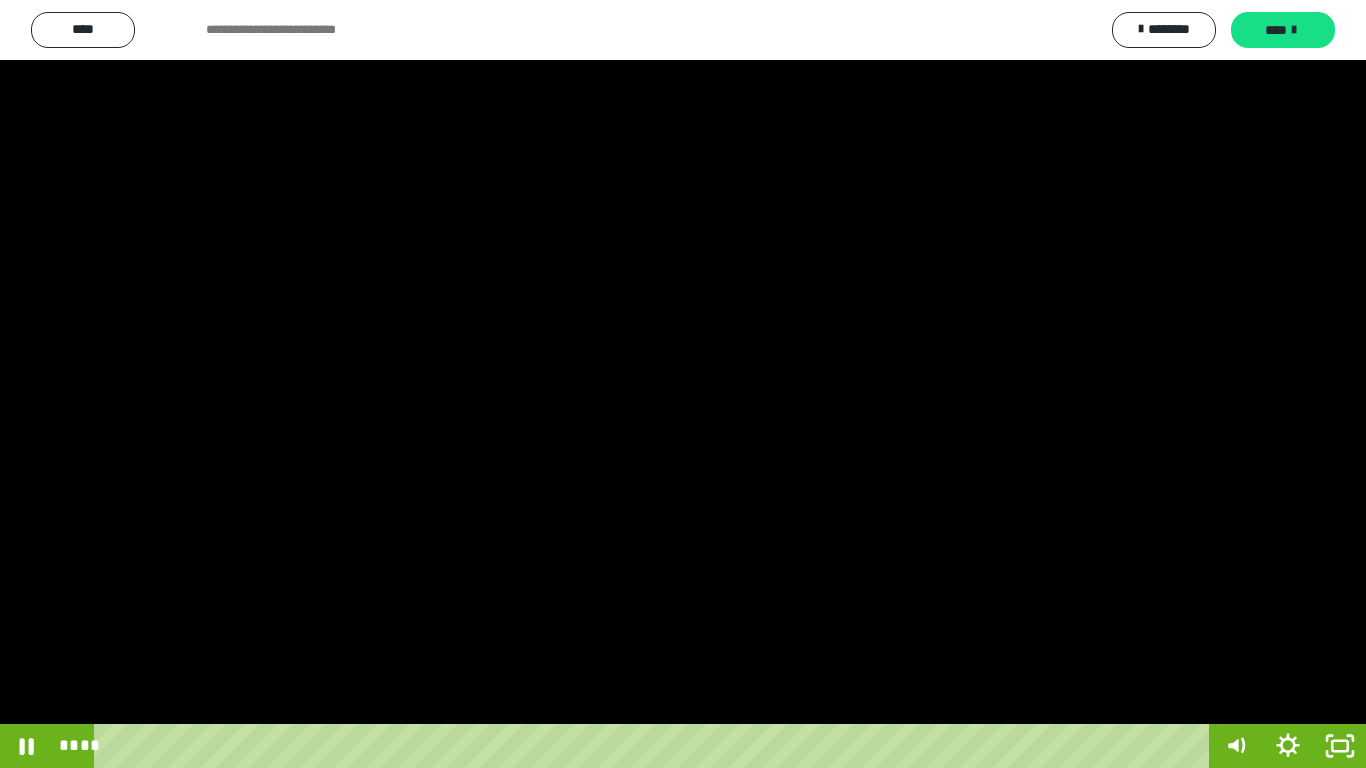 click at bounding box center (683, 384) 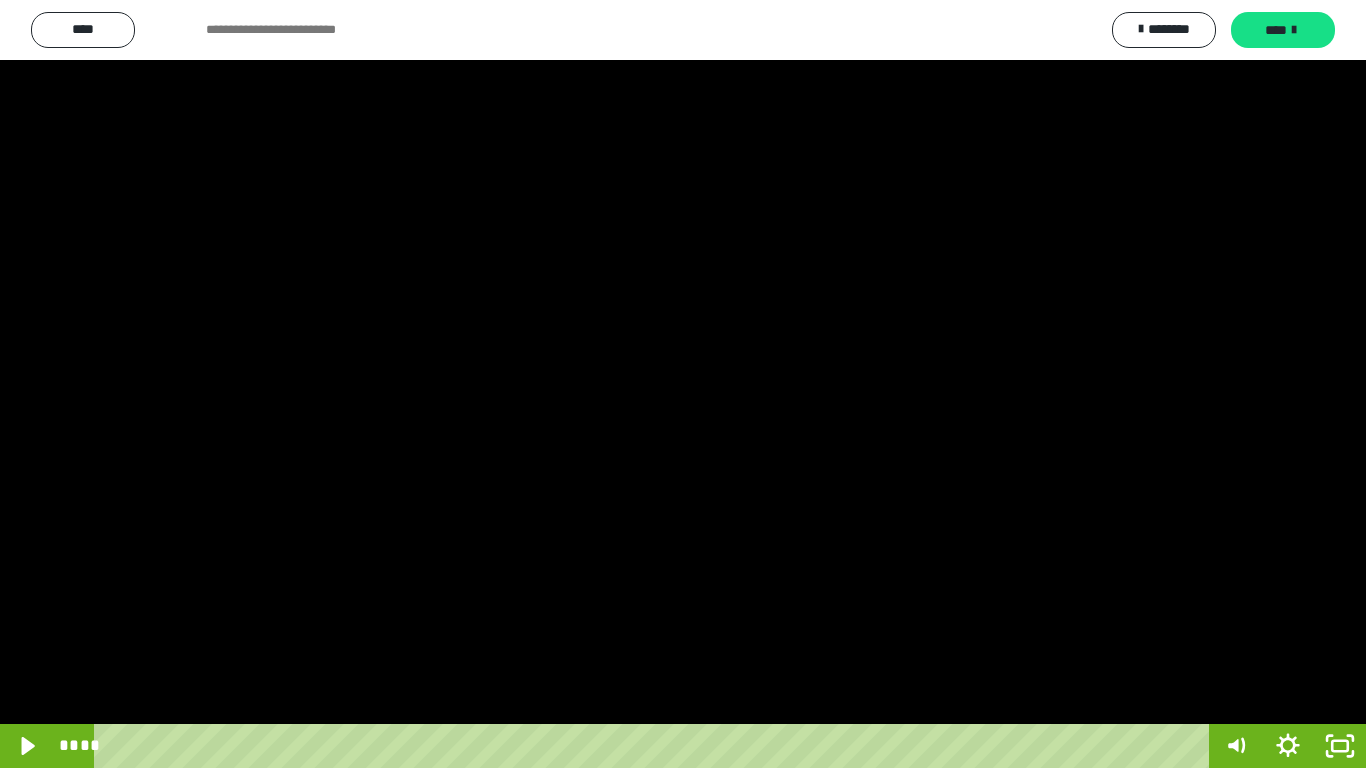 click at bounding box center [683, 384] 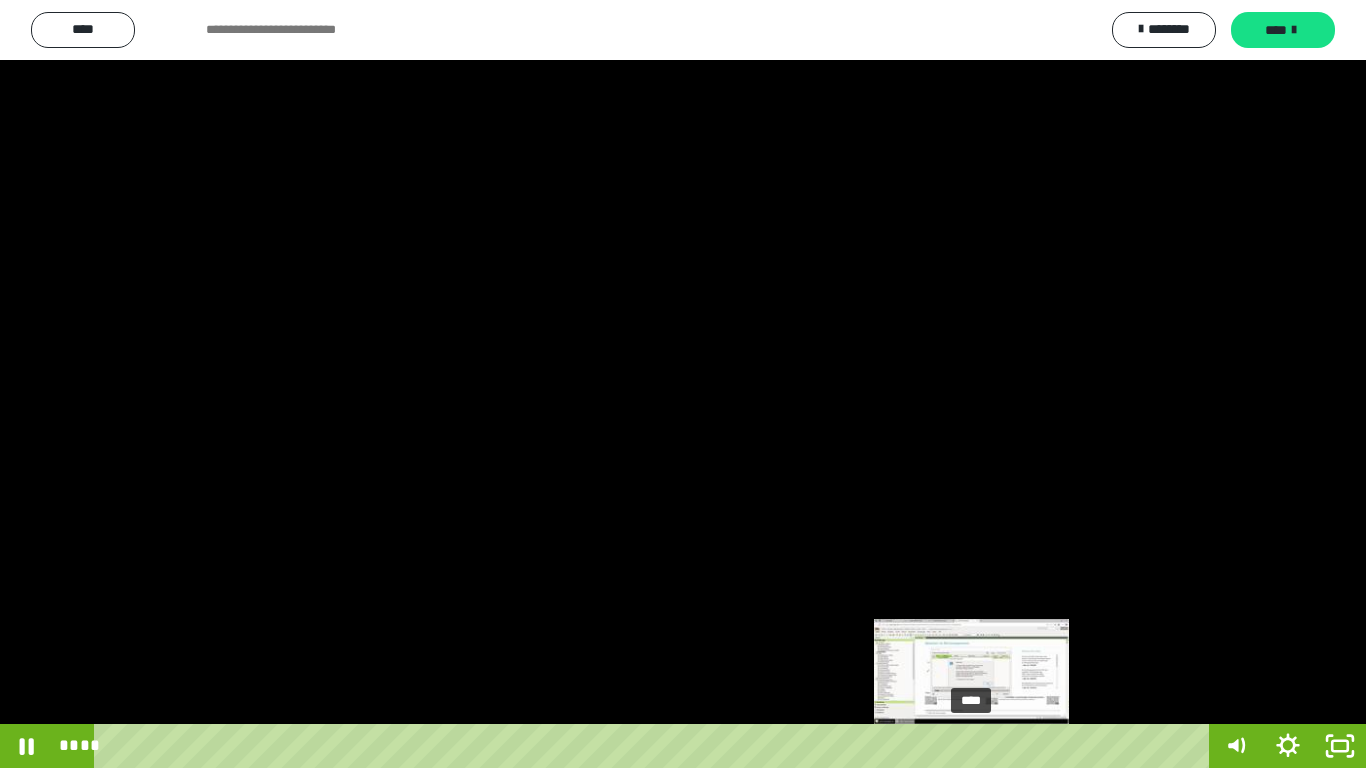 click at bounding box center (979, 746) 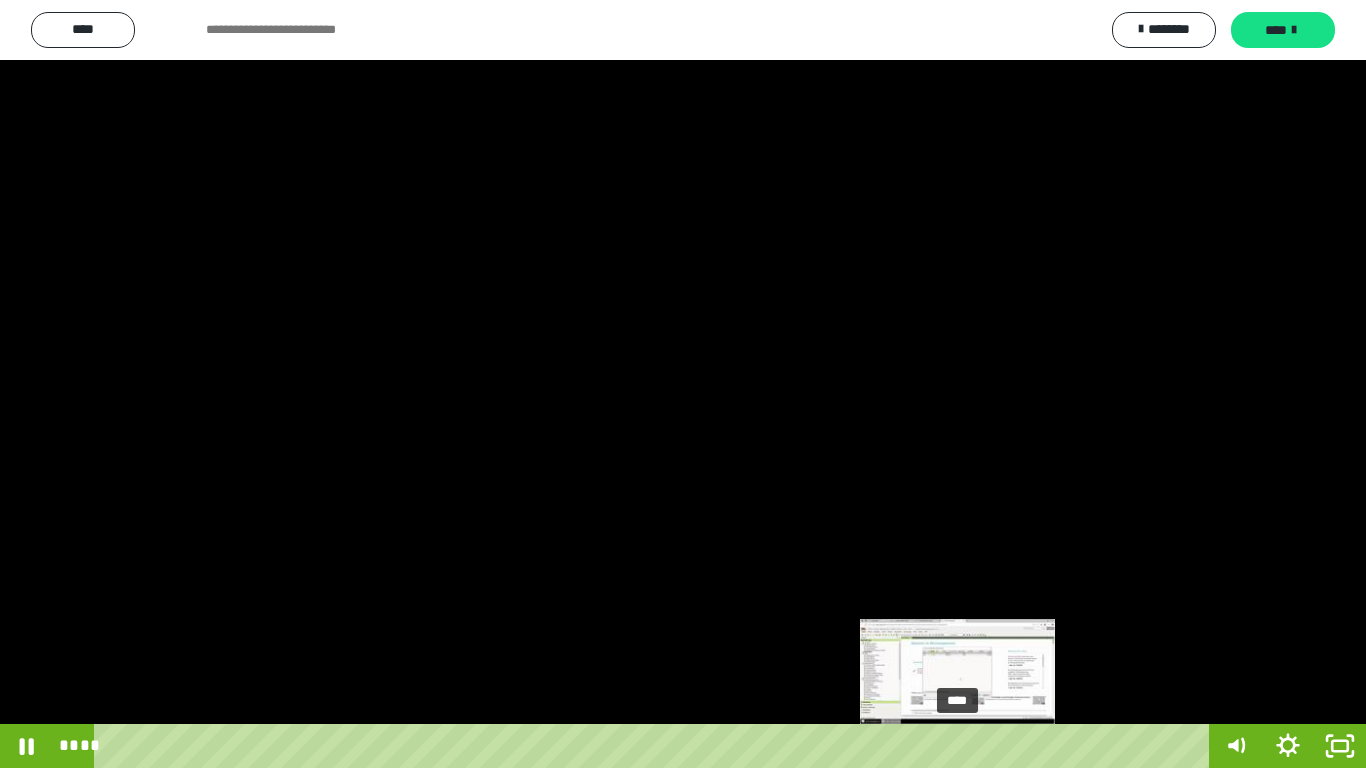 click on "****" at bounding box center (655, 746) 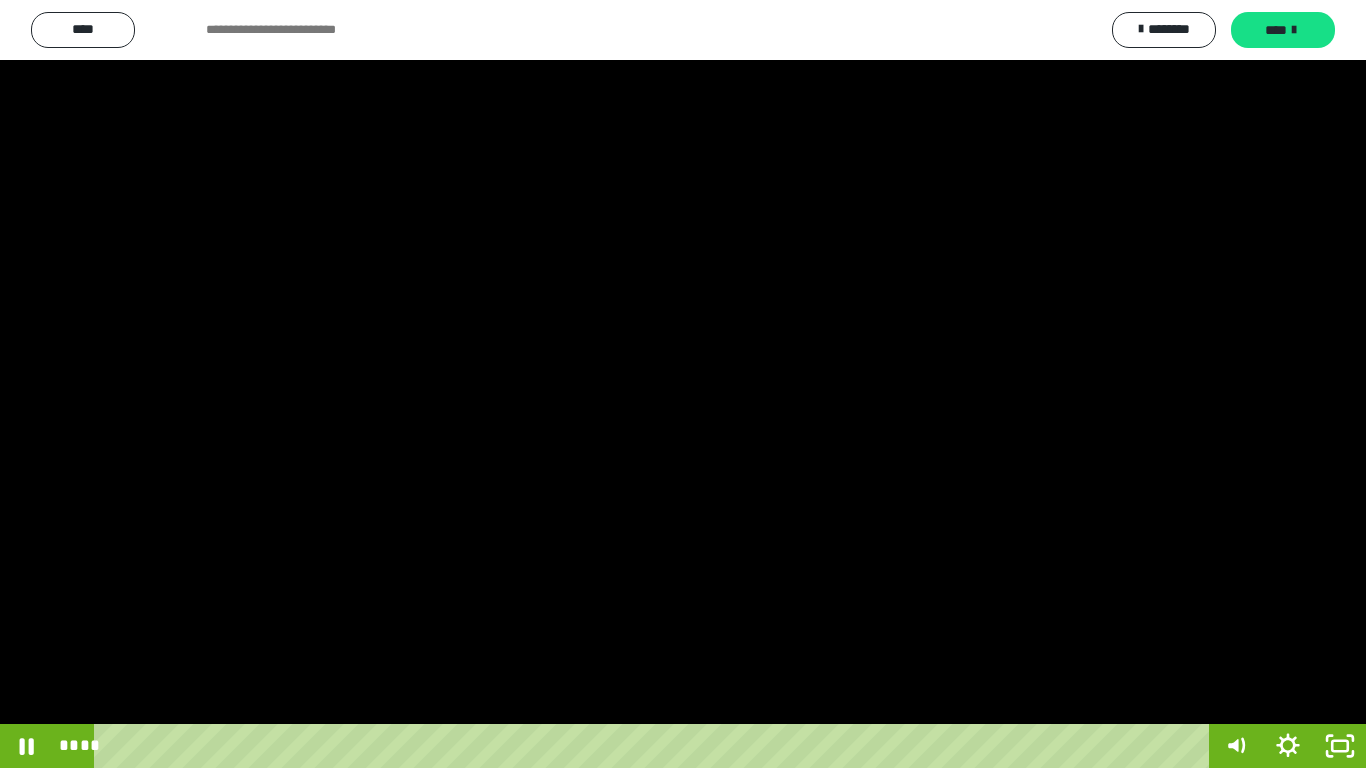 click at bounding box center [683, 384] 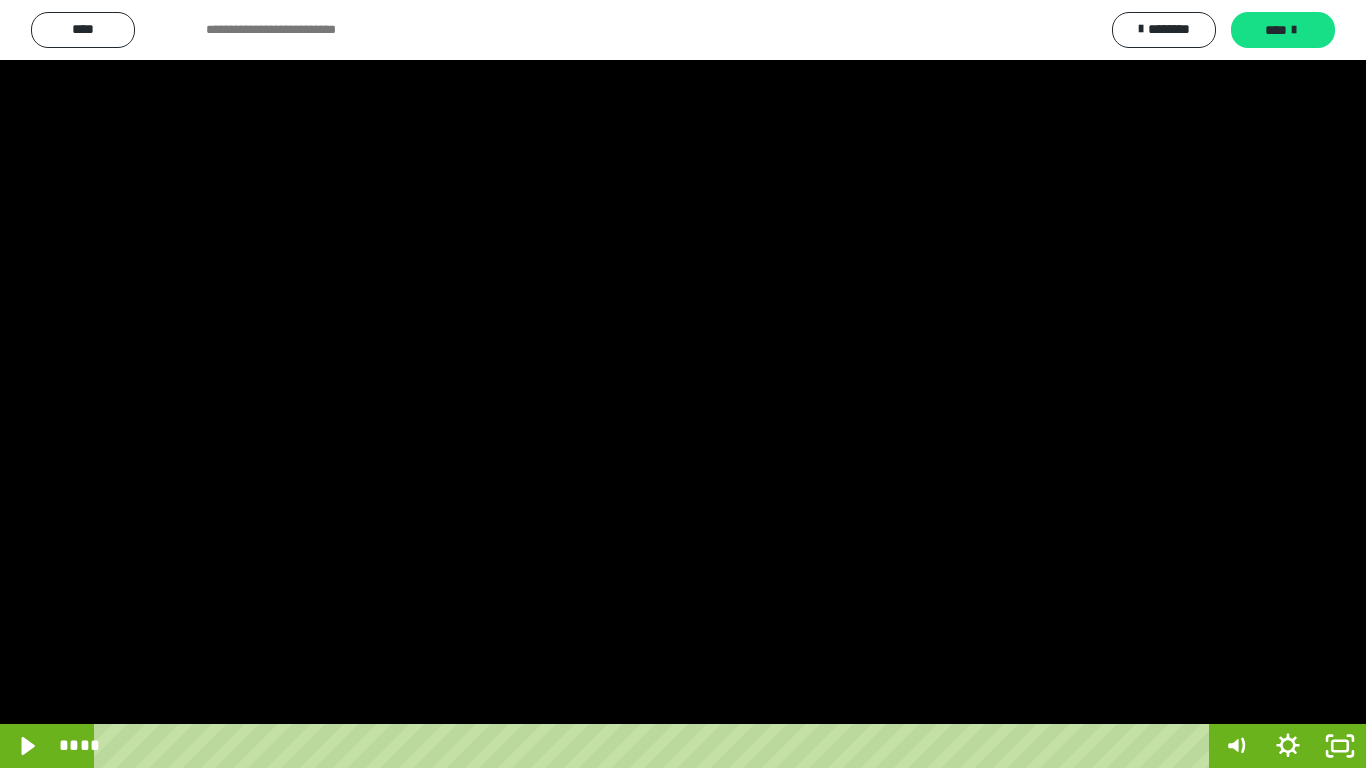 click at bounding box center (683, 384) 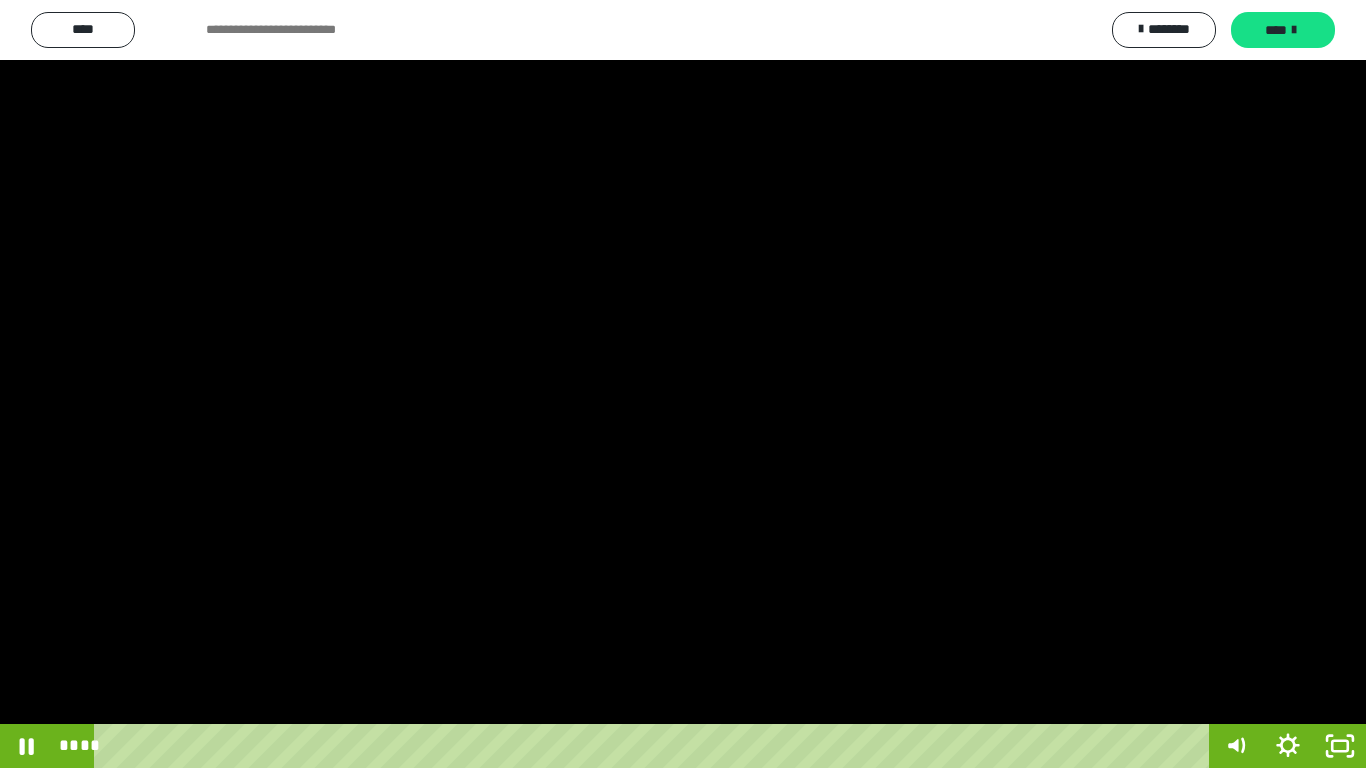 click at bounding box center (683, 384) 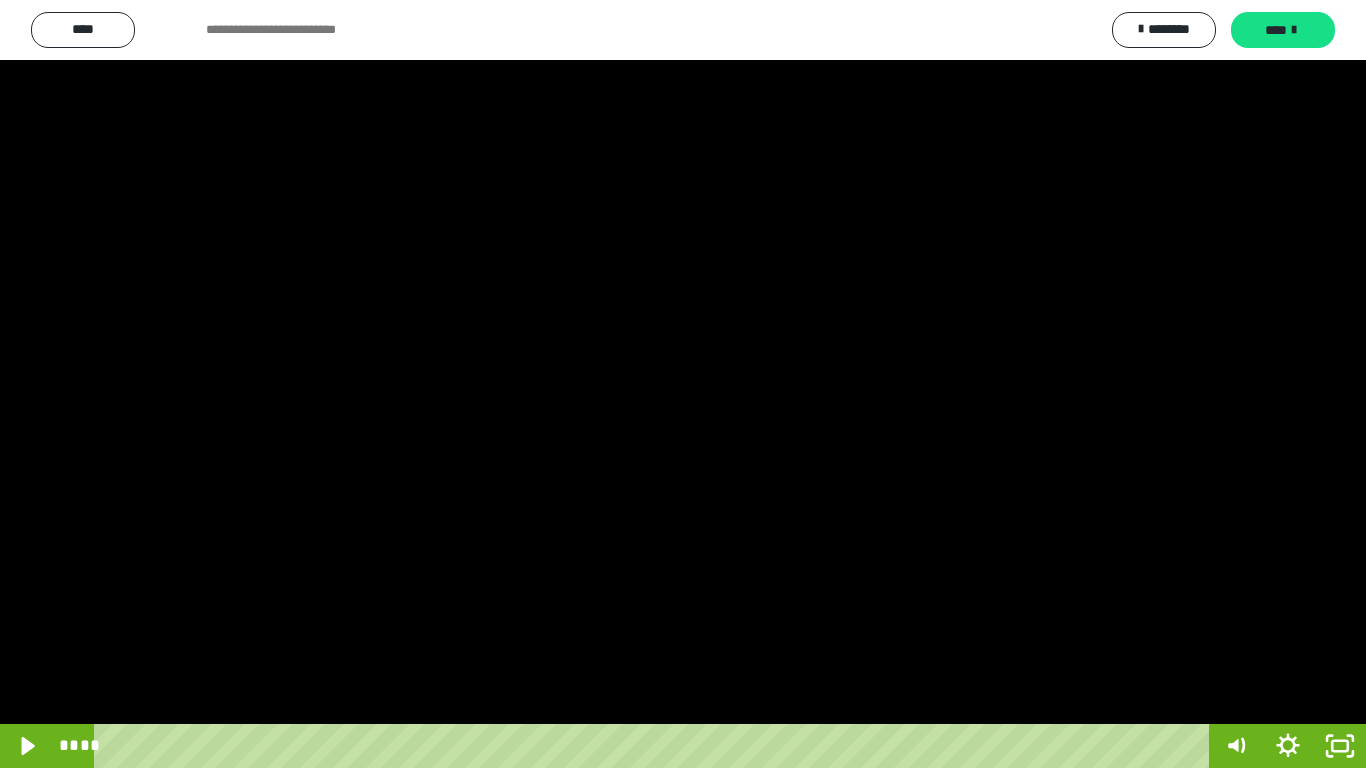 click at bounding box center [683, 384] 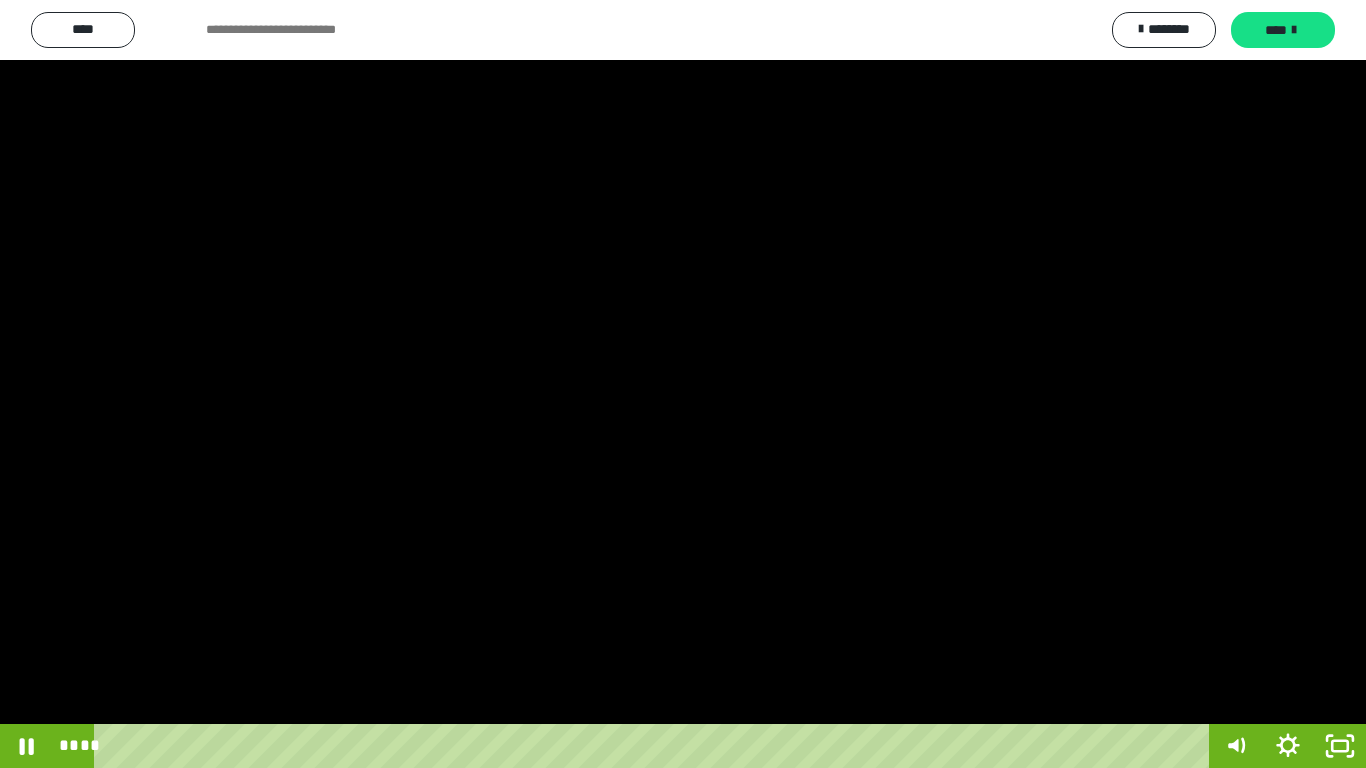 click at bounding box center (683, 384) 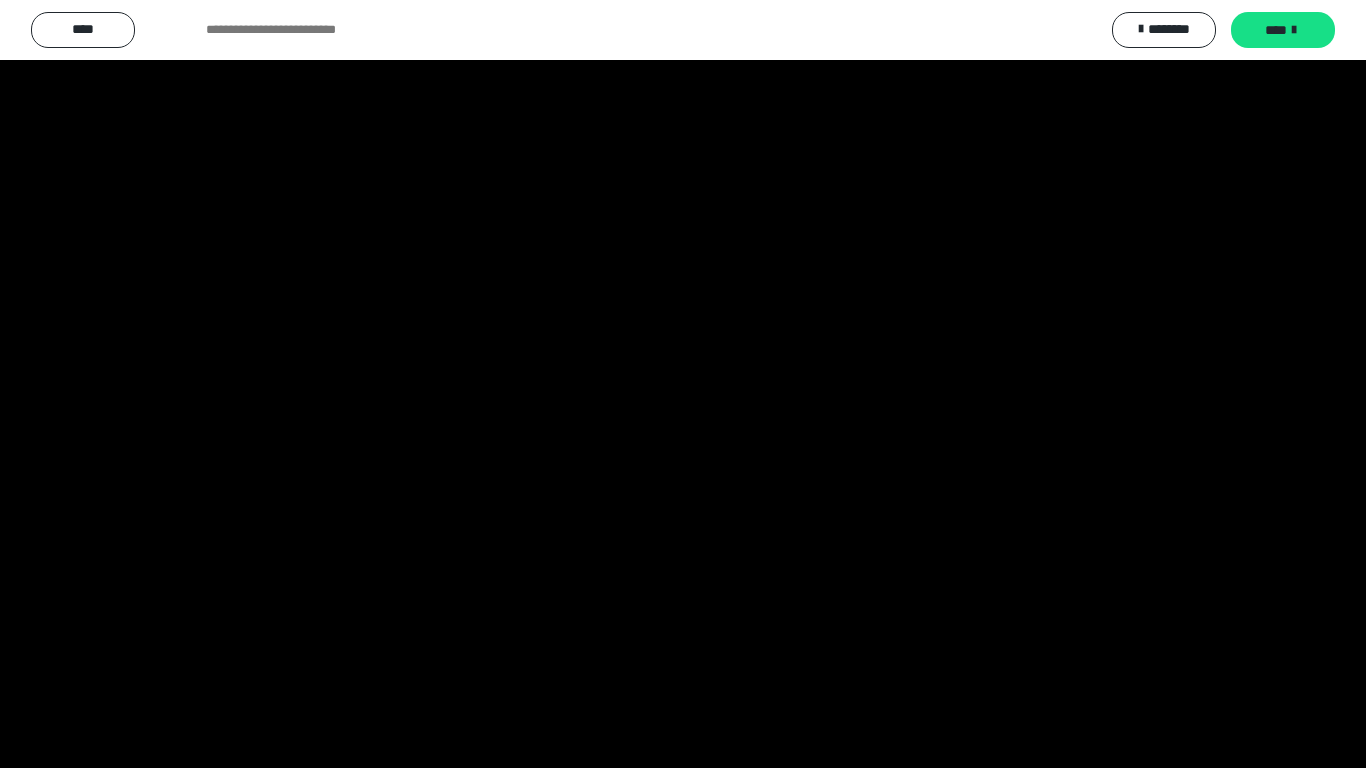 click at bounding box center (683, 384) 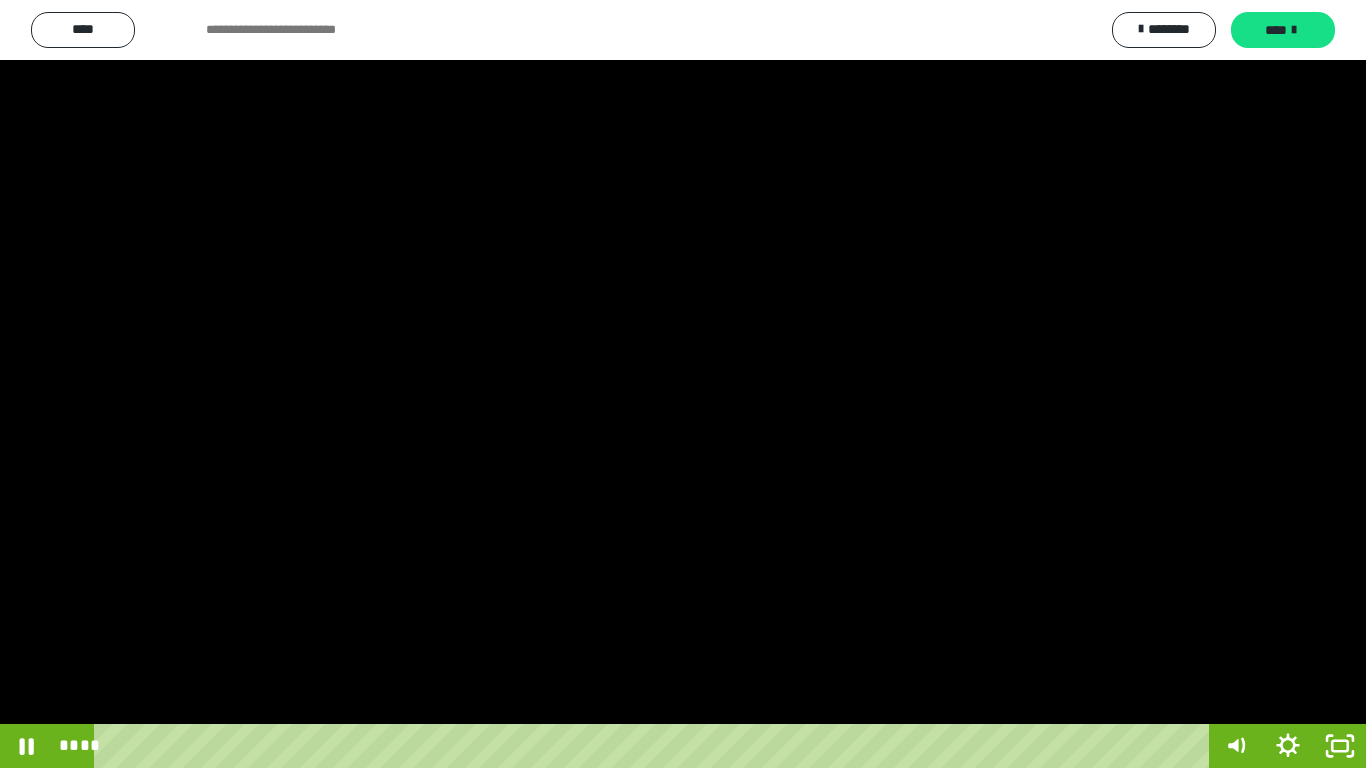 click at bounding box center [683, 384] 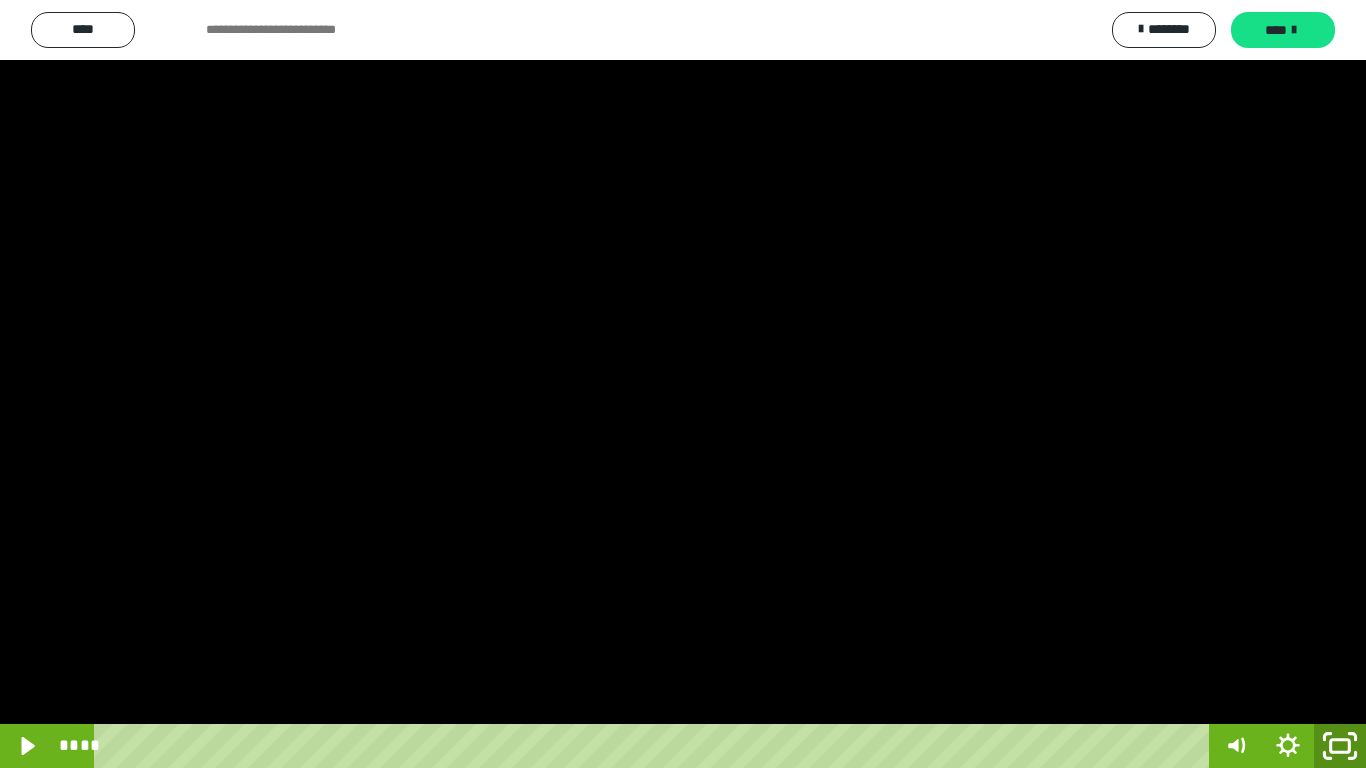 click 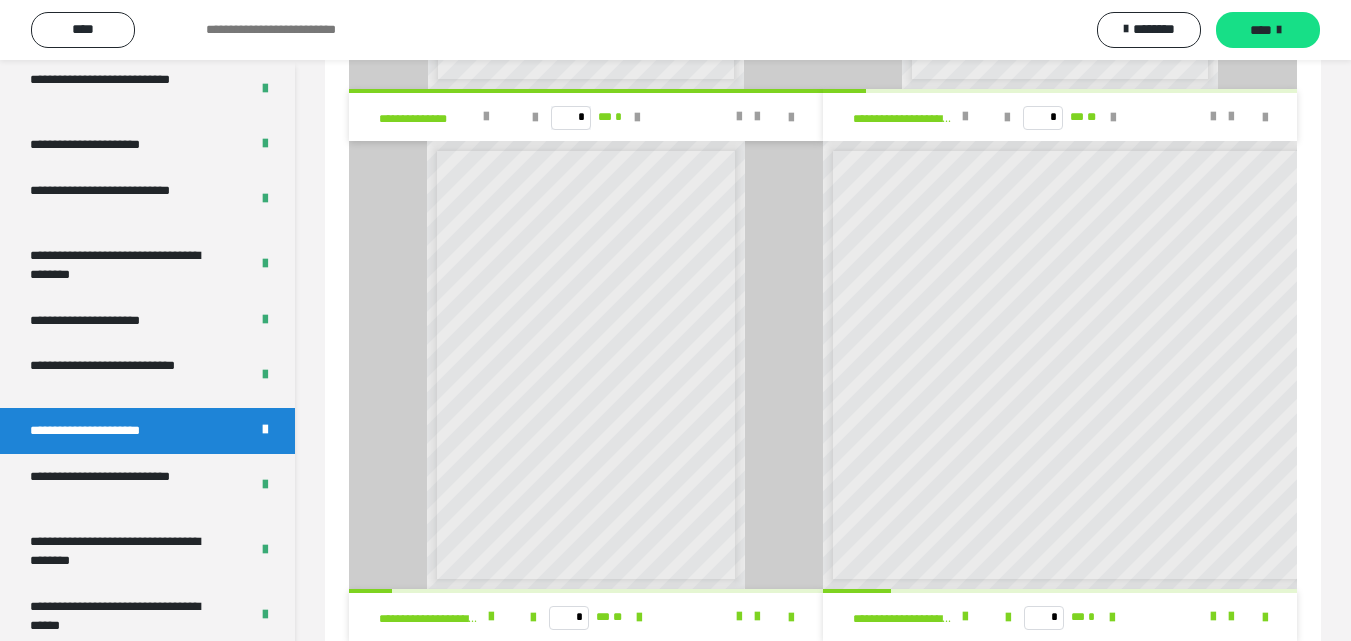 scroll, scrollTop: 2819, scrollLeft: 0, axis: vertical 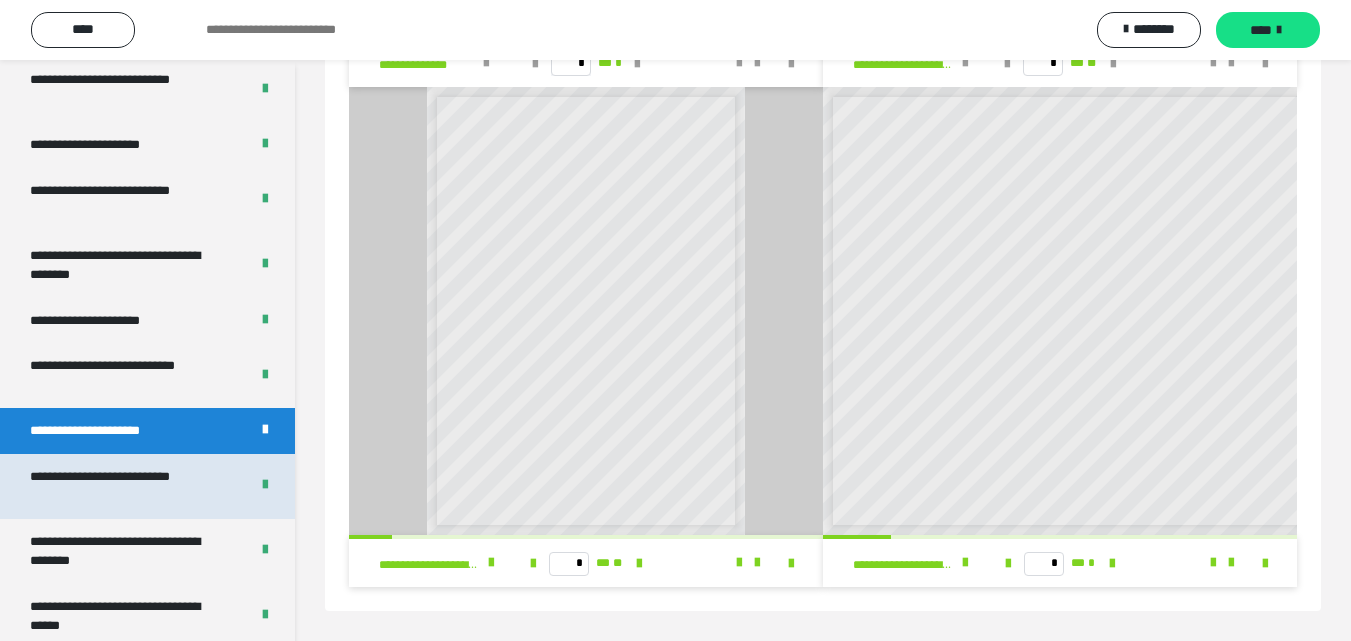 click on "**********" at bounding box center (124, 486) 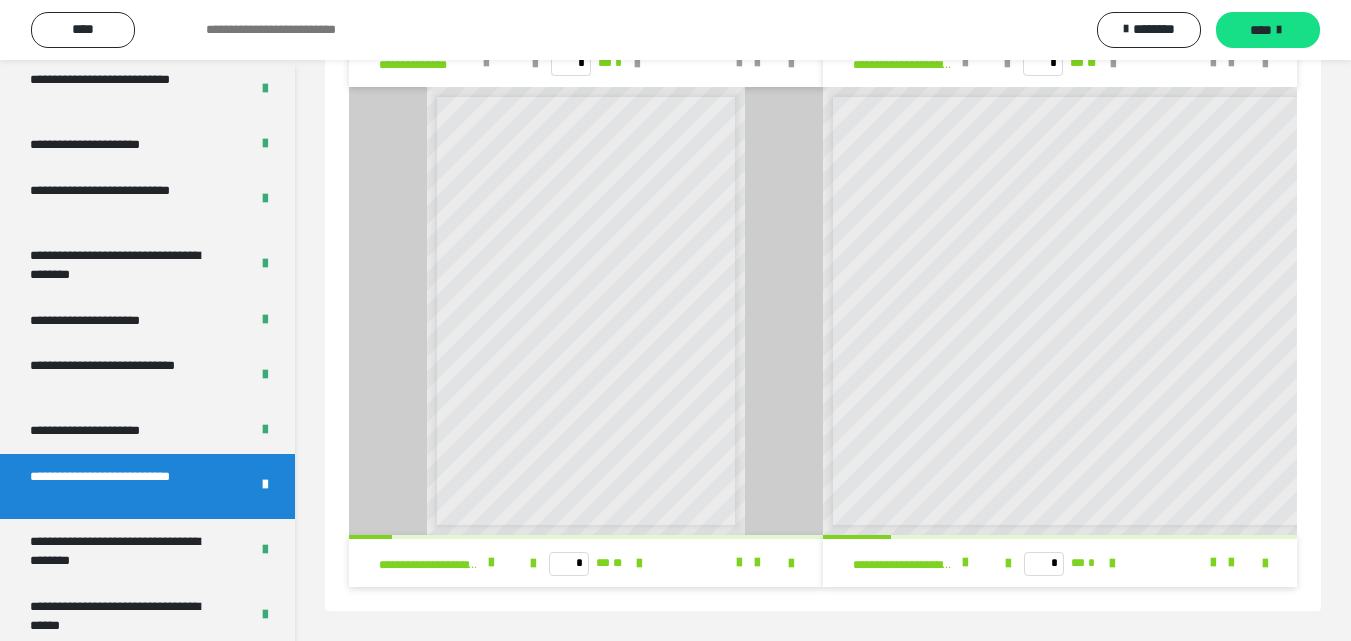 scroll, scrollTop: 60, scrollLeft: 0, axis: vertical 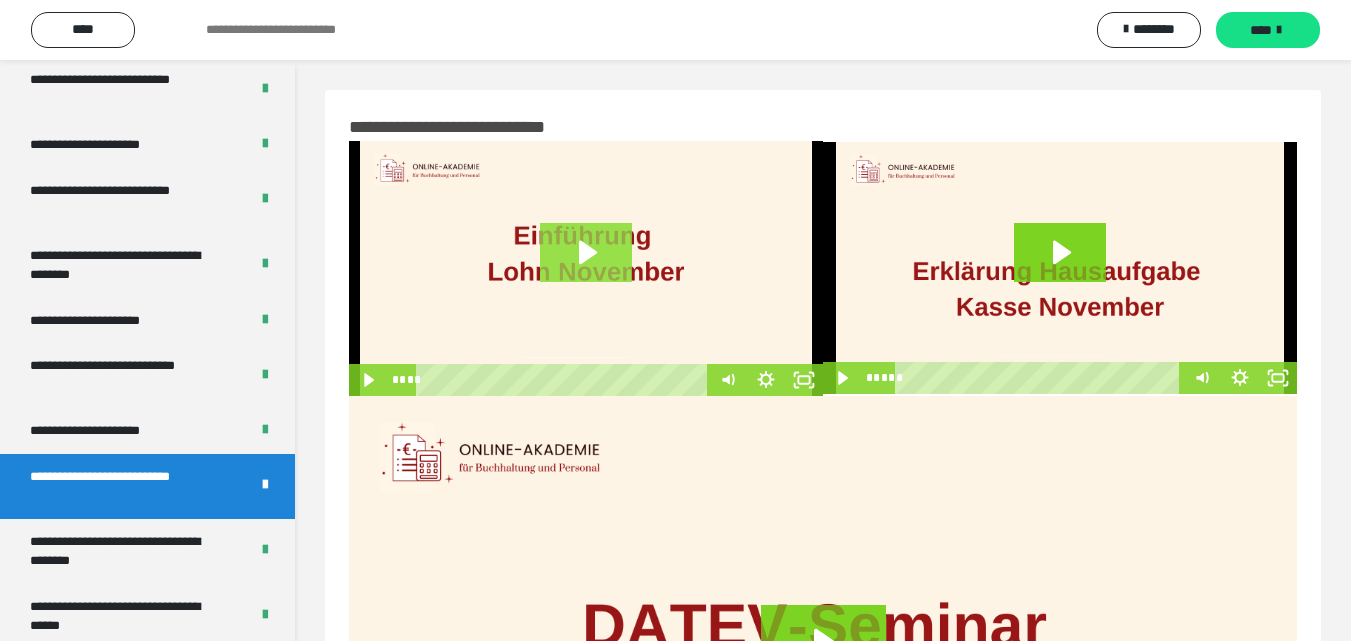 click 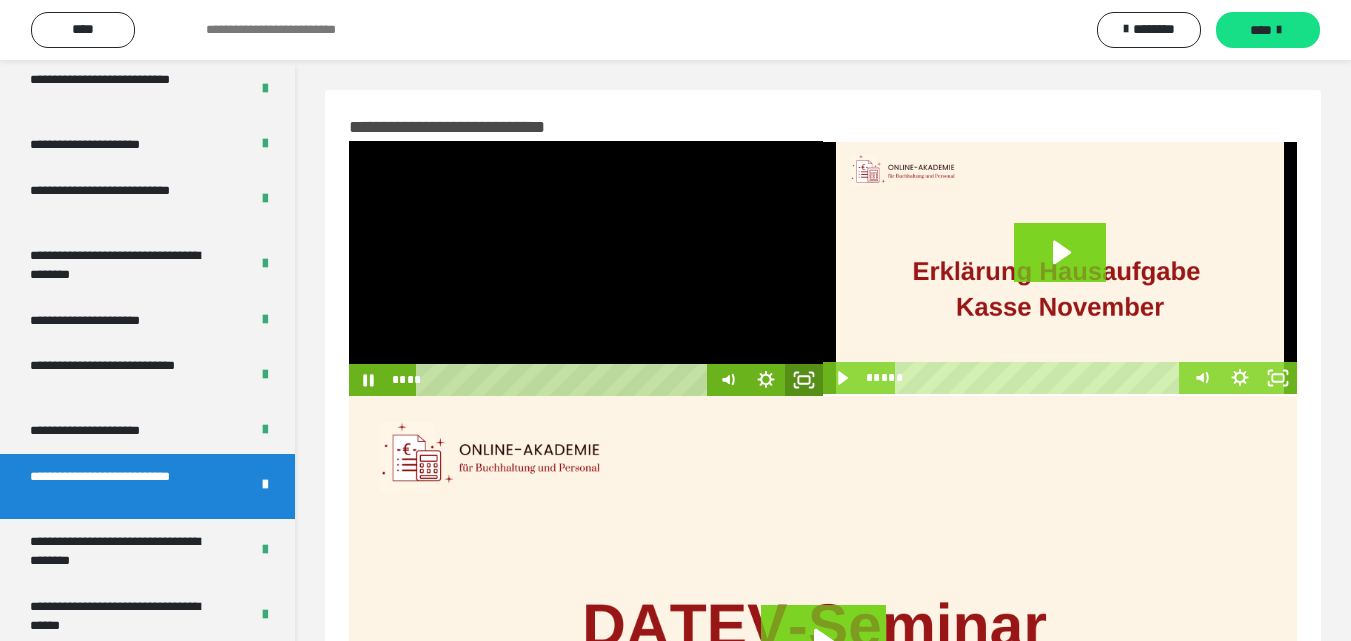click 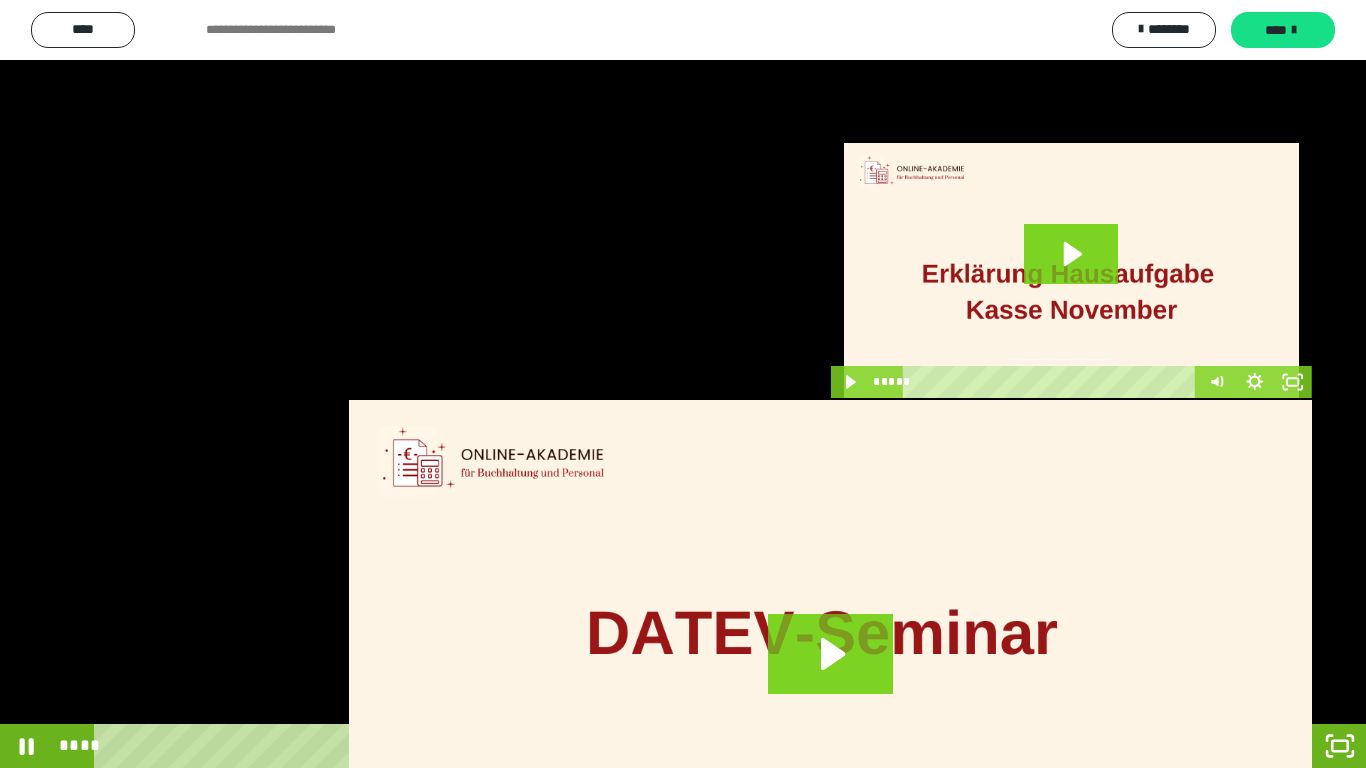 click at bounding box center (683, 384) 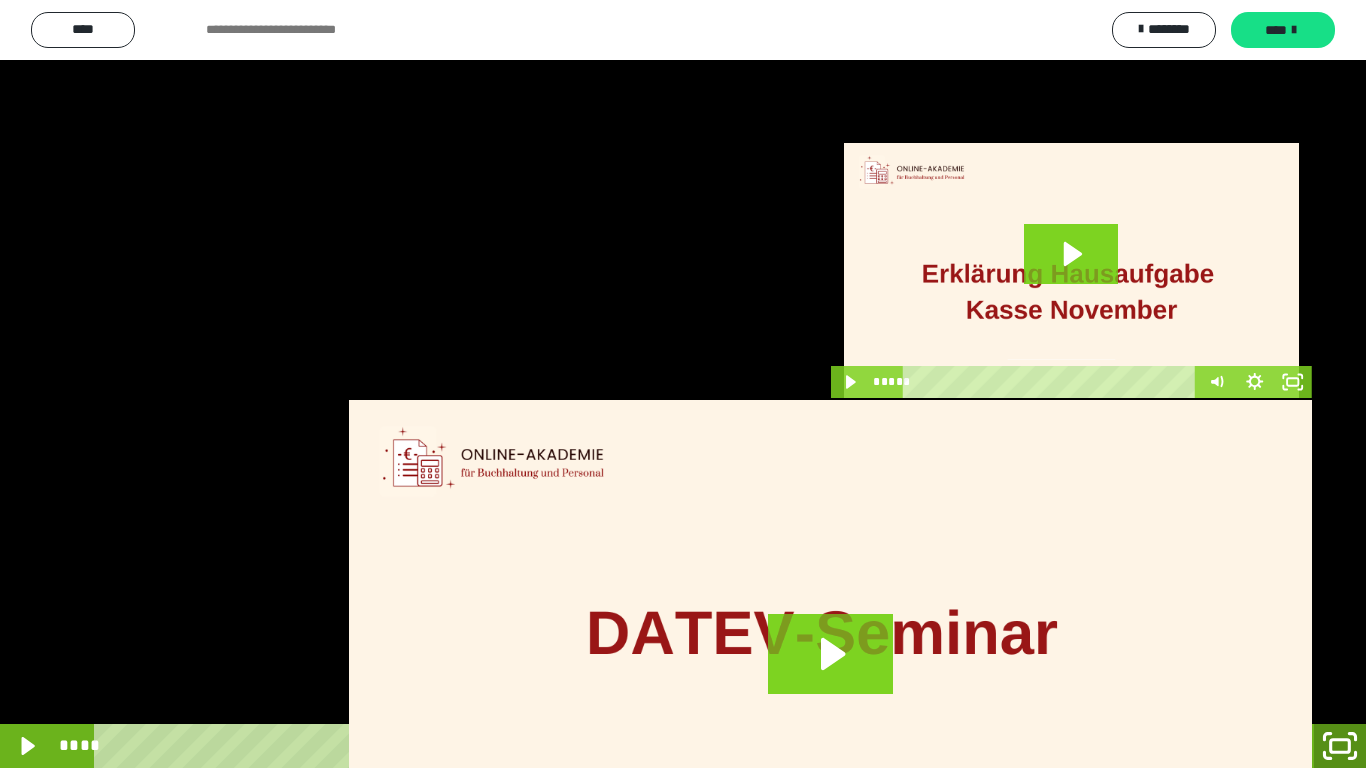 click 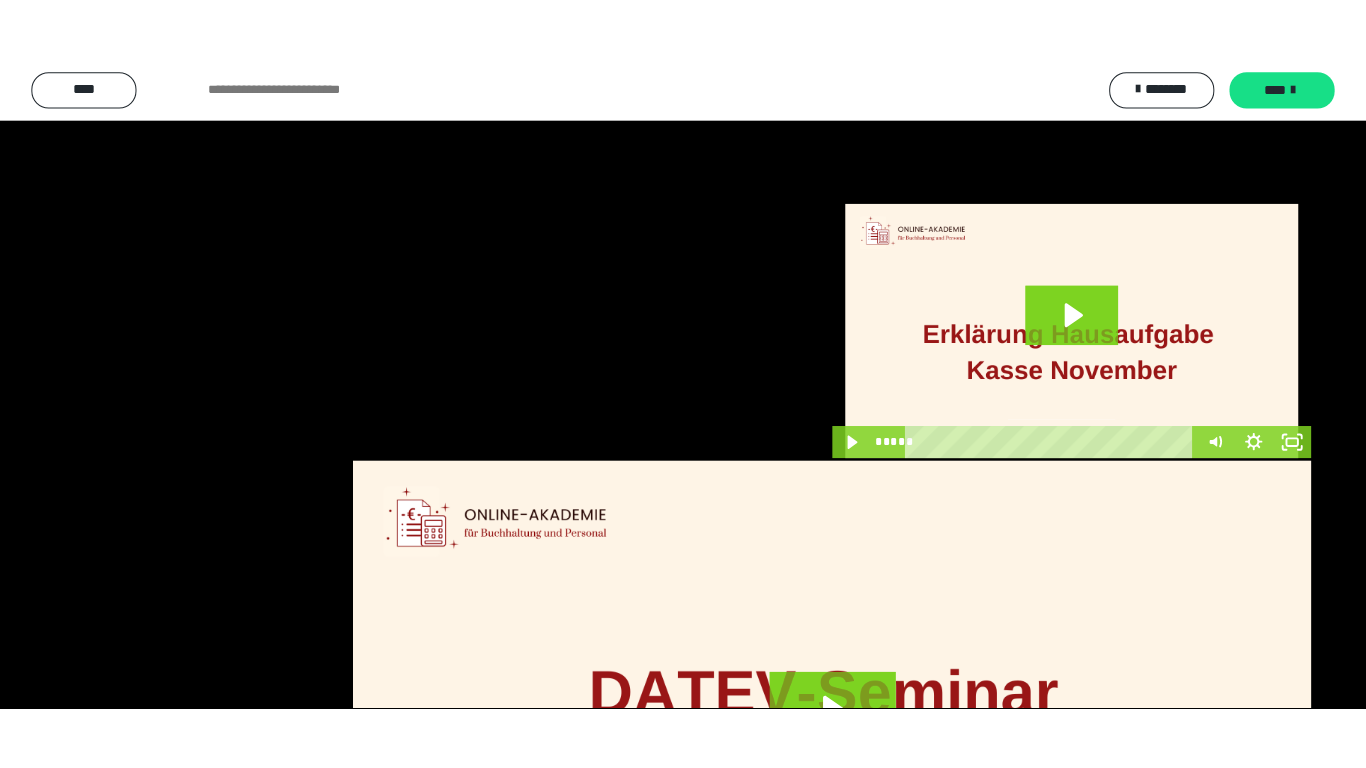 scroll, scrollTop: 3919, scrollLeft: 0, axis: vertical 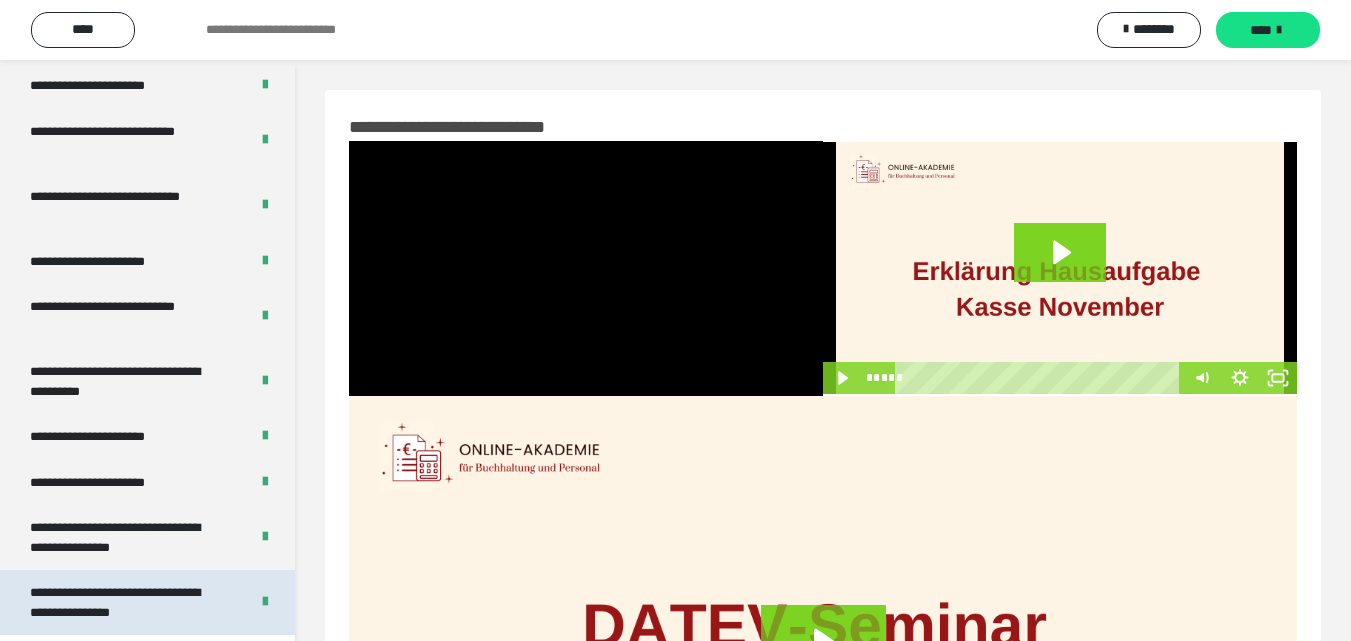 click on "**********" at bounding box center (124, 602) 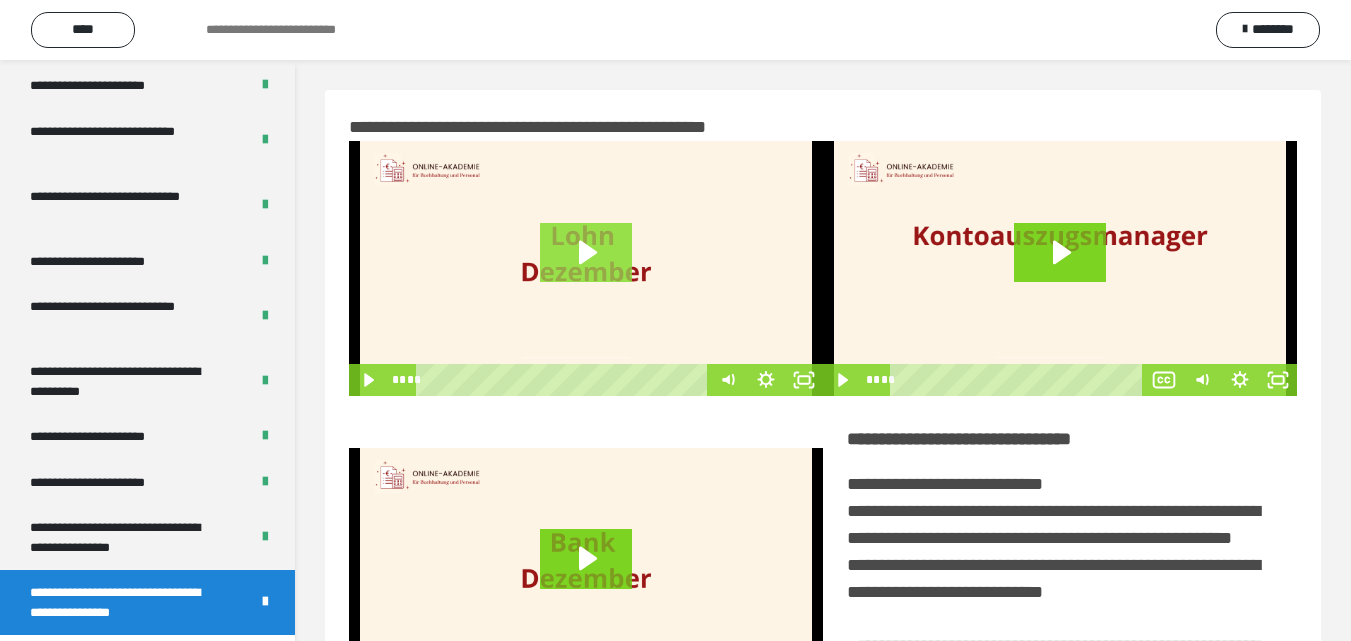 click 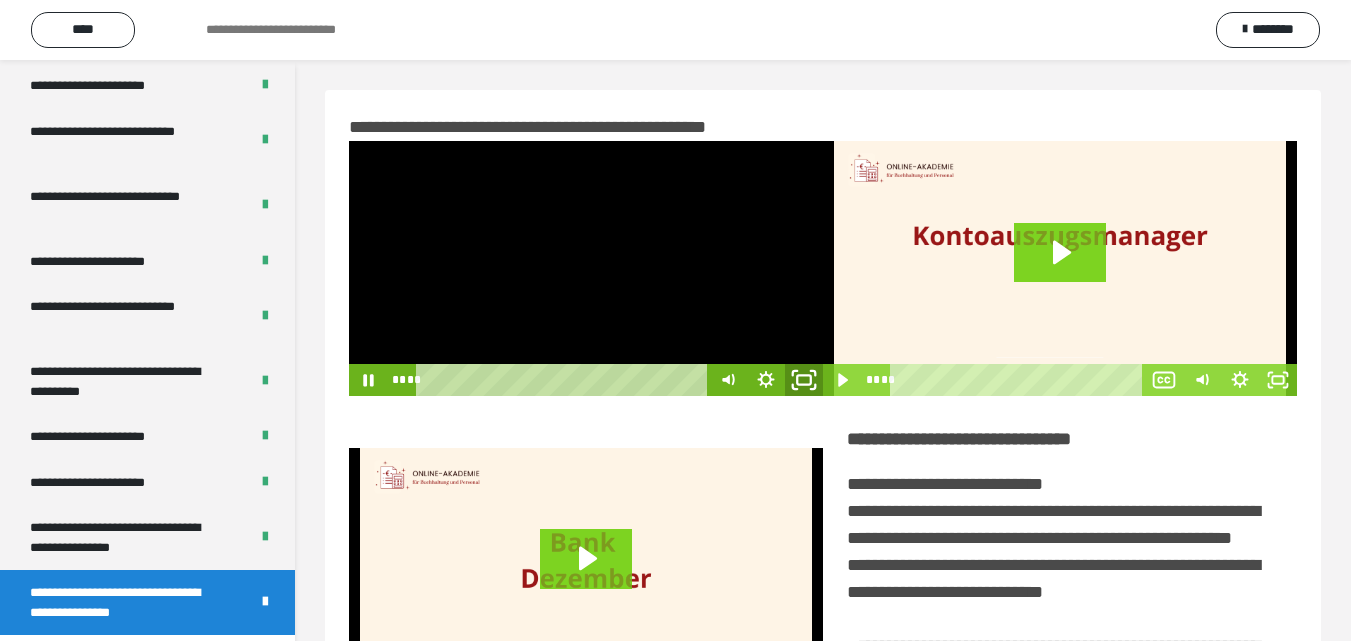click 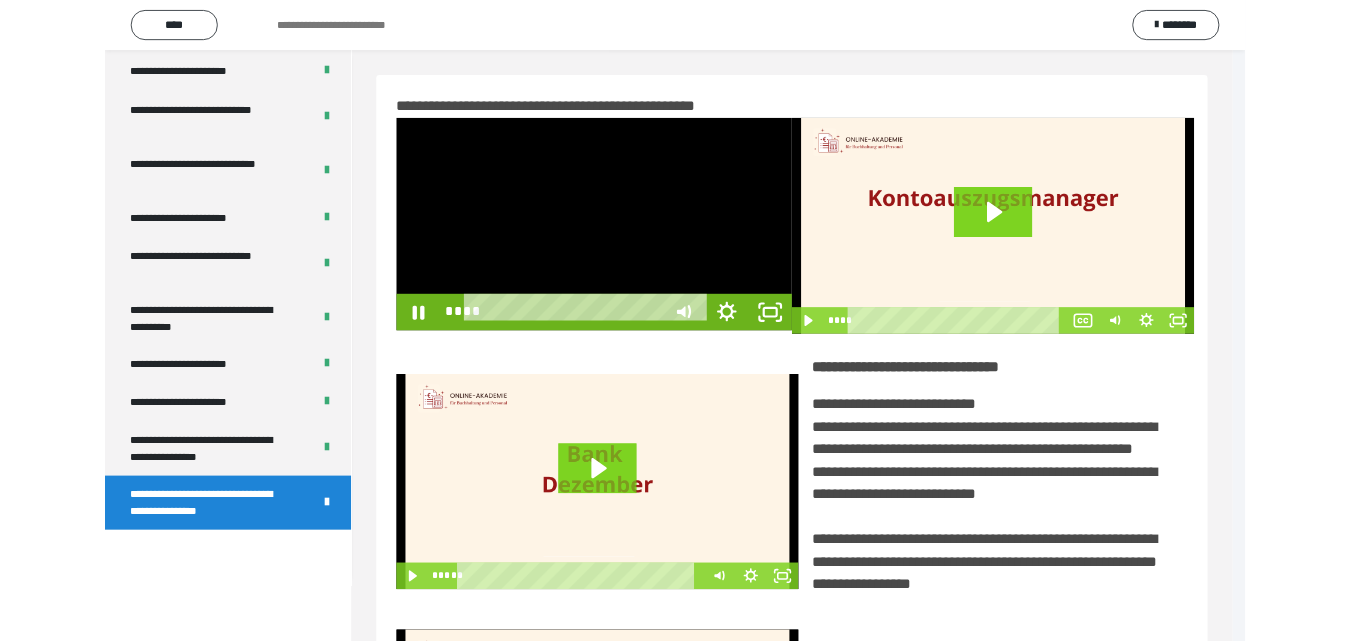 scroll, scrollTop: 3792, scrollLeft: 0, axis: vertical 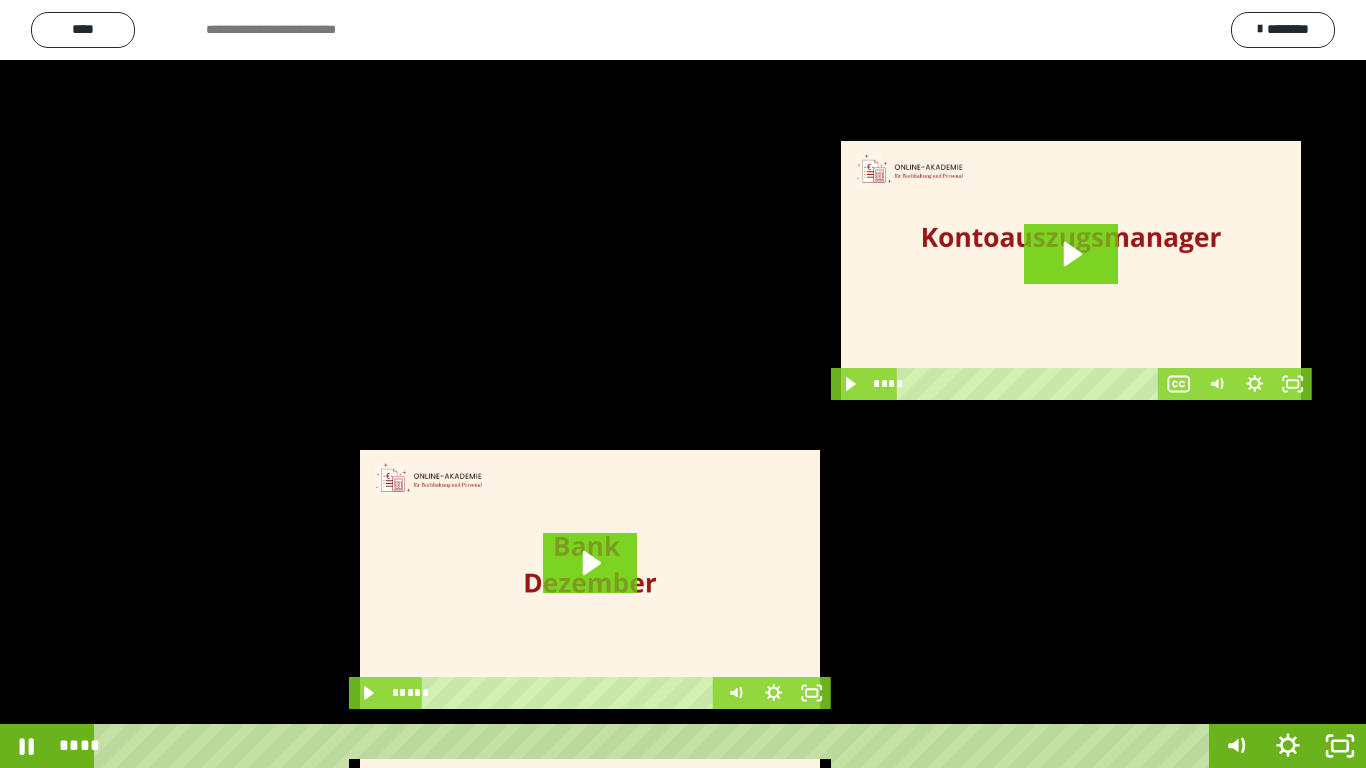 click at bounding box center (683, 384) 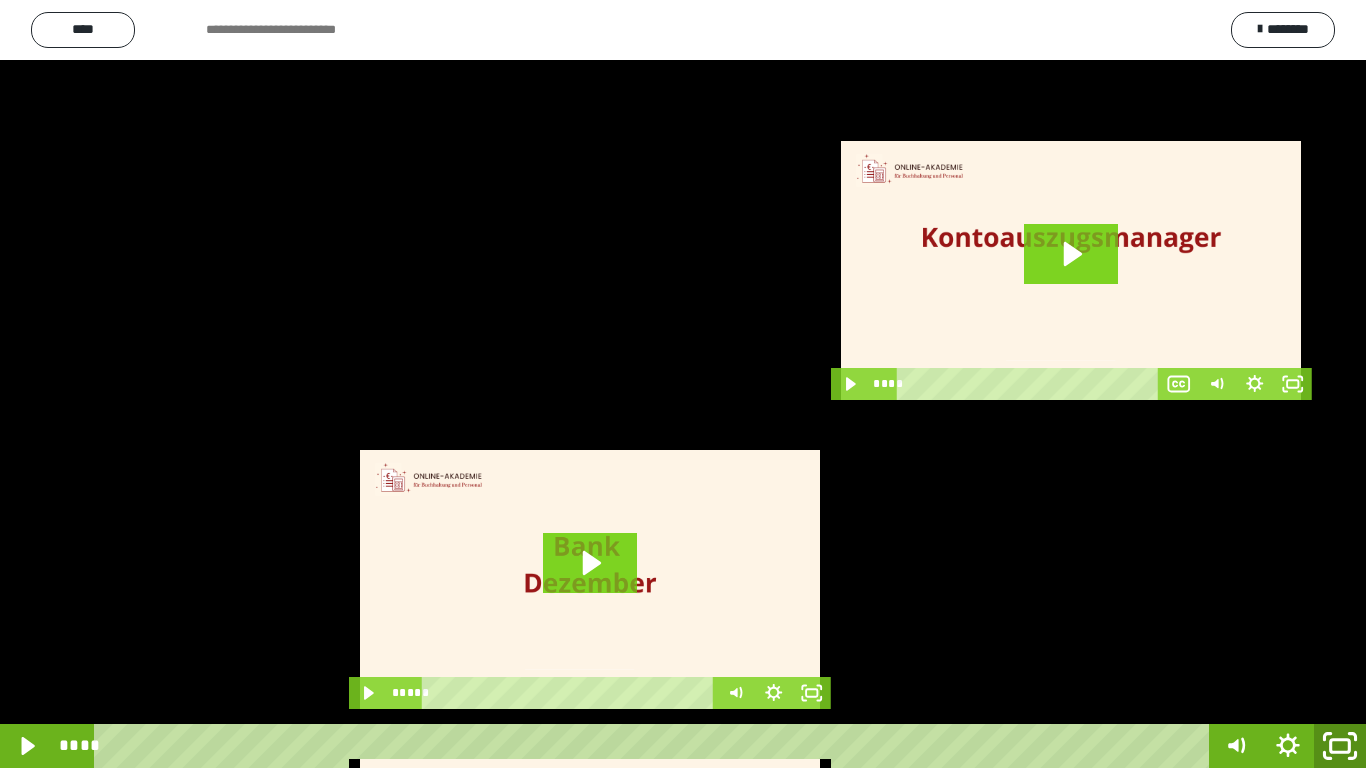 click 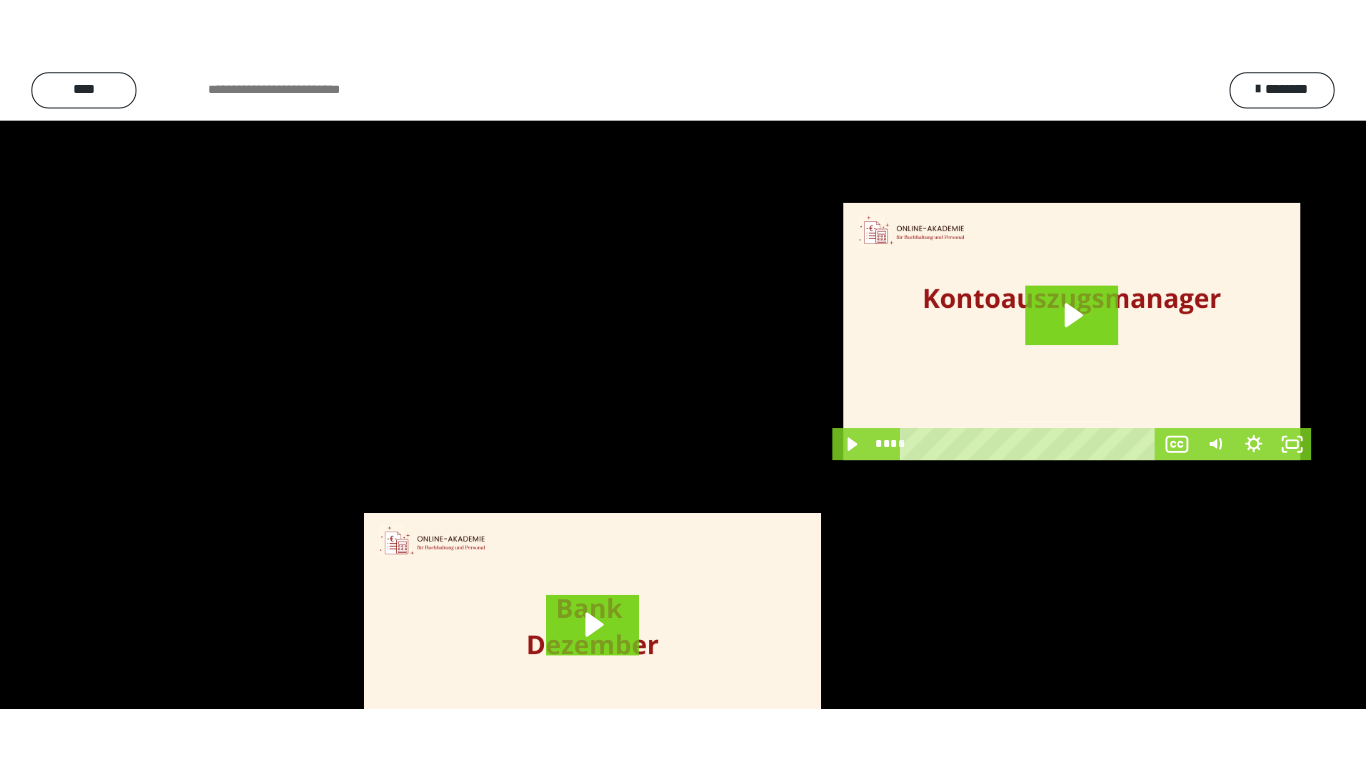 scroll, scrollTop: 3919, scrollLeft: 0, axis: vertical 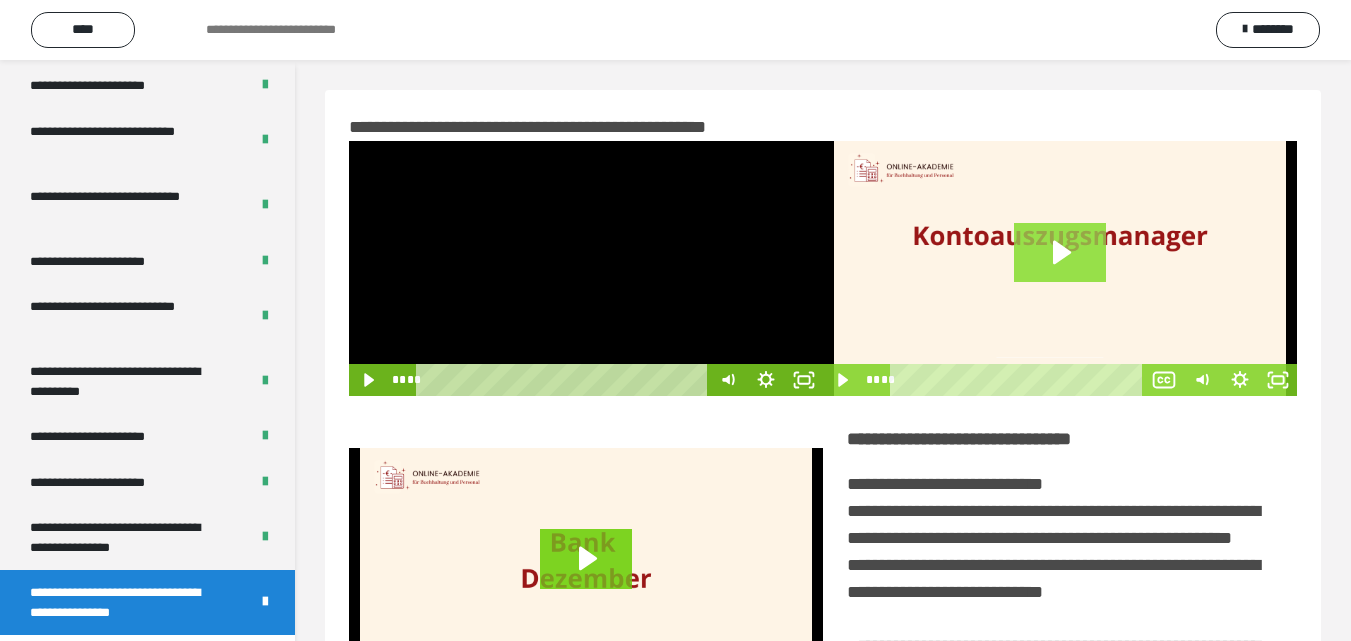 click 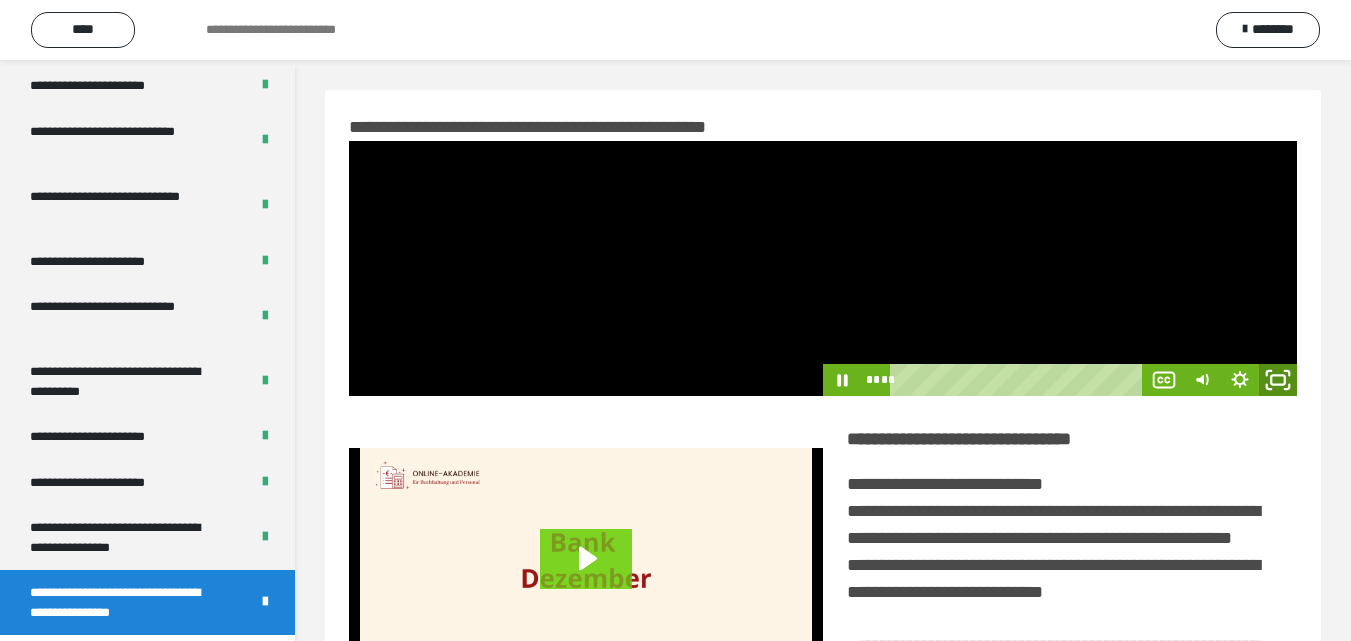 click 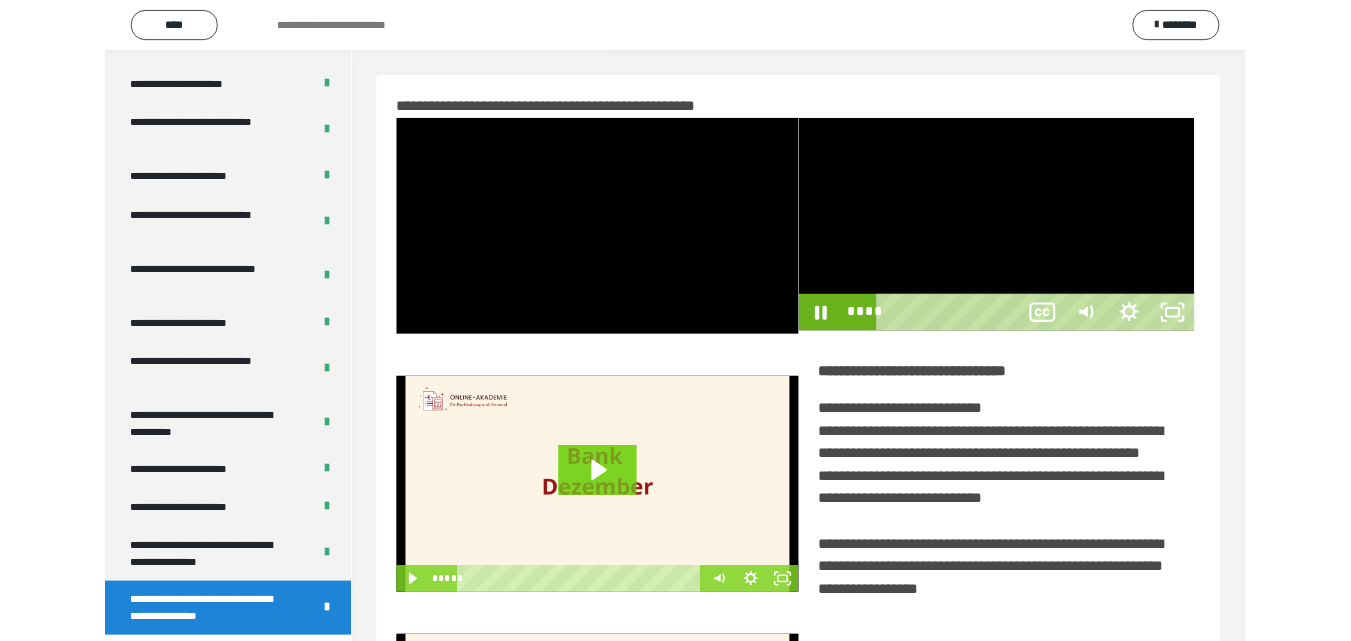 scroll, scrollTop: 3792, scrollLeft: 0, axis: vertical 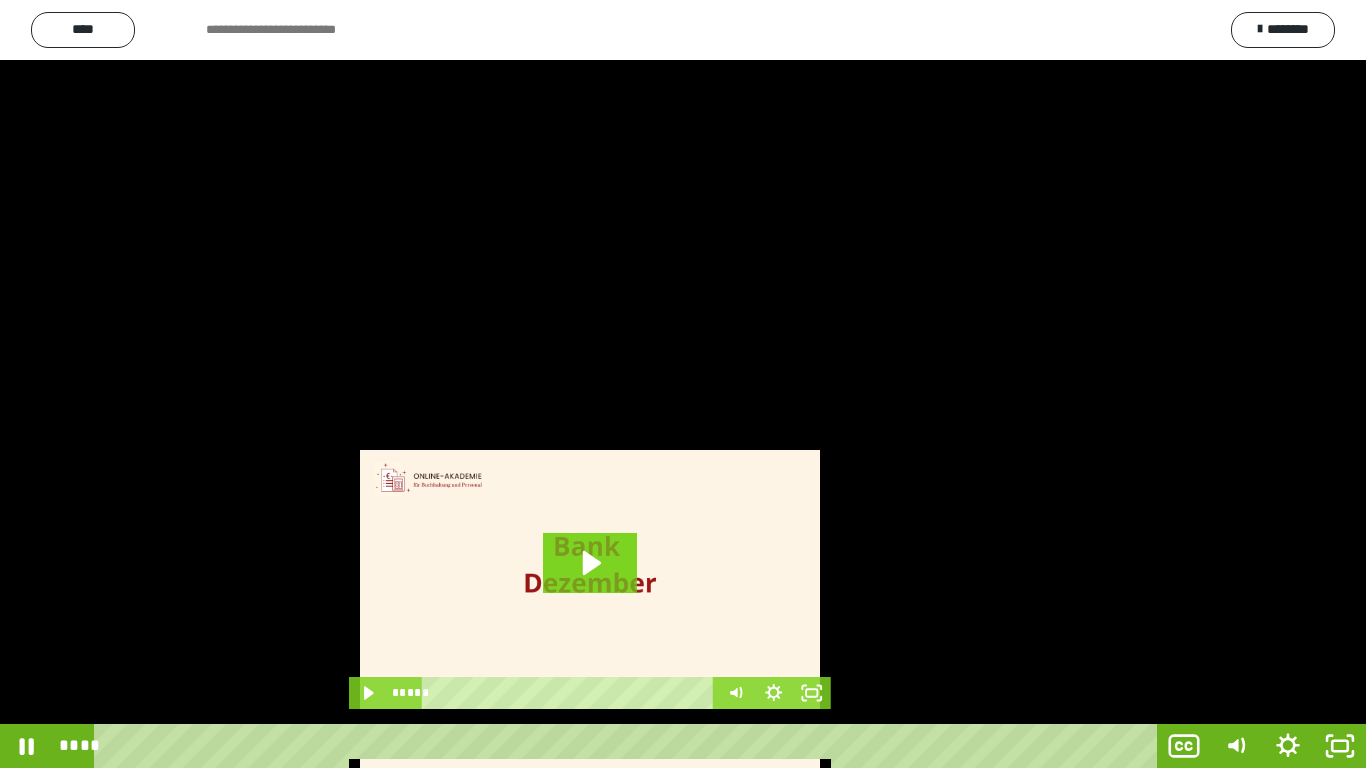click at bounding box center (683, 384) 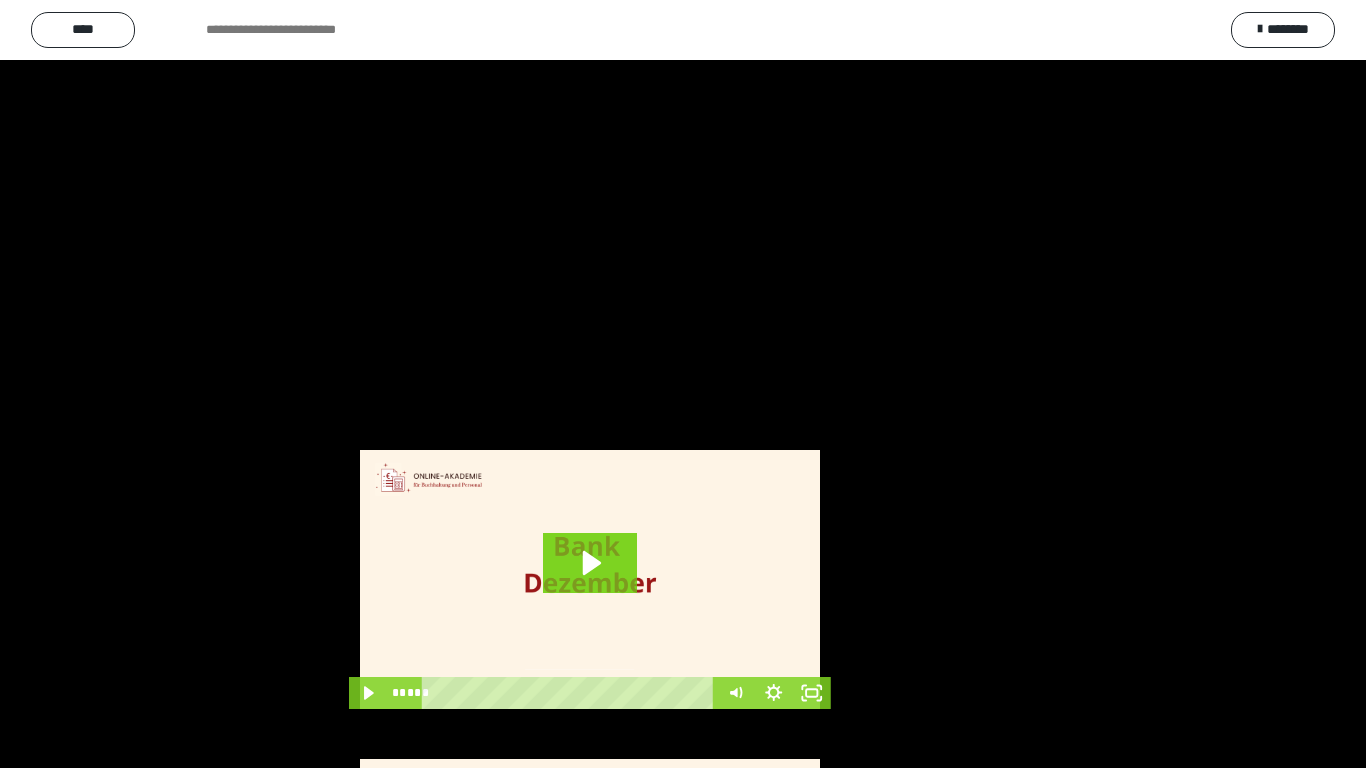 click at bounding box center (683, 384) 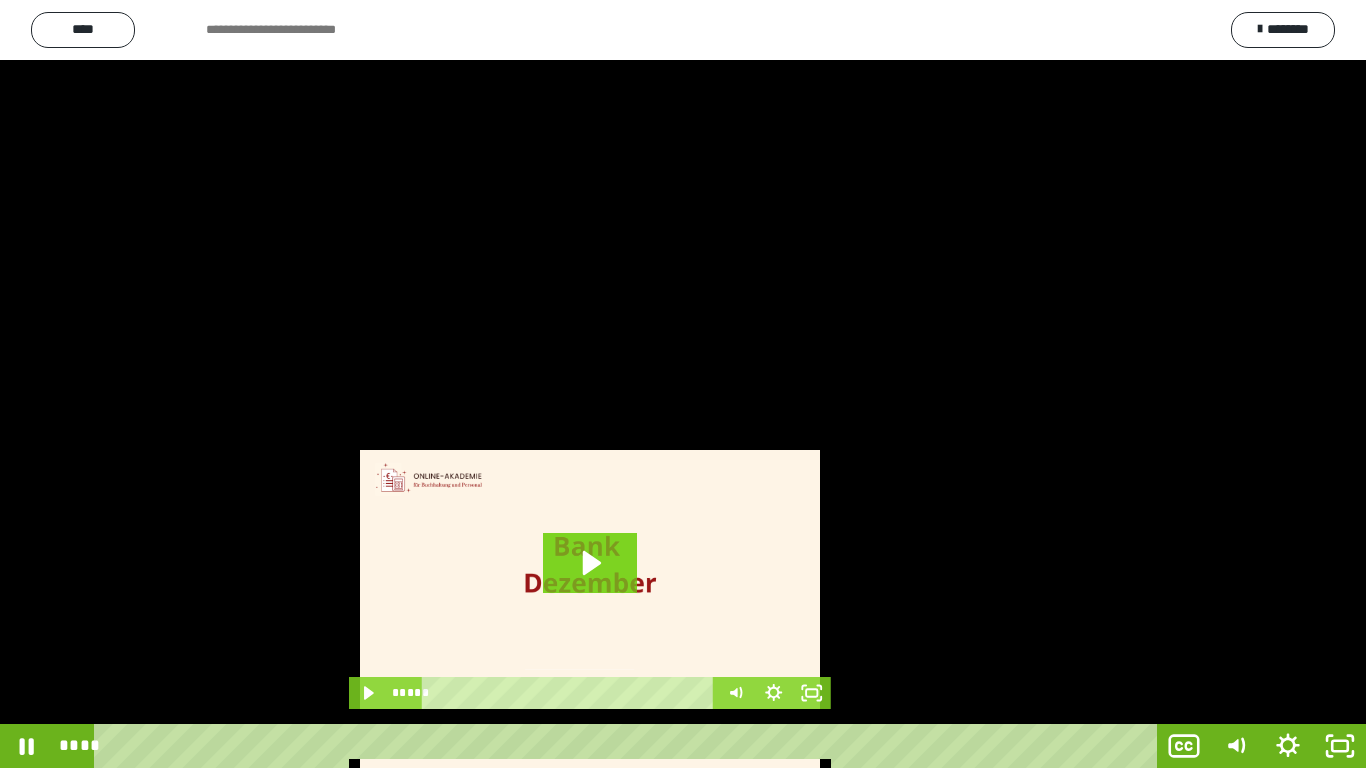 click at bounding box center [683, 384] 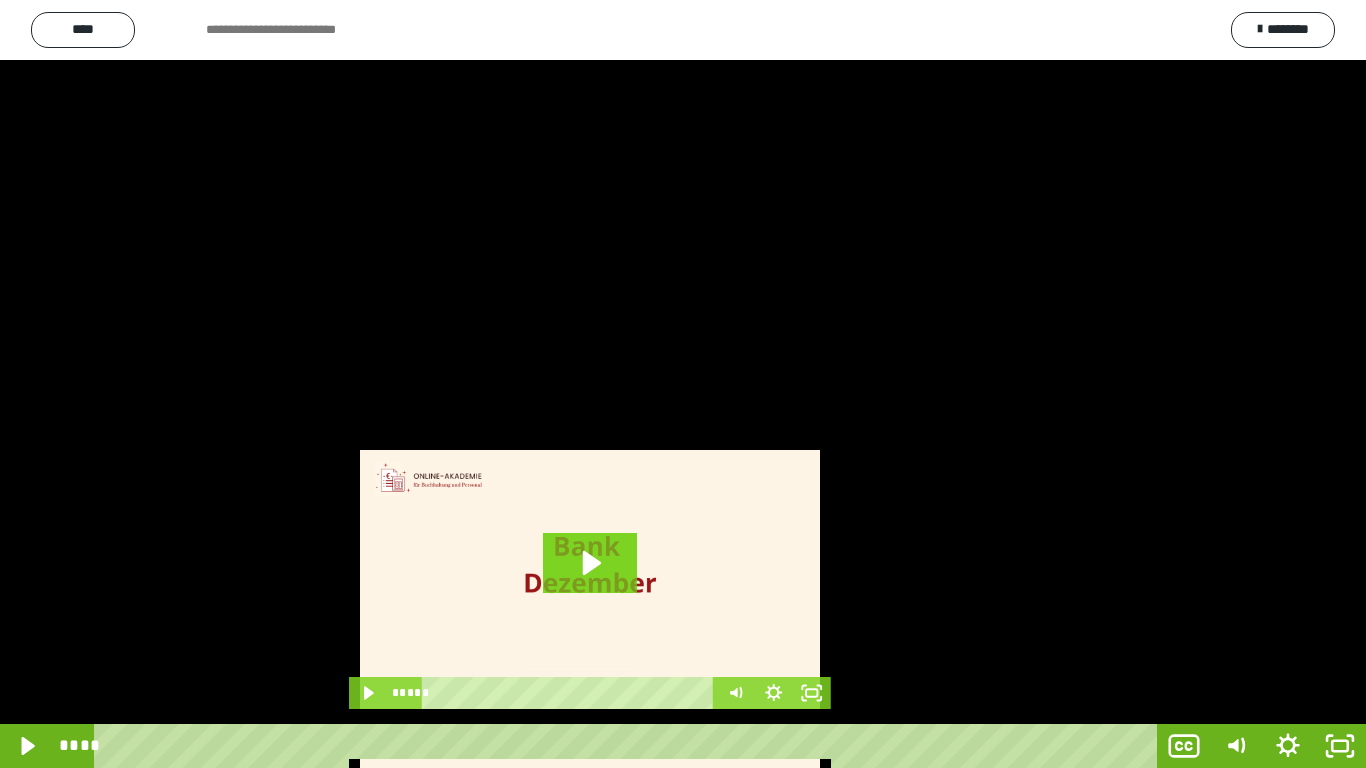 click at bounding box center (683, 384) 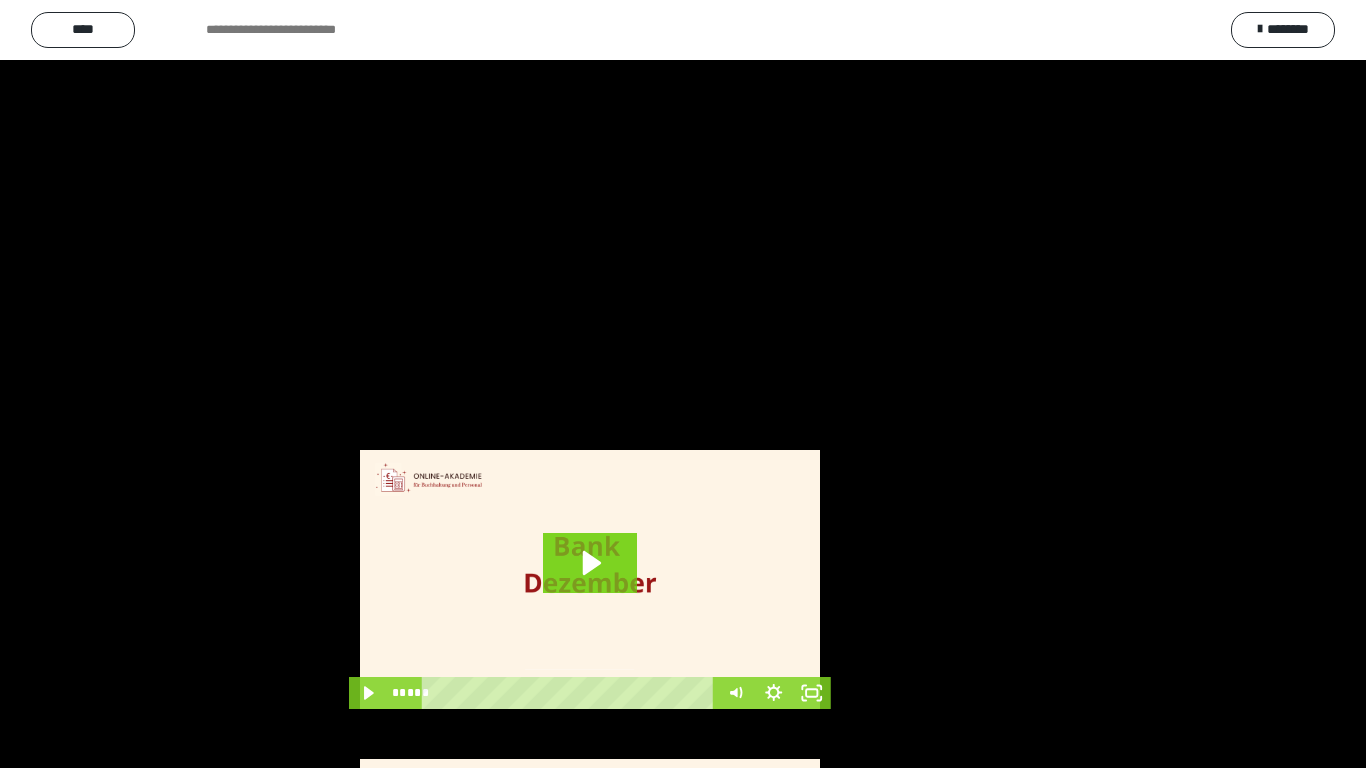 click at bounding box center (683, 384) 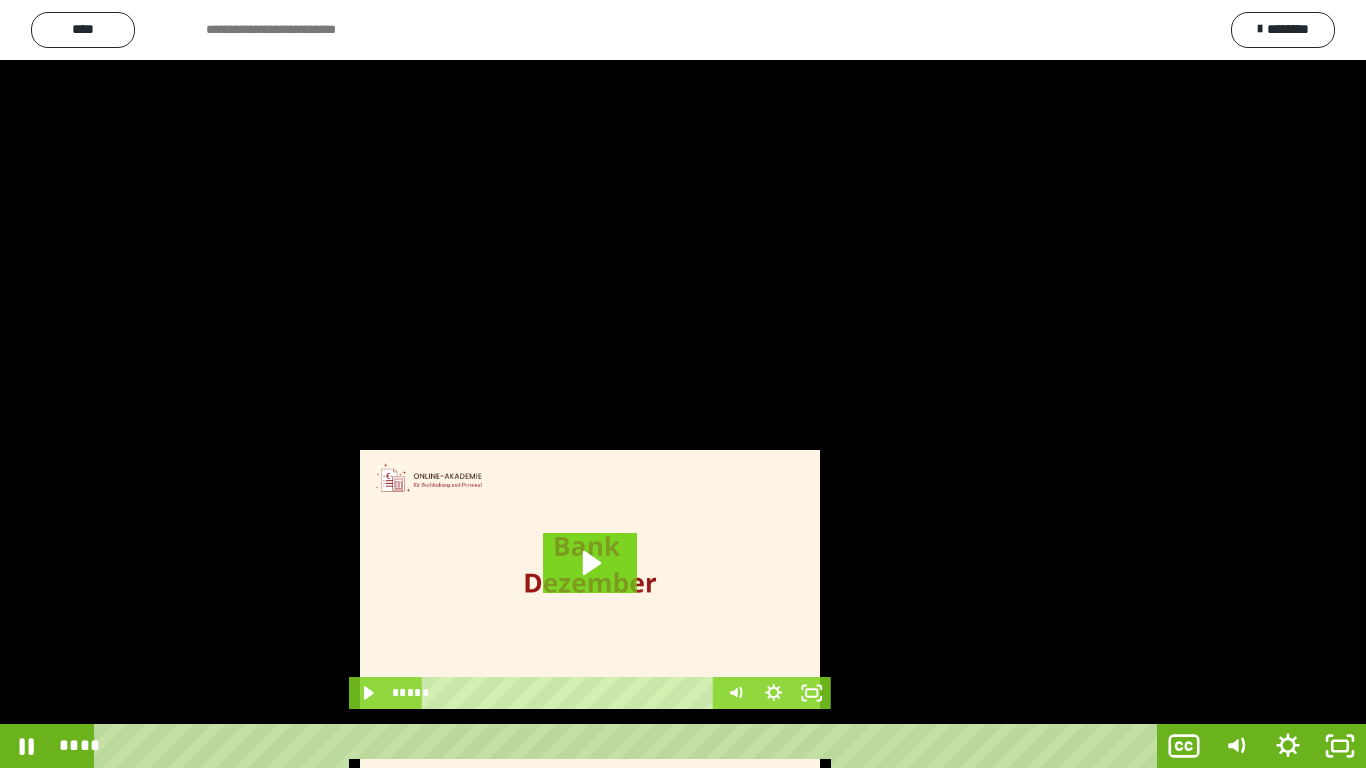 click at bounding box center [683, 384] 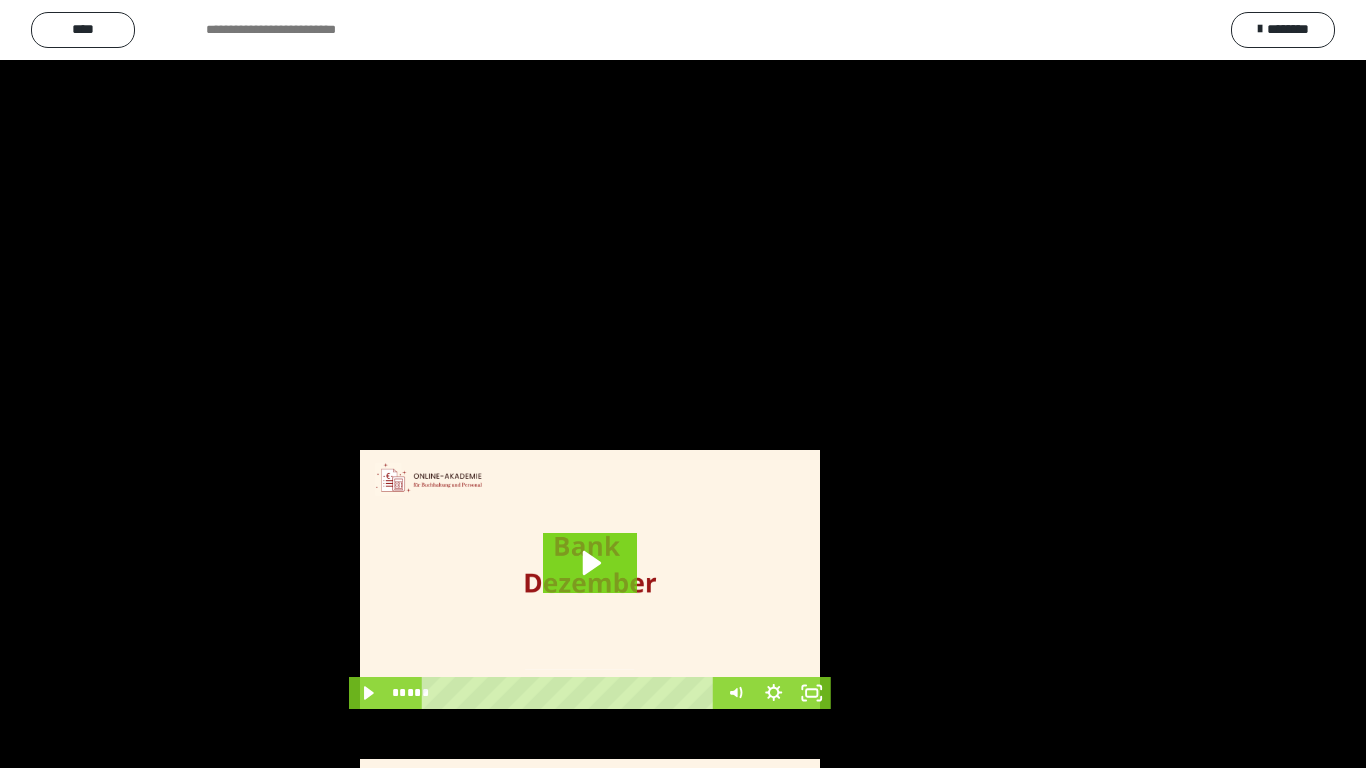 click at bounding box center [683, 384] 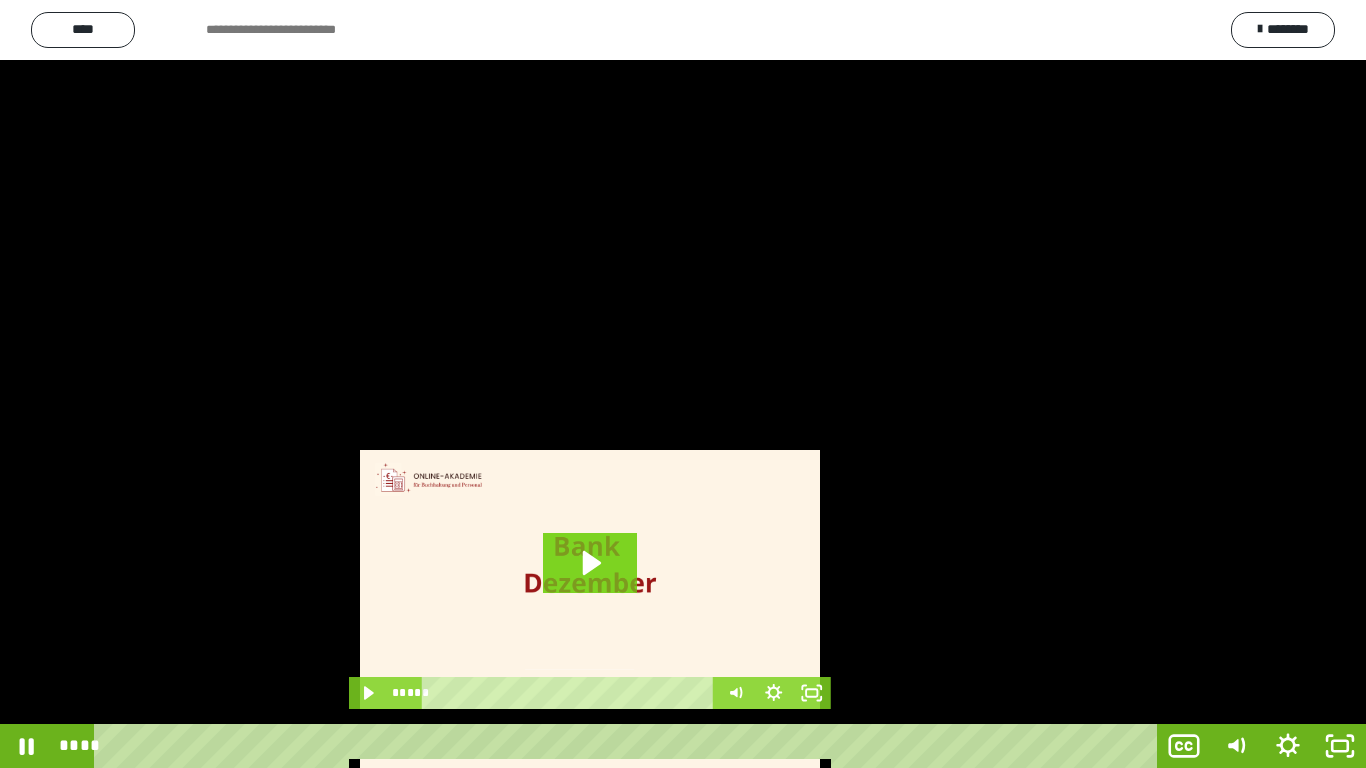 click at bounding box center (683, 384) 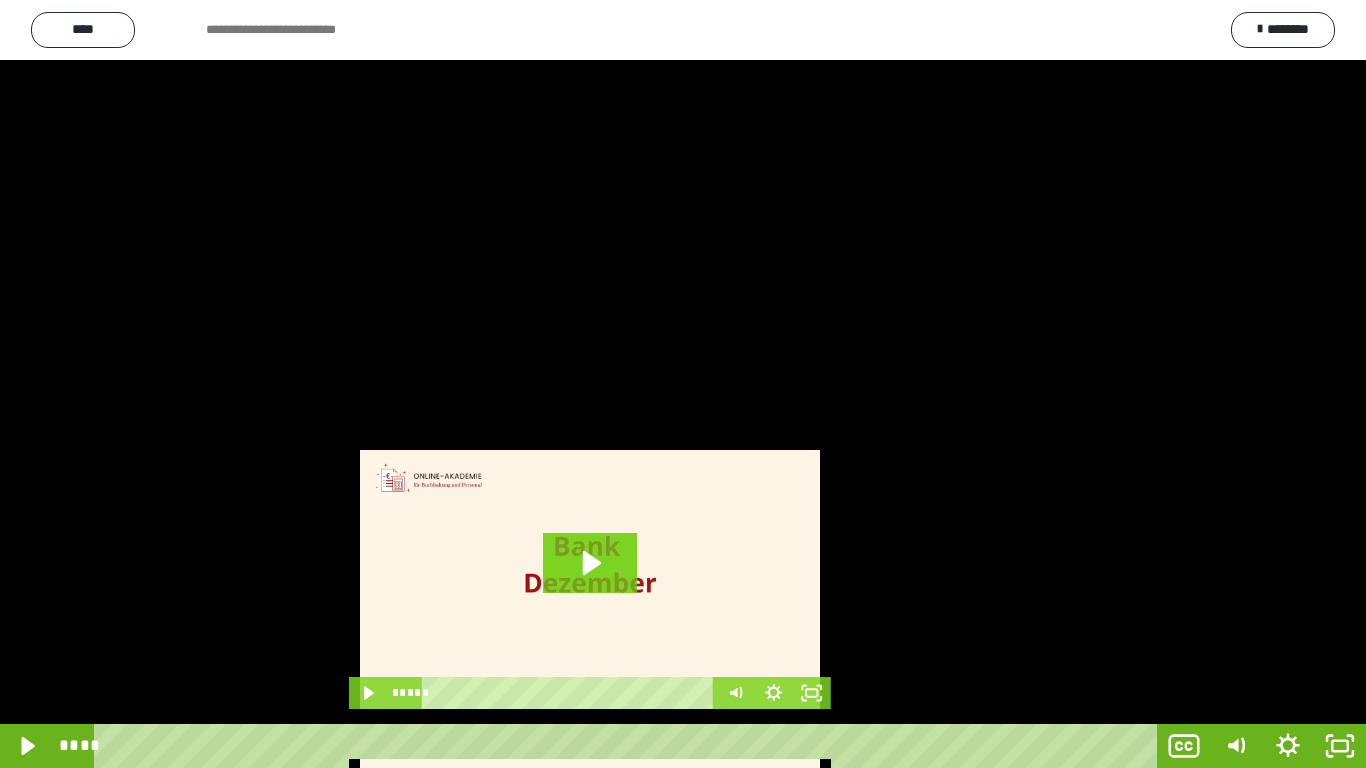 click at bounding box center [683, 384] 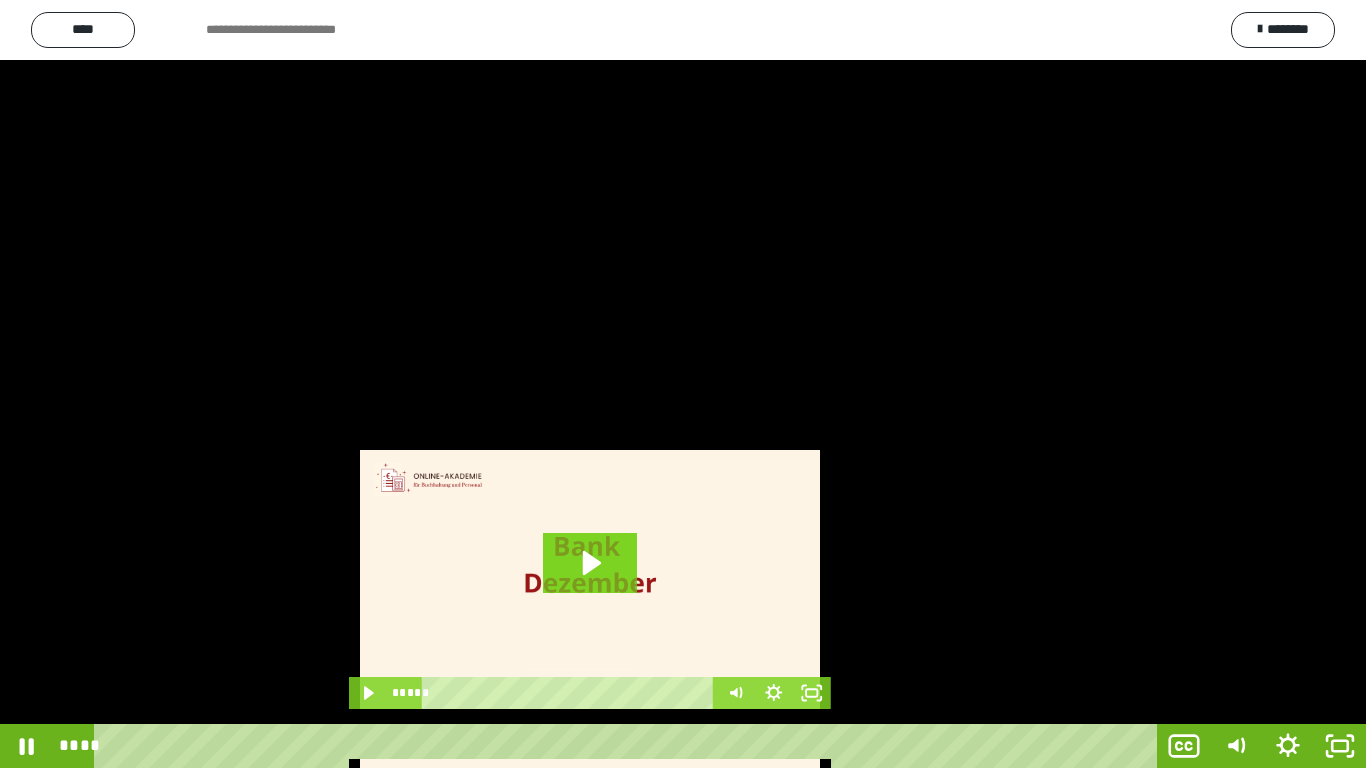 click at bounding box center (683, 384) 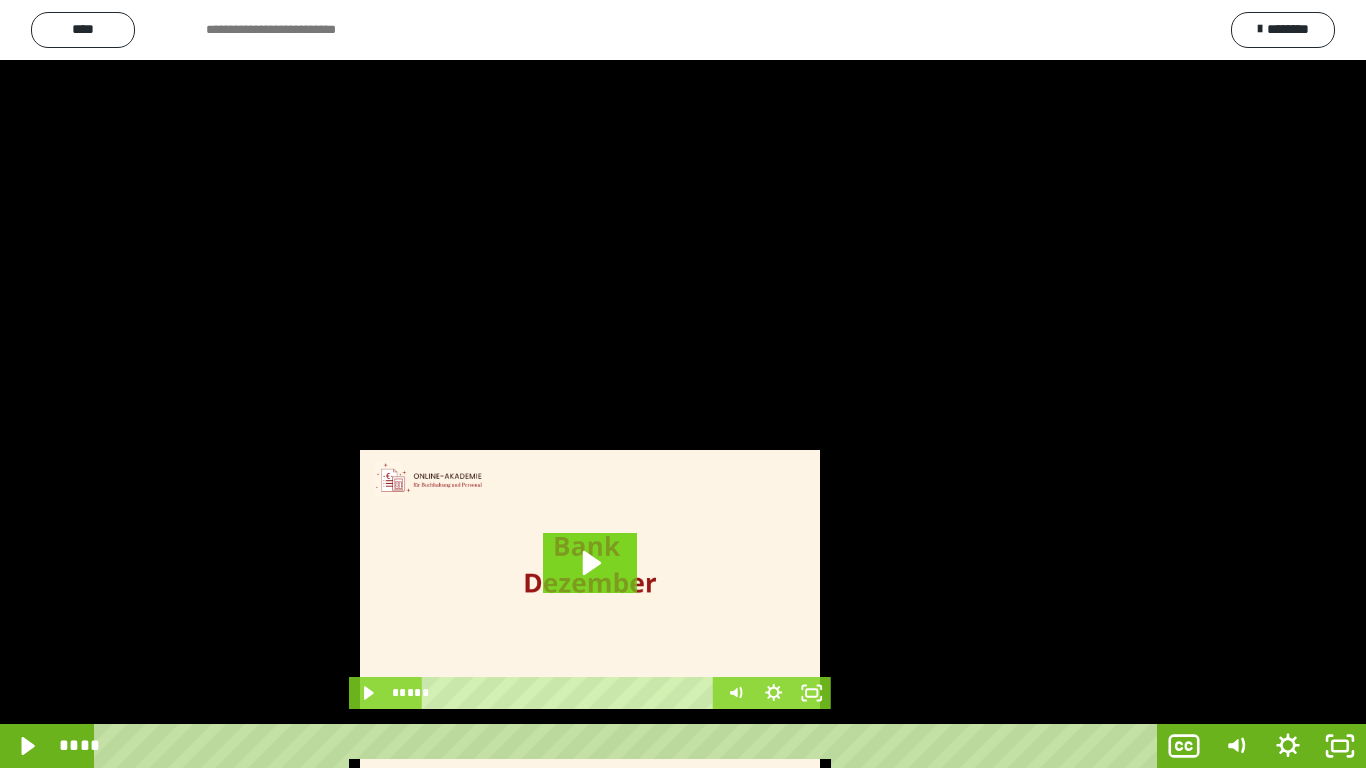 click at bounding box center (683, 384) 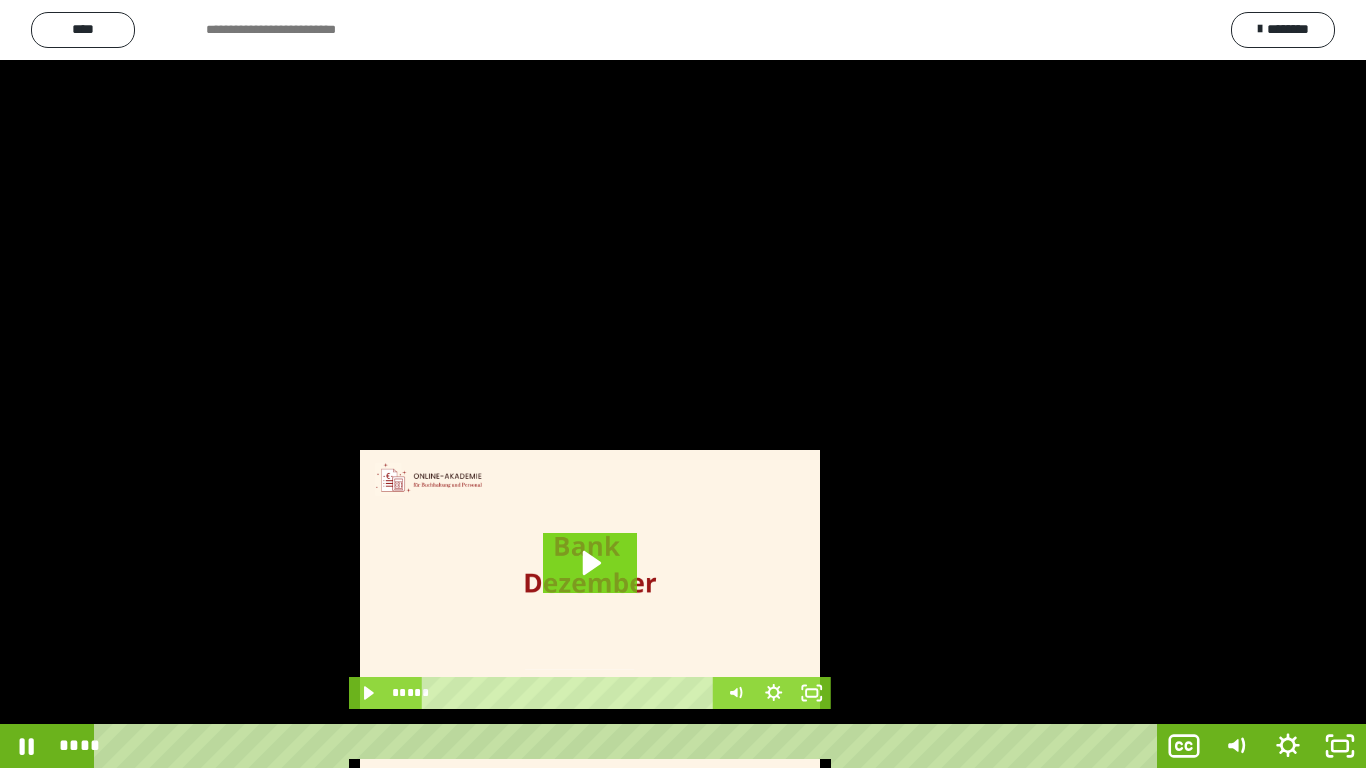 click at bounding box center (683, 384) 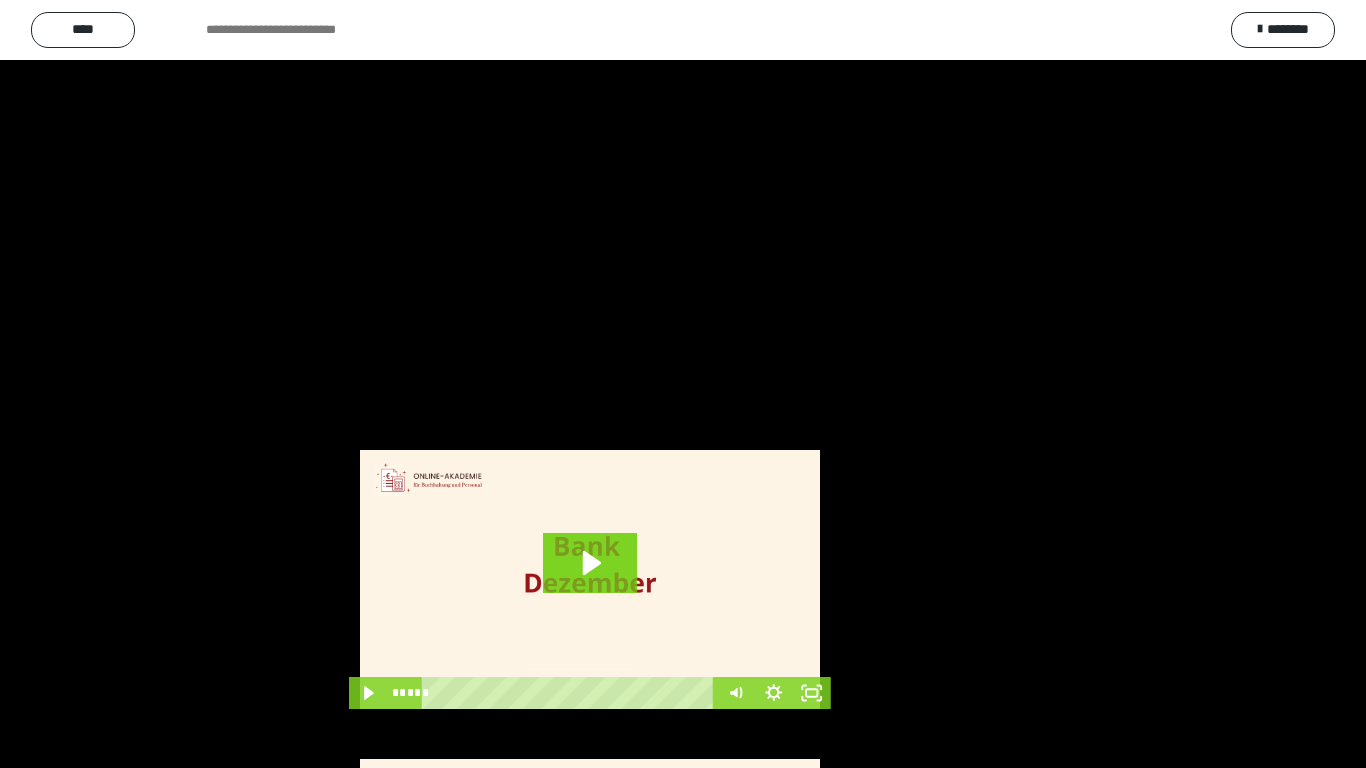 click at bounding box center (683, 384) 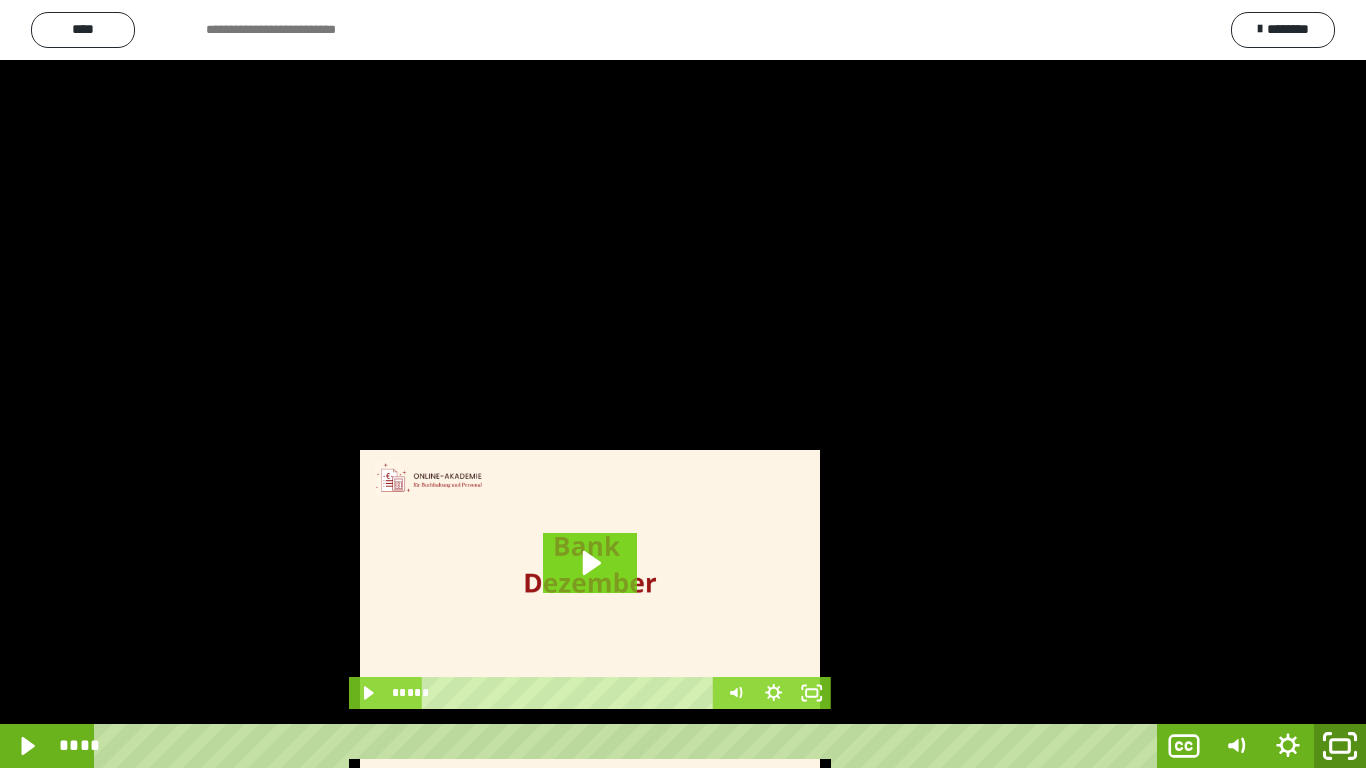 click 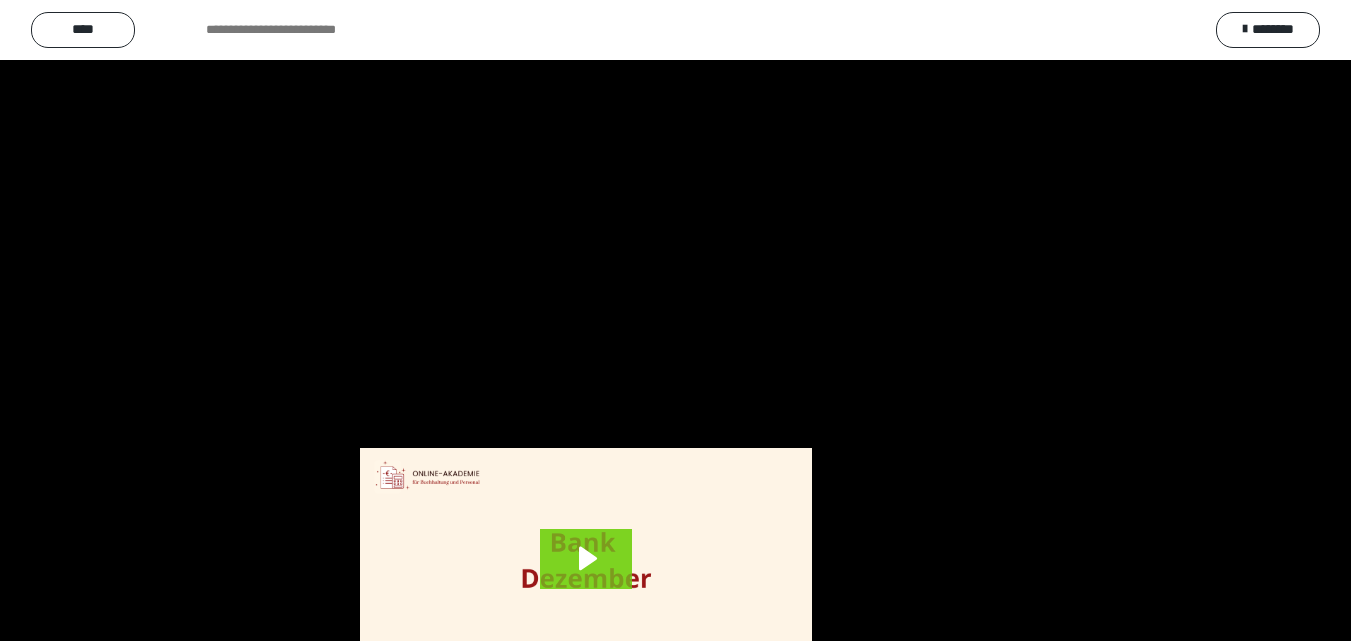 scroll, scrollTop: 3401, scrollLeft: 0, axis: vertical 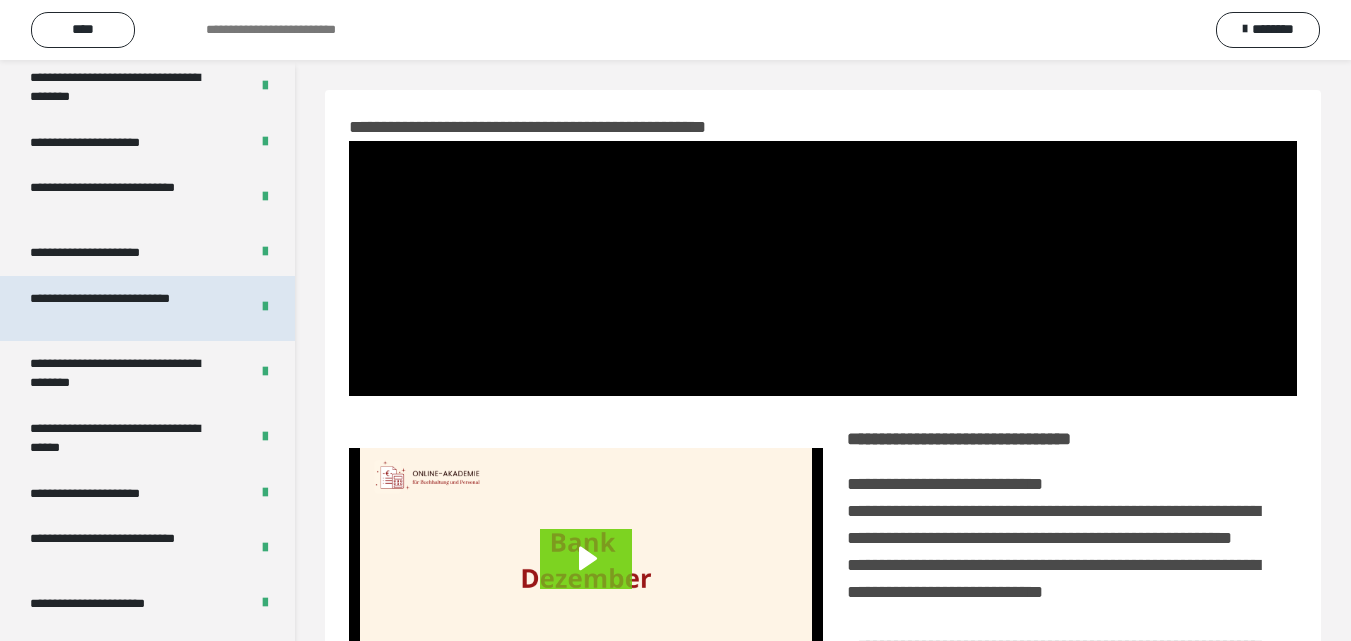 click on "**********" at bounding box center (124, 308) 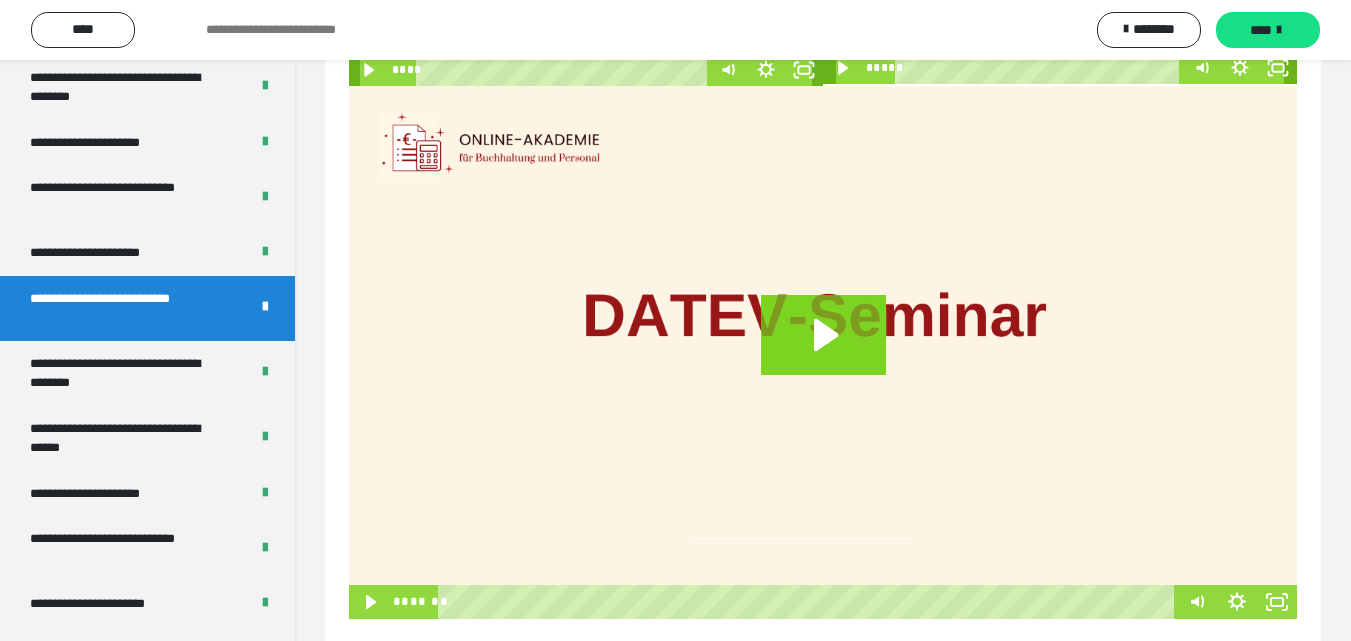 scroll, scrollTop: 342, scrollLeft: 0, axis: vertical 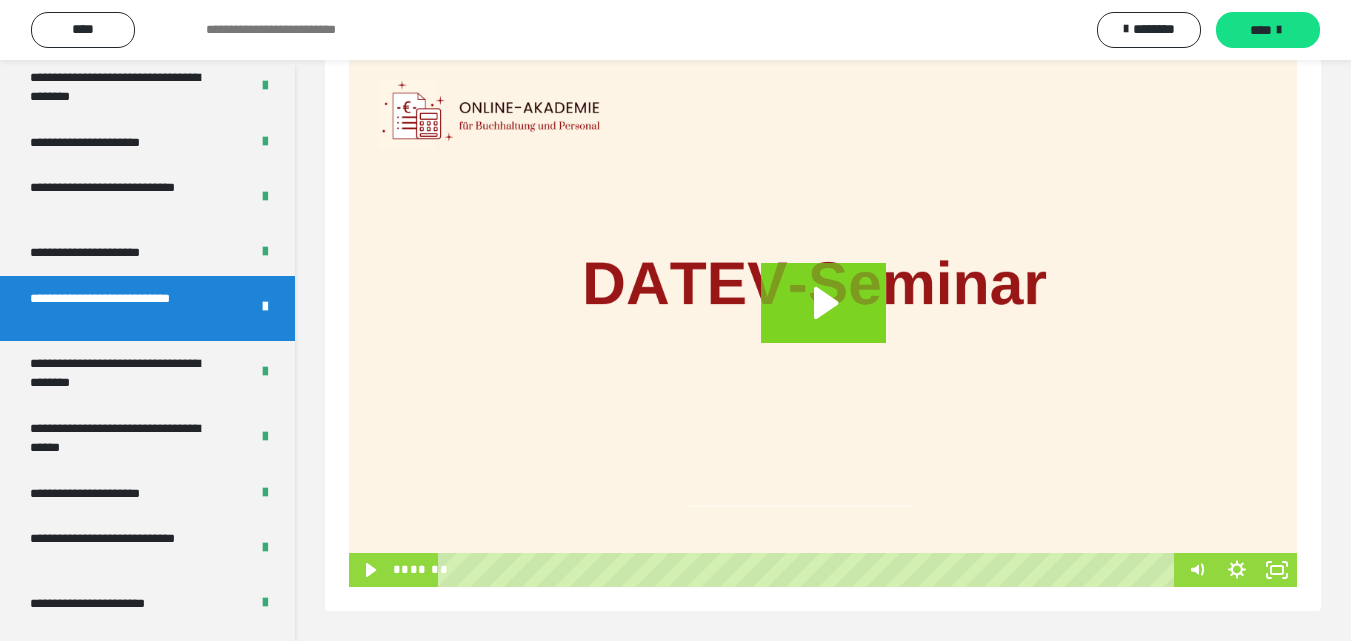click 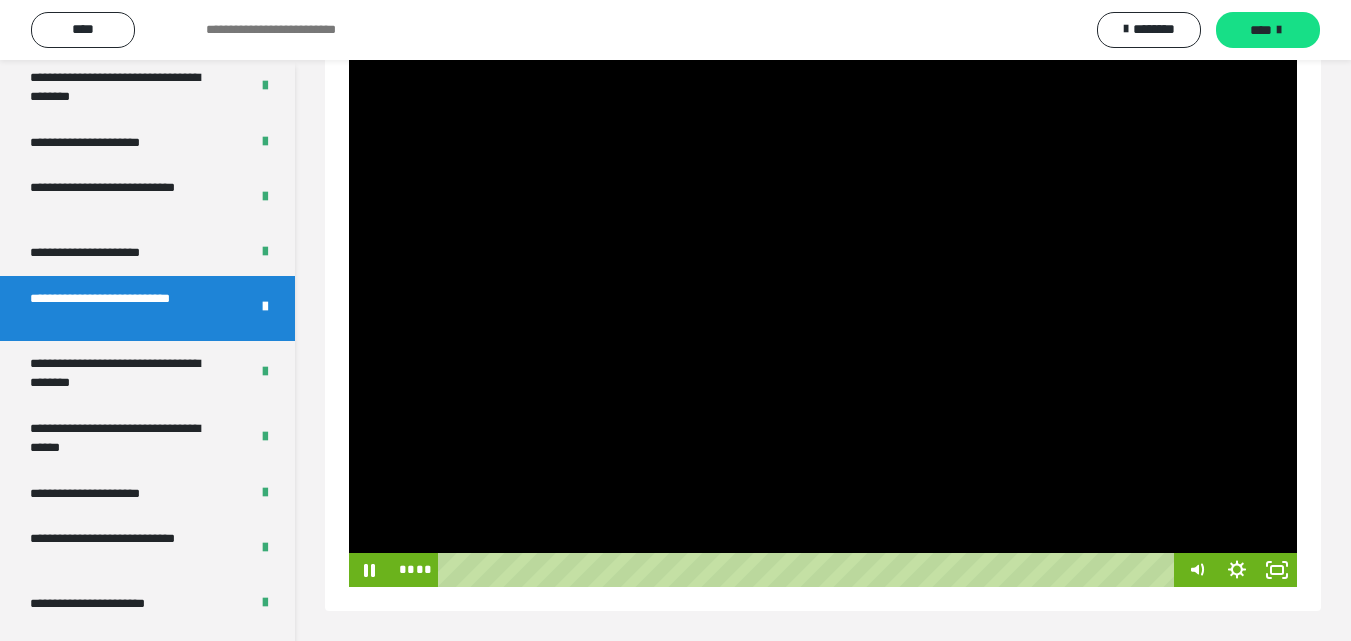 click at bounding box center [823, 320] 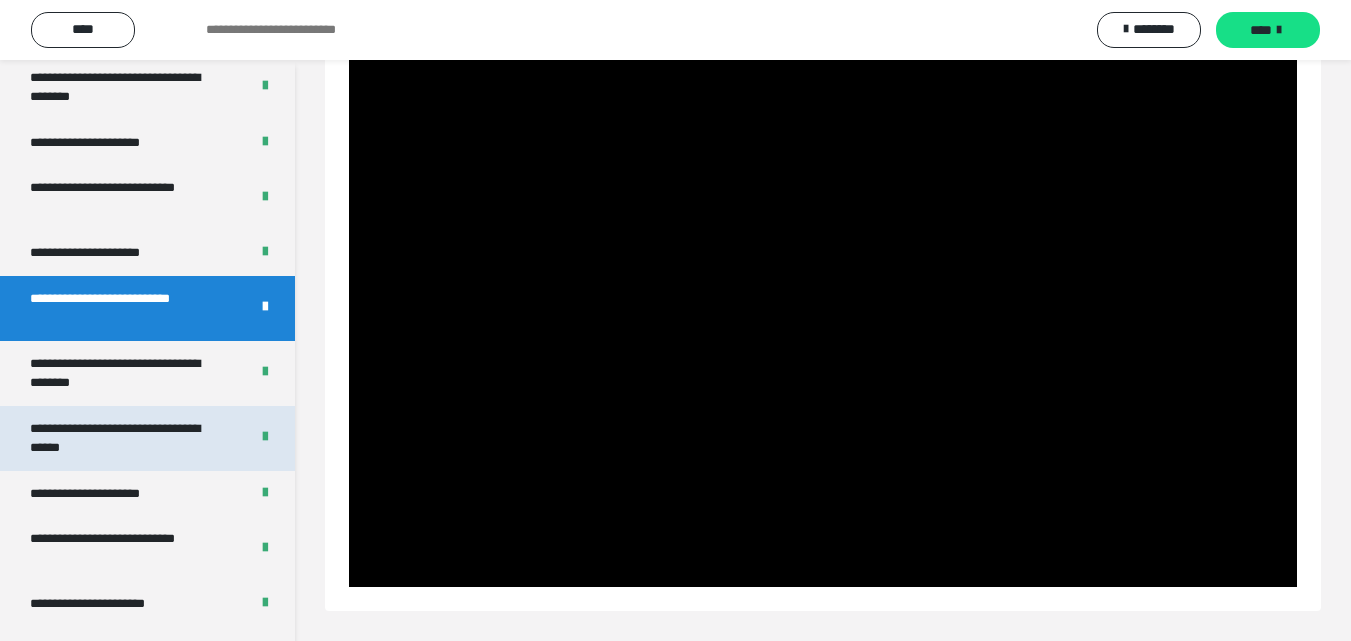 click on "**********" at bounding box center [124, 438] 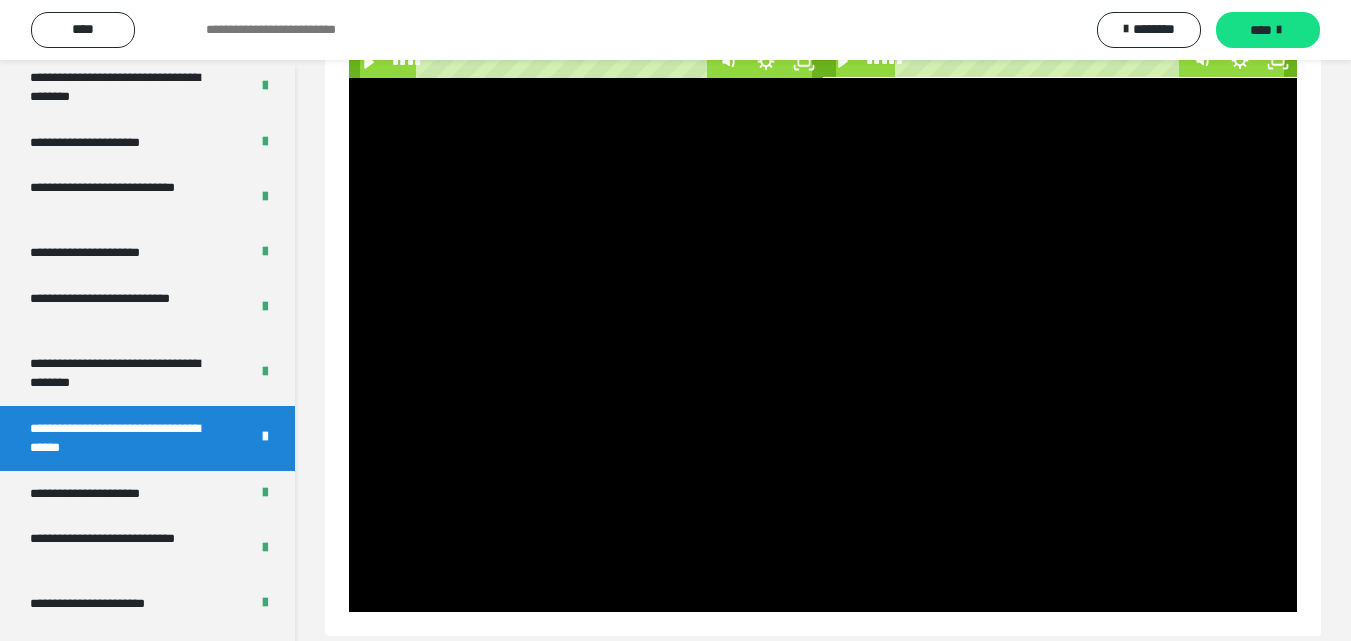 click on "**********" at bounding box center (124, 438) 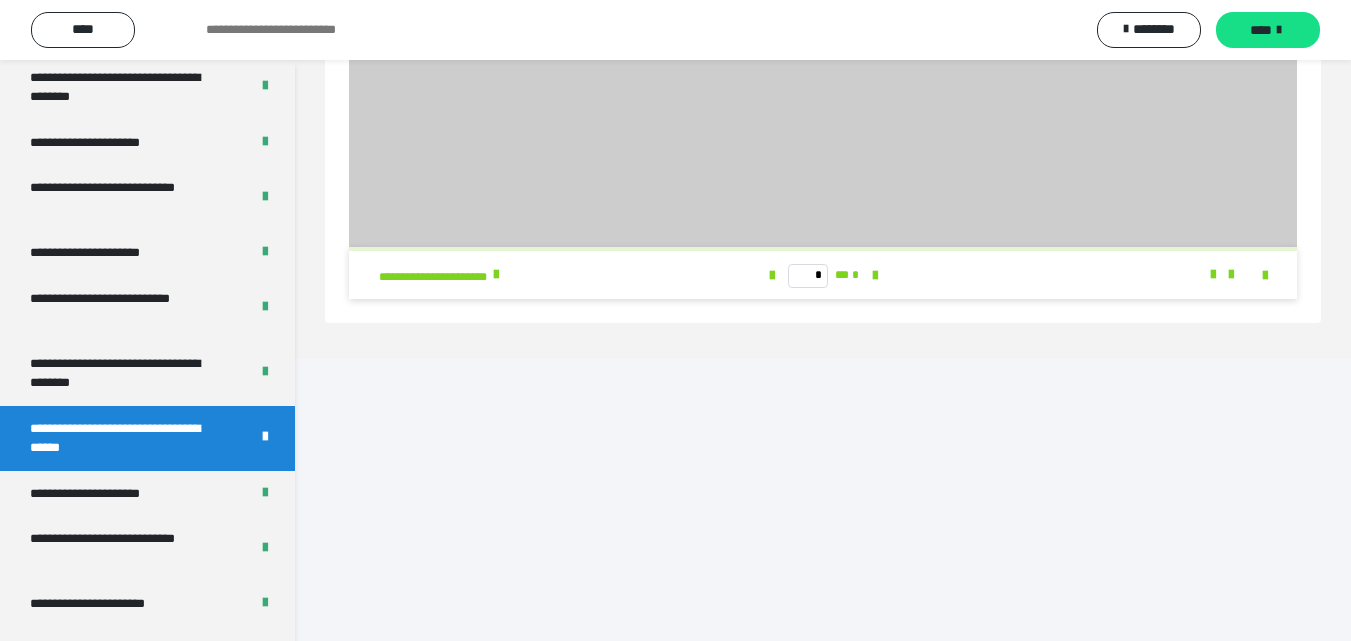 scroll, scrollTop: 60, scrollLeft: 0, axis: vertical 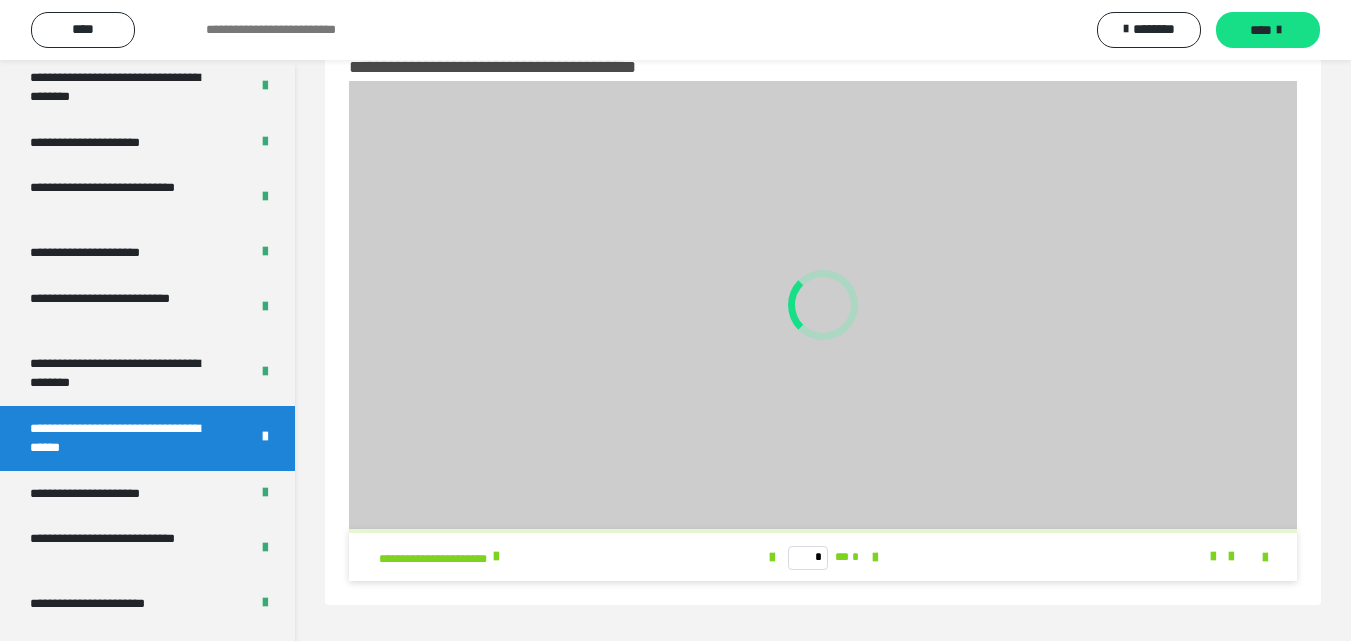 click on "**********" at bounding box center (124, 438) 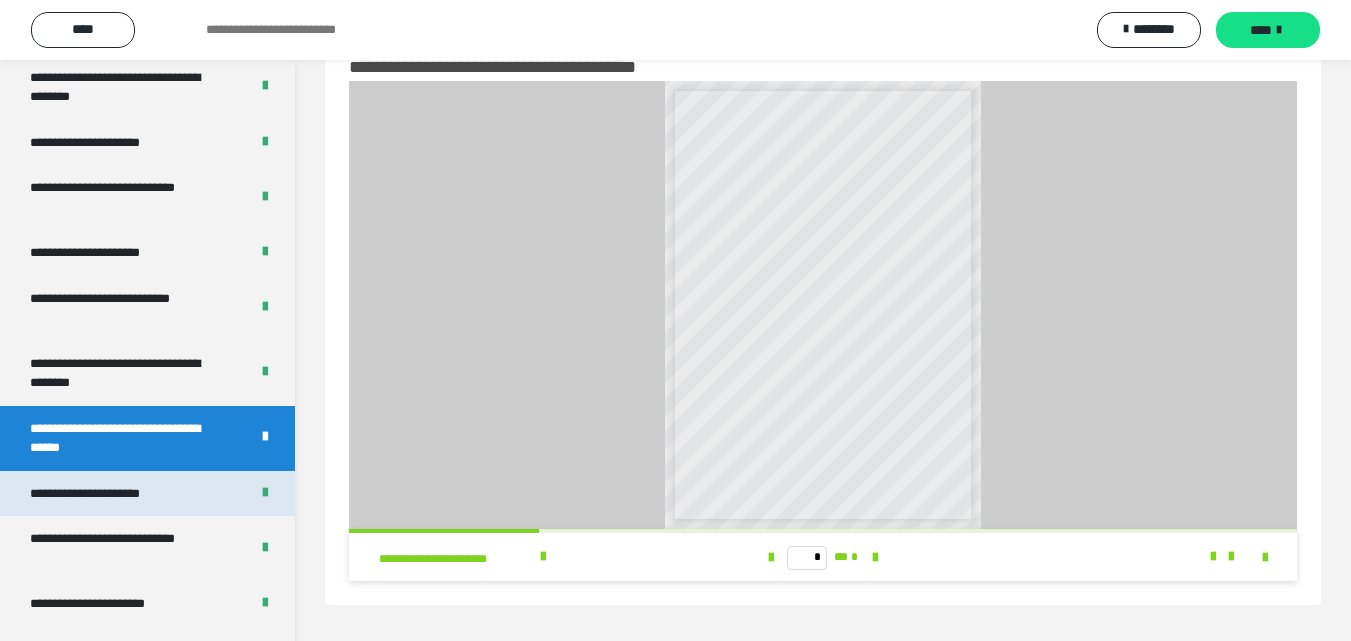 click on "**********" at bounding box center (109, 494) 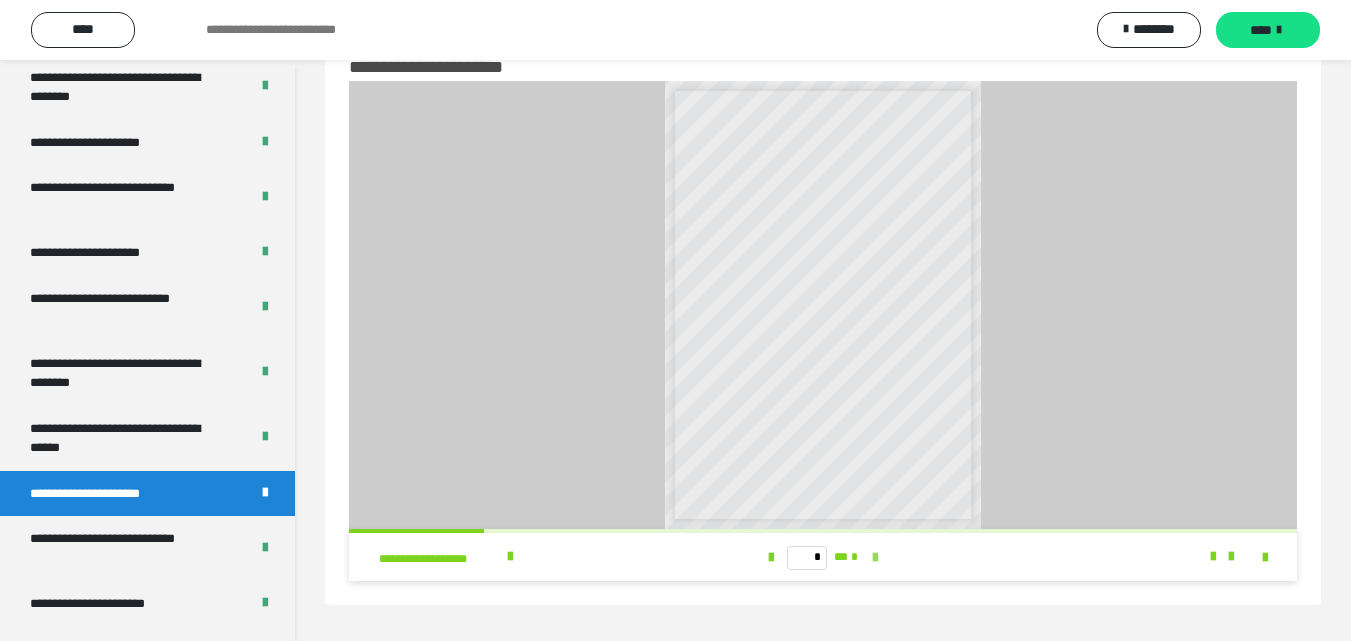 click at bounding box center [875, 558] 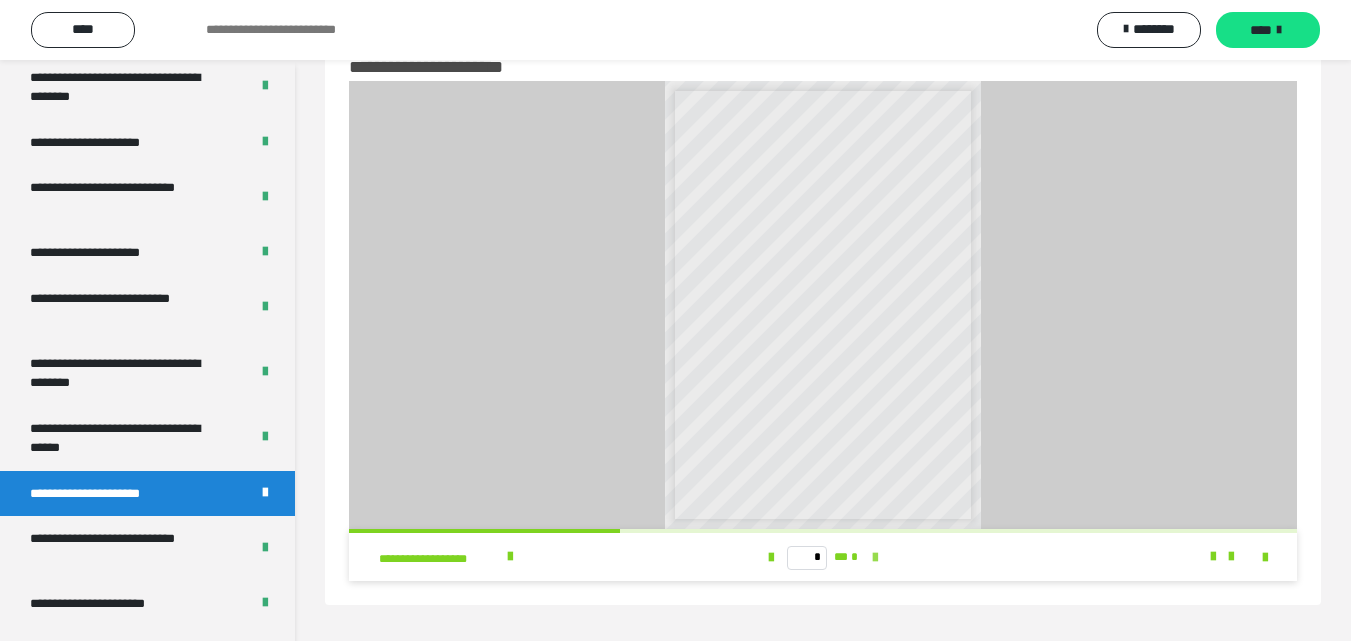click at bounding box center [875, 558] 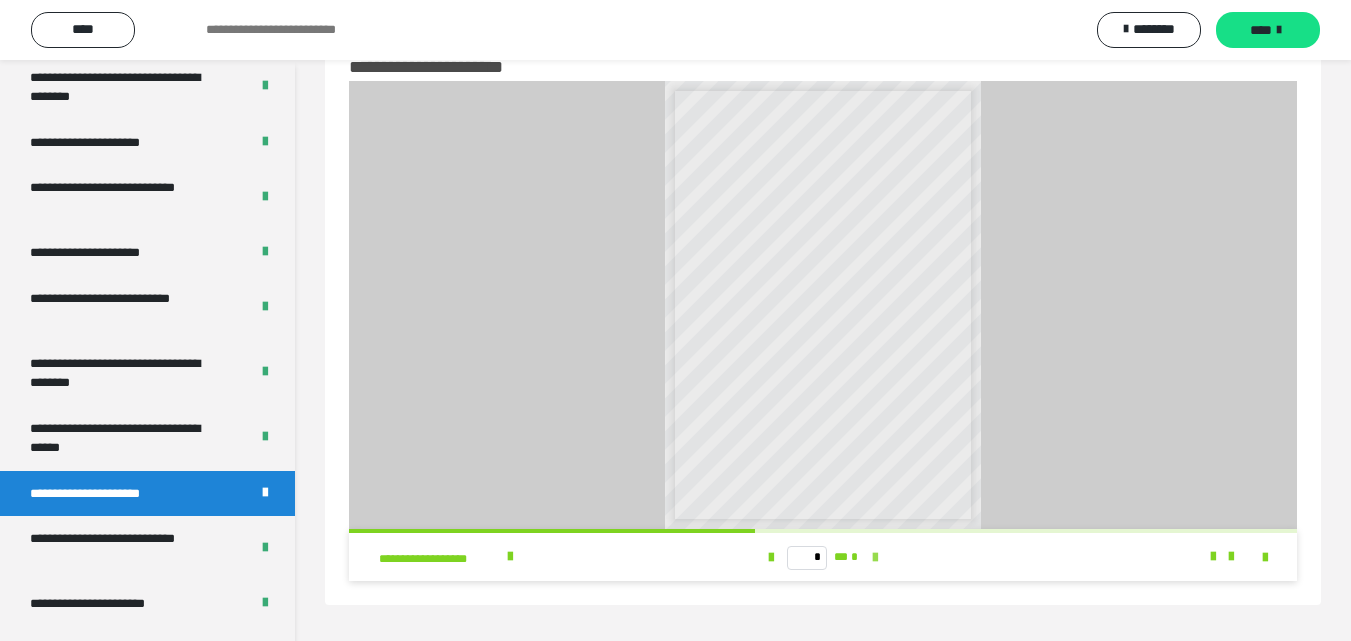 click at bounding box center [875, 558] 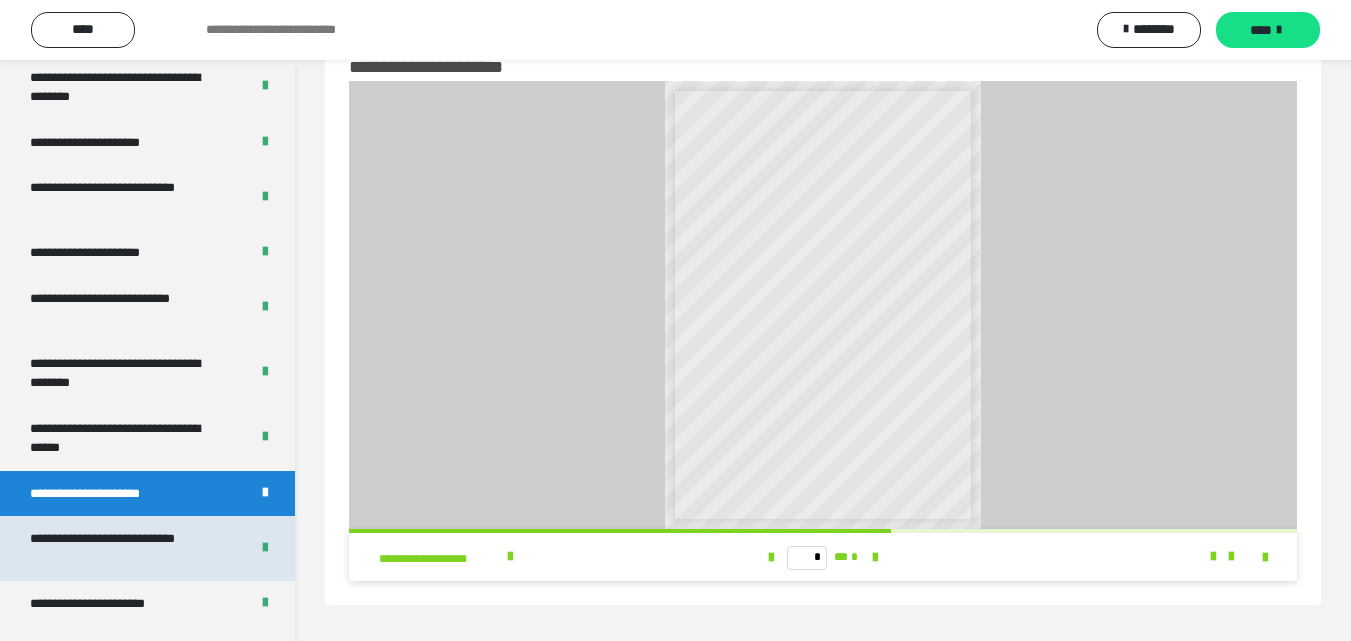 click on "**********" at bounding box center [124, 548] 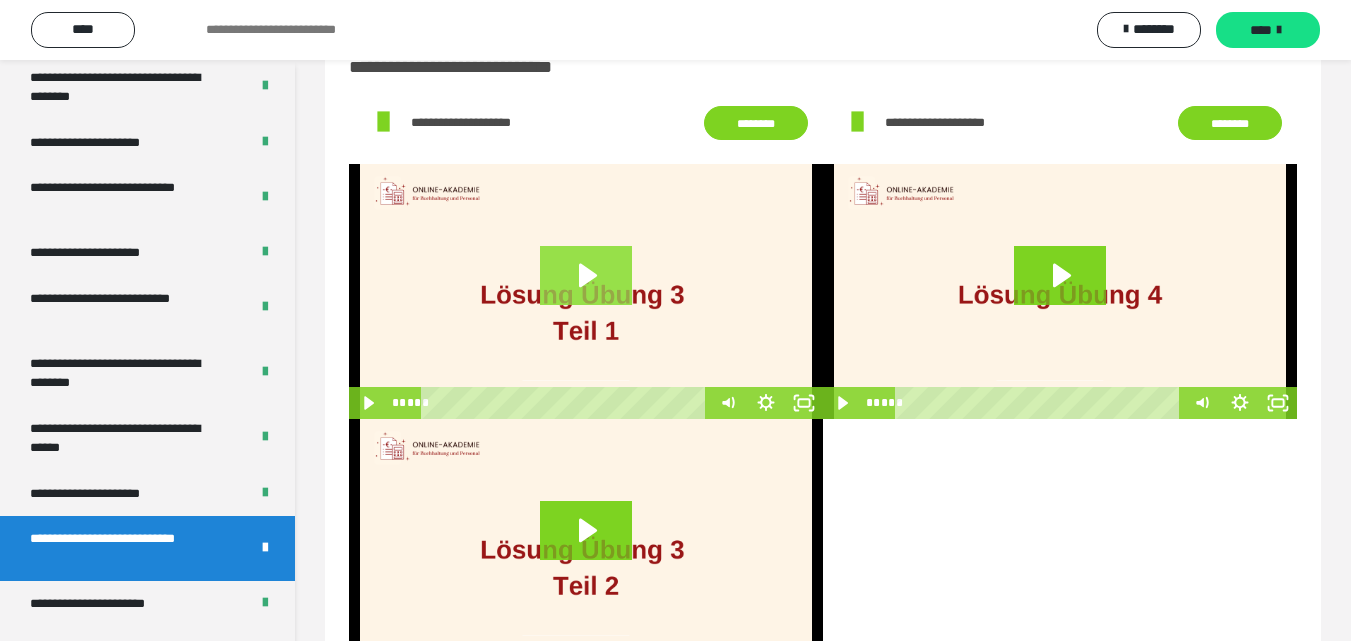 click 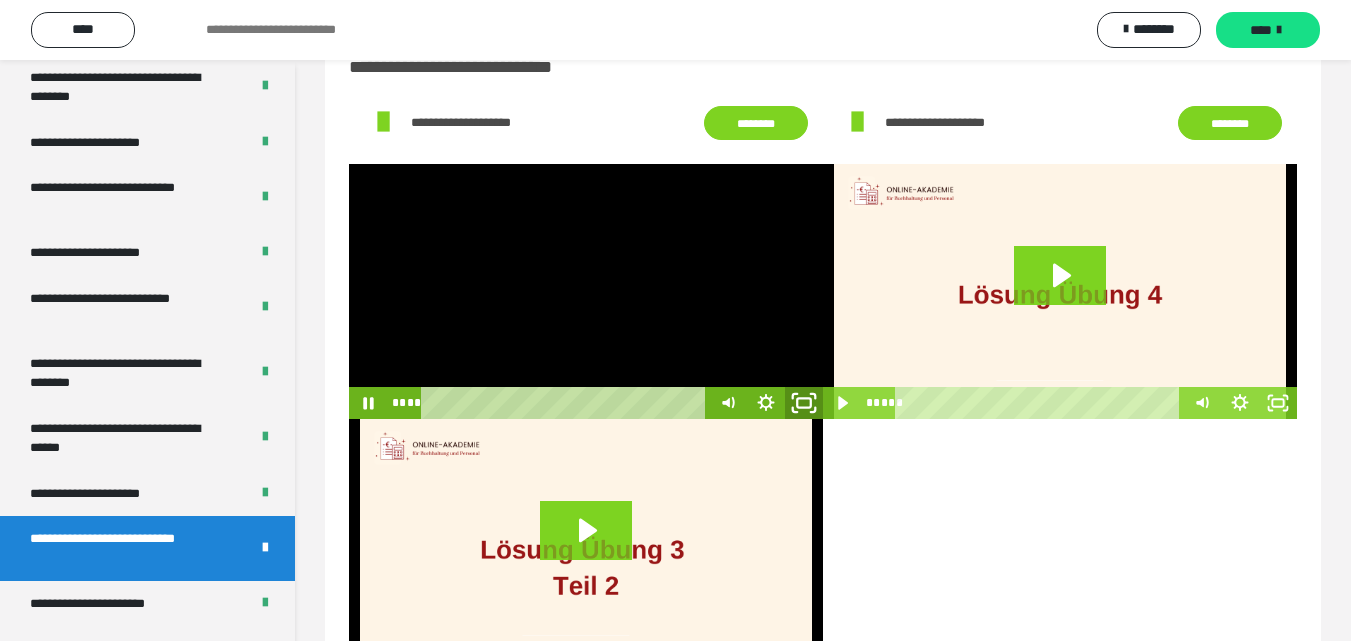 click 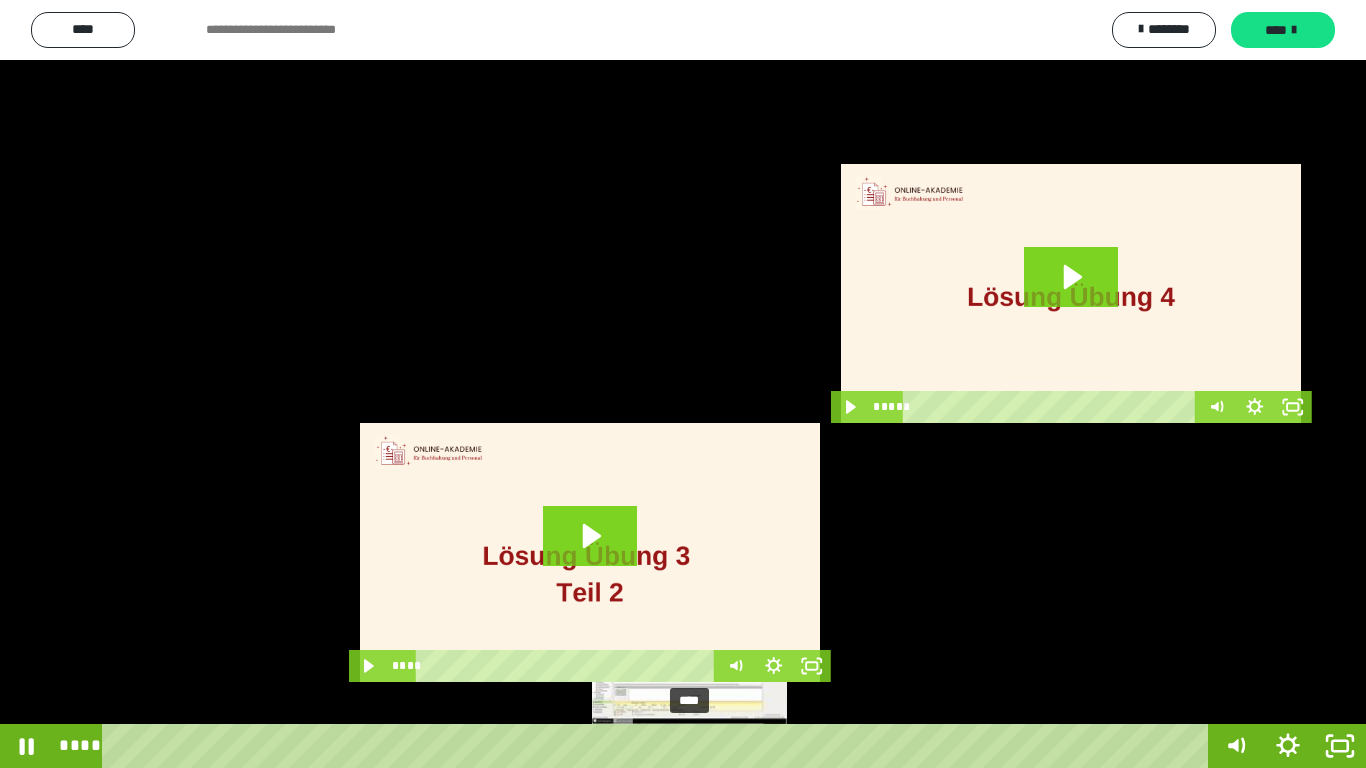 click on "****" at bounding box center (659, 746) 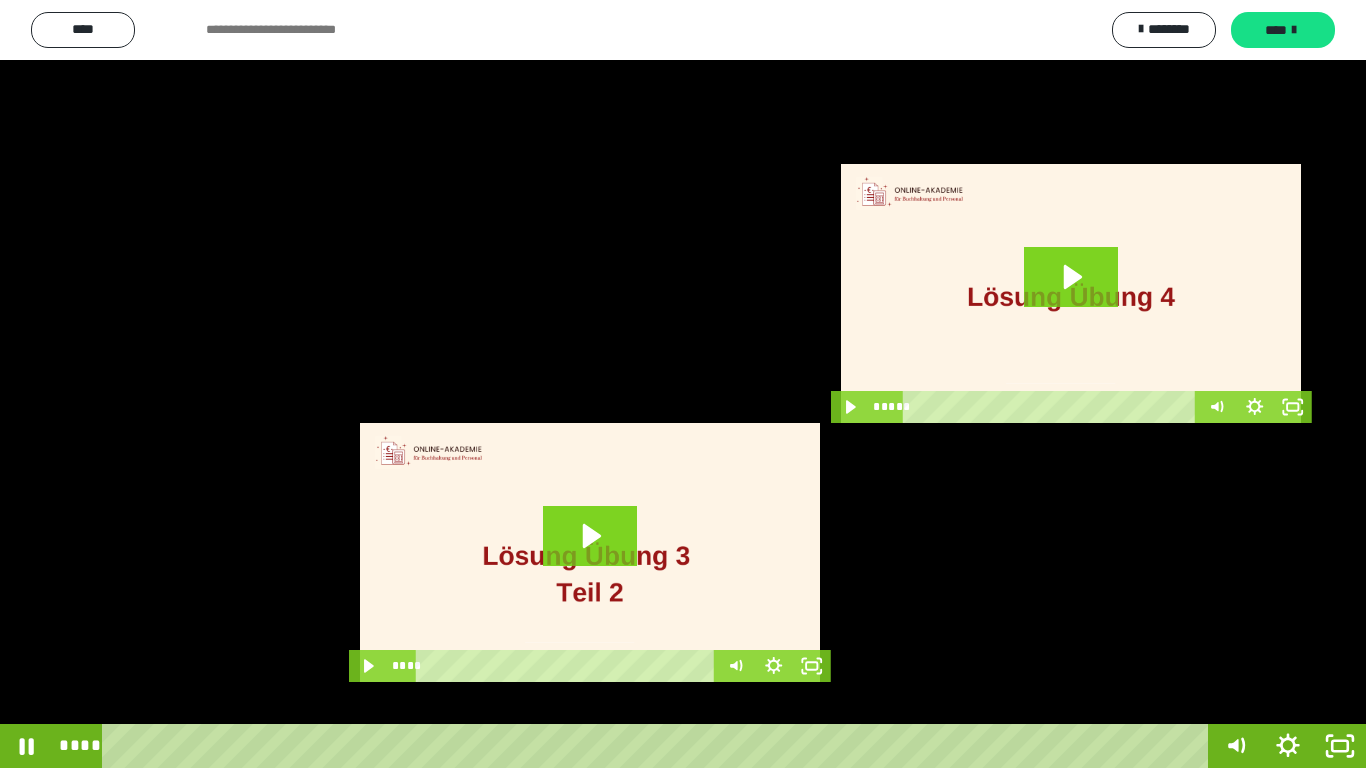 drag, startPoint x: 1080, startPoint y: 614, endPoint x: 1048, endPoint y: 566, distance: 57.68882 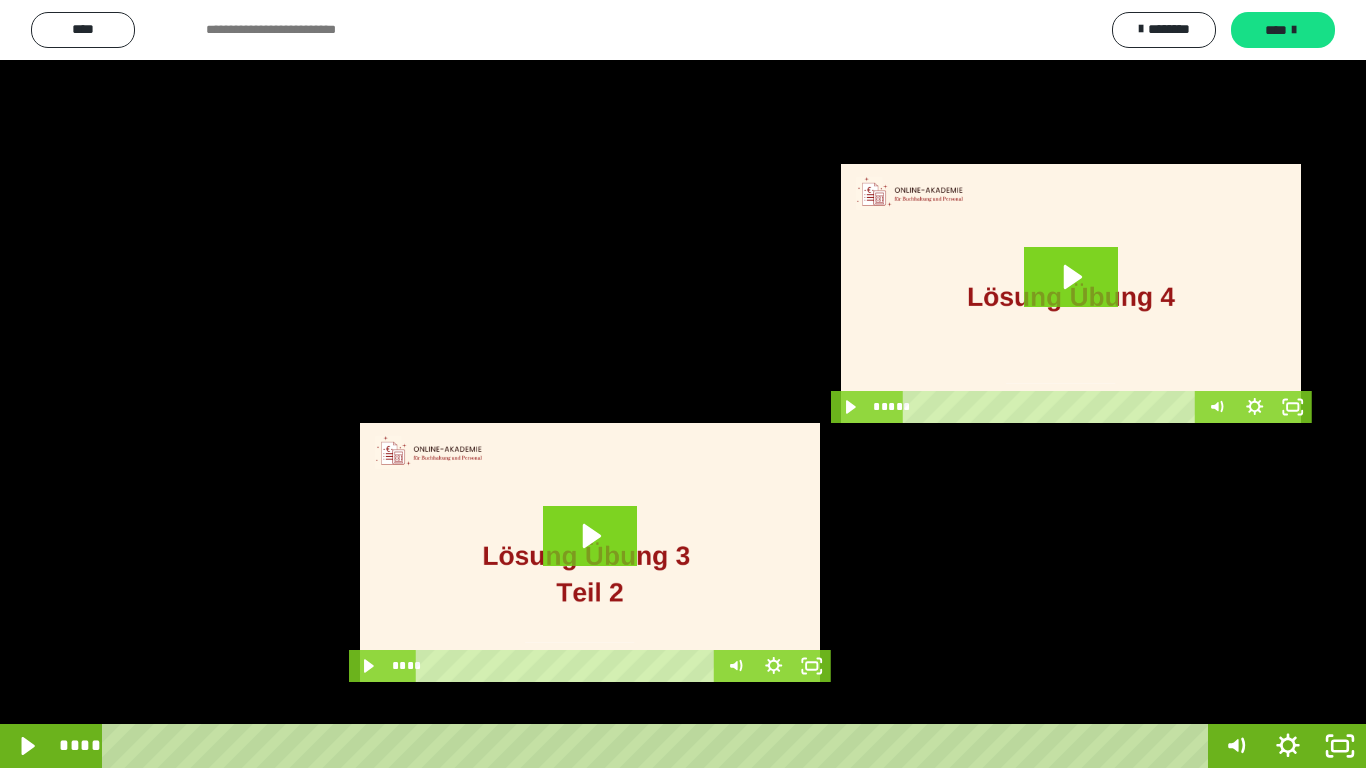 click at bounding box center [683, 384] 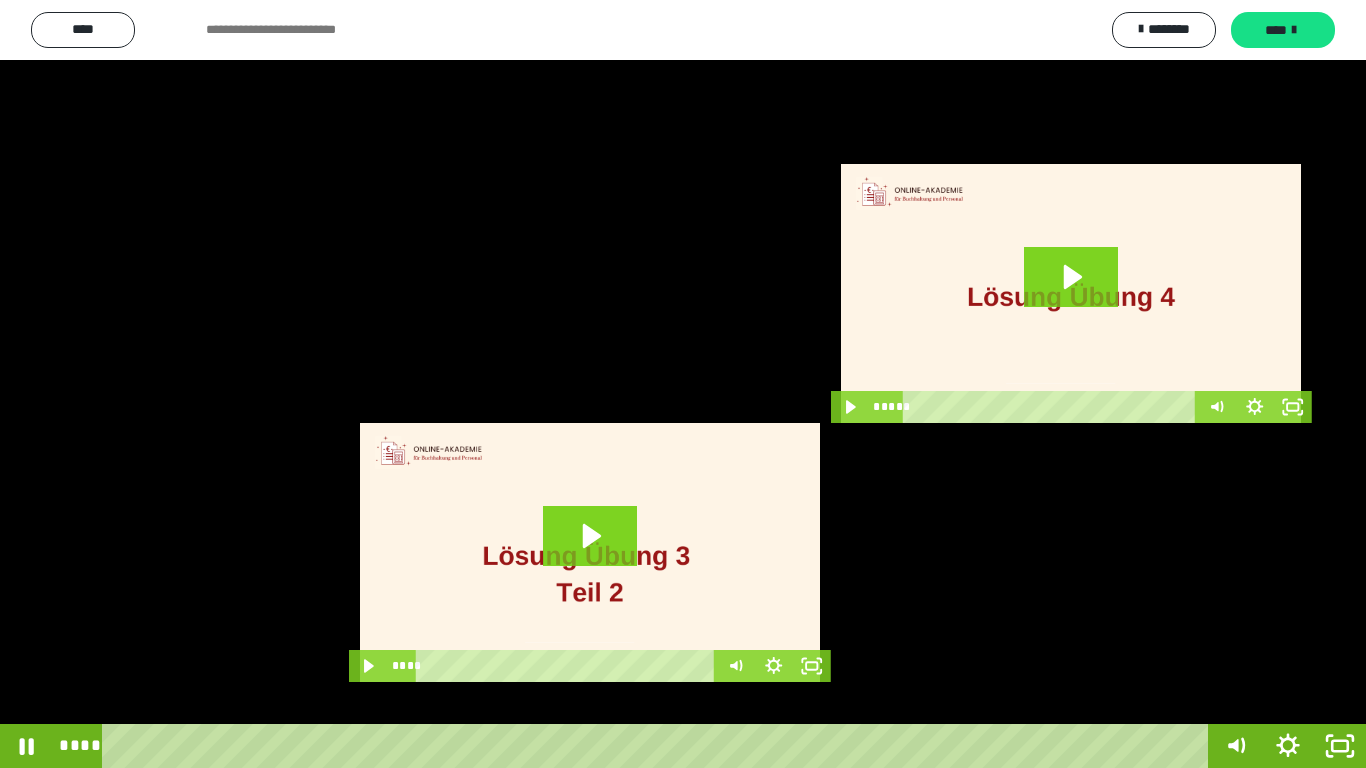 click at bounding box center [683, 384] 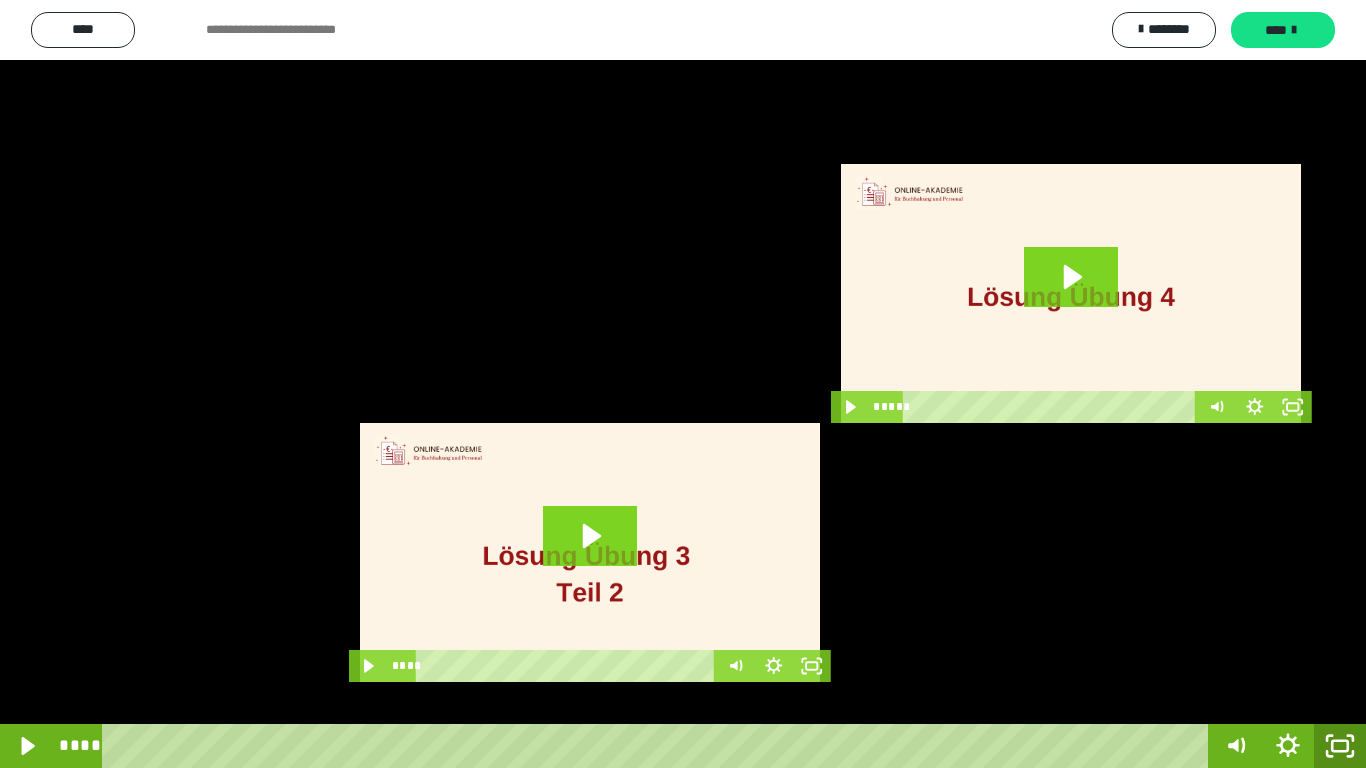 click 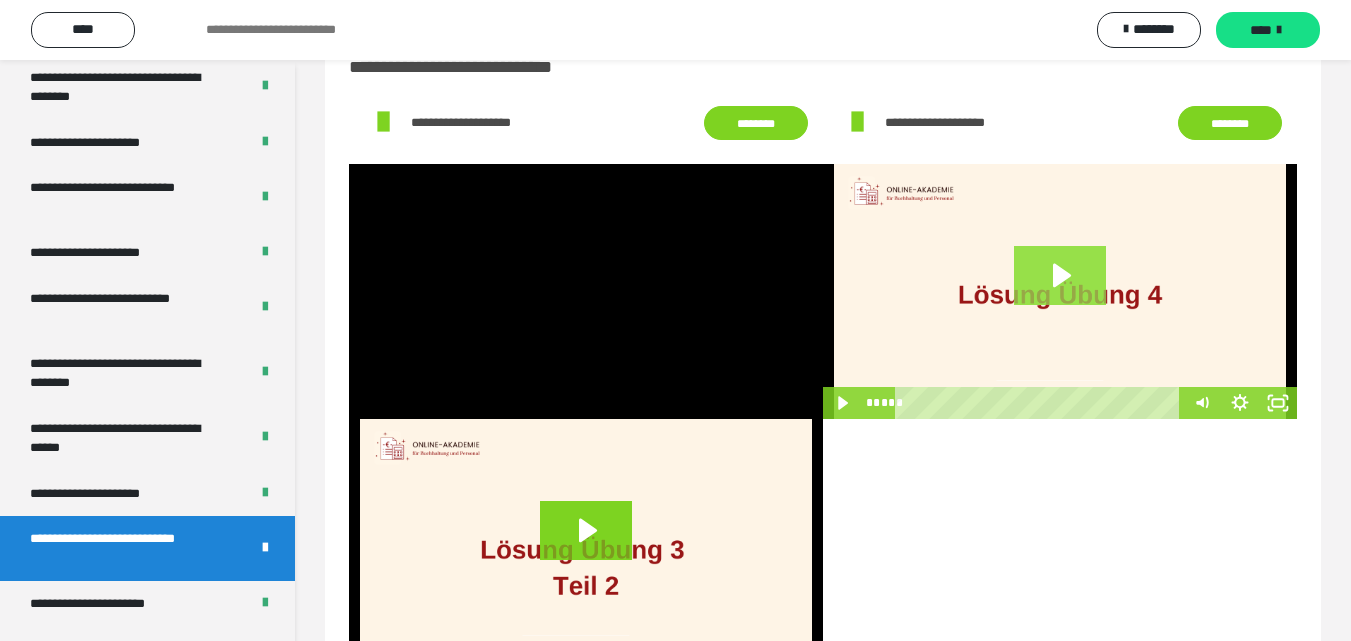 click 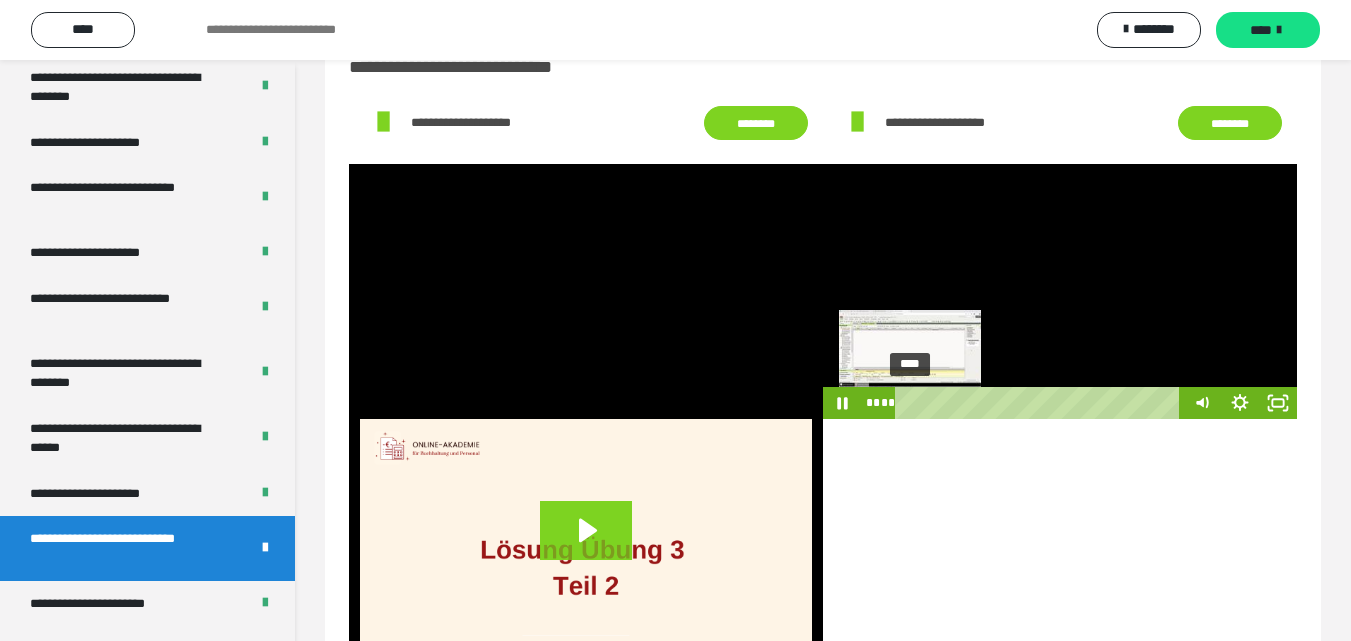 click on "****" at bounding box center [1042, 403] 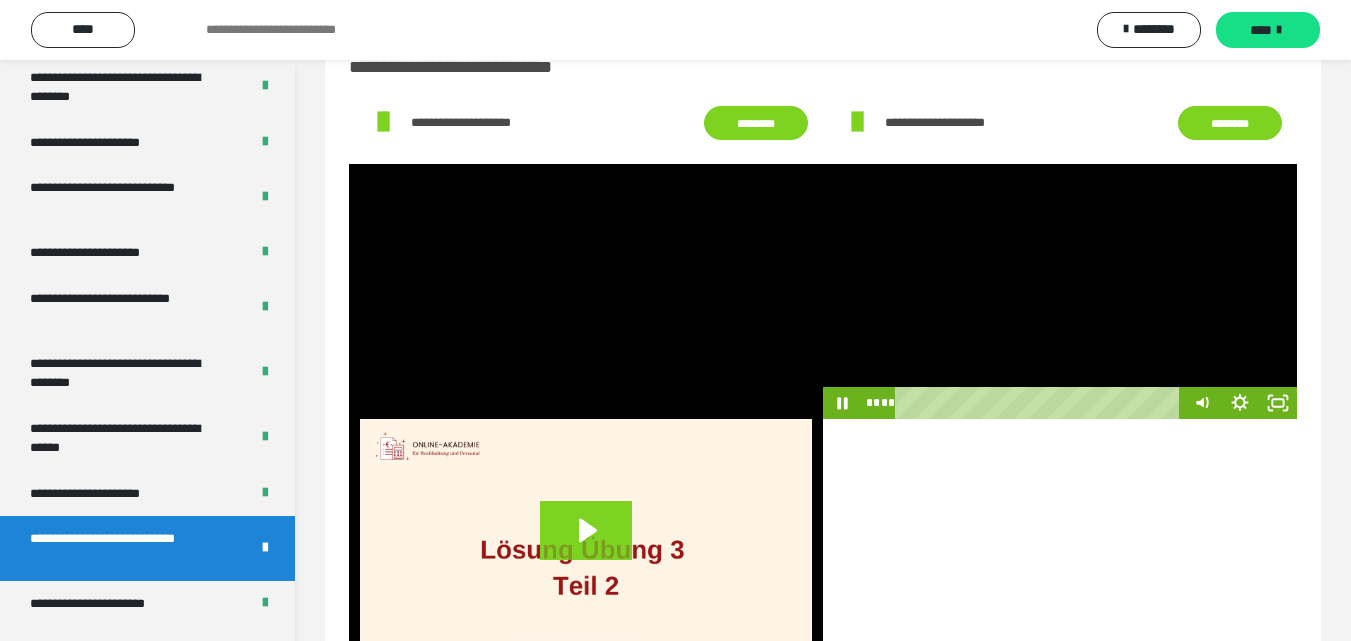 click at bounding box center (1060, 291) 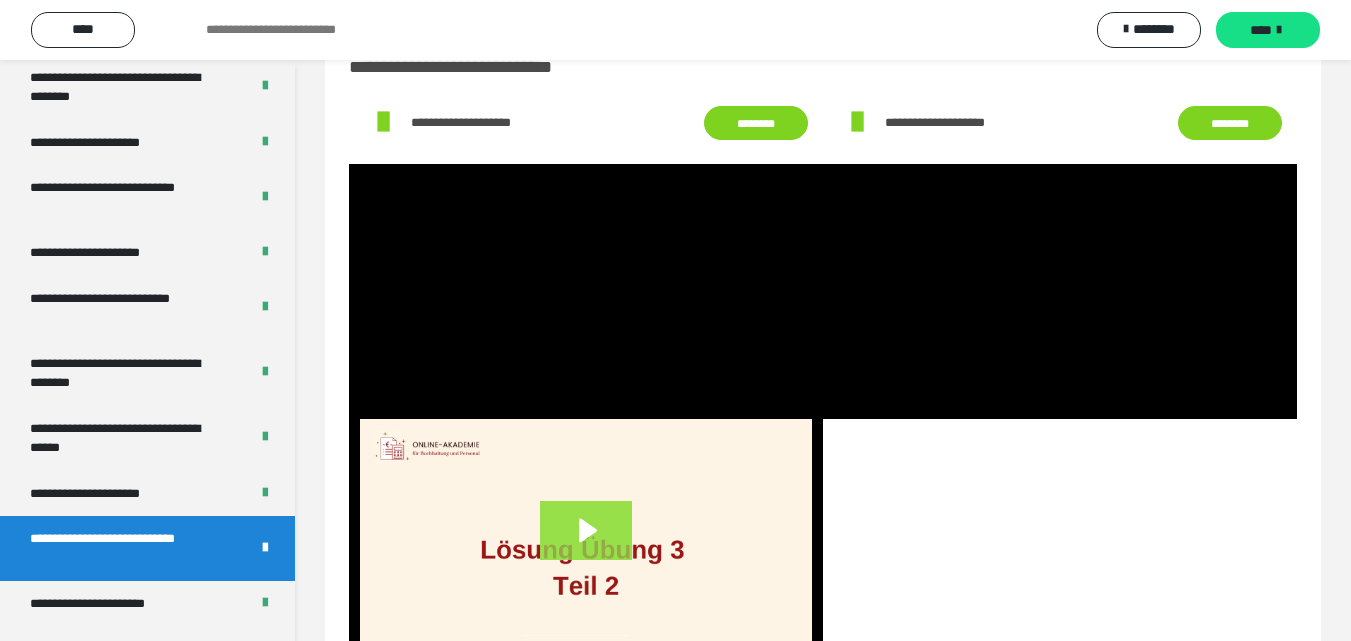 click 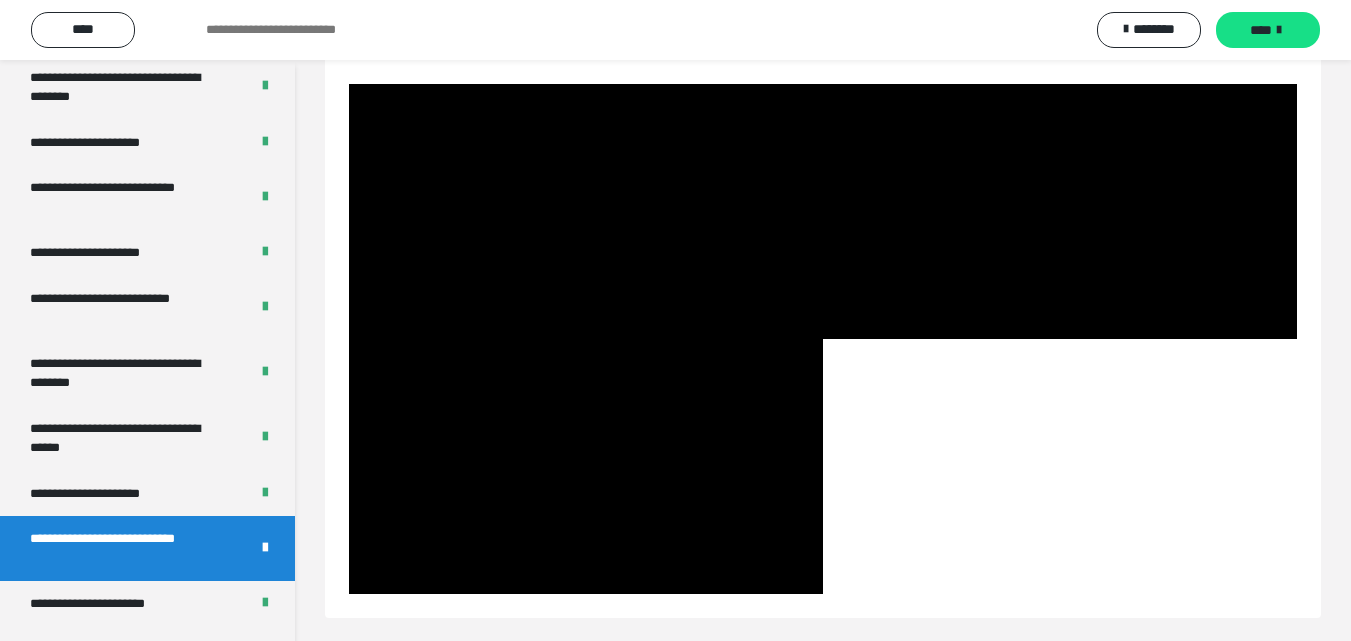 scroll, scrollTop: 147, scrollLeft: 0, axis: vertical 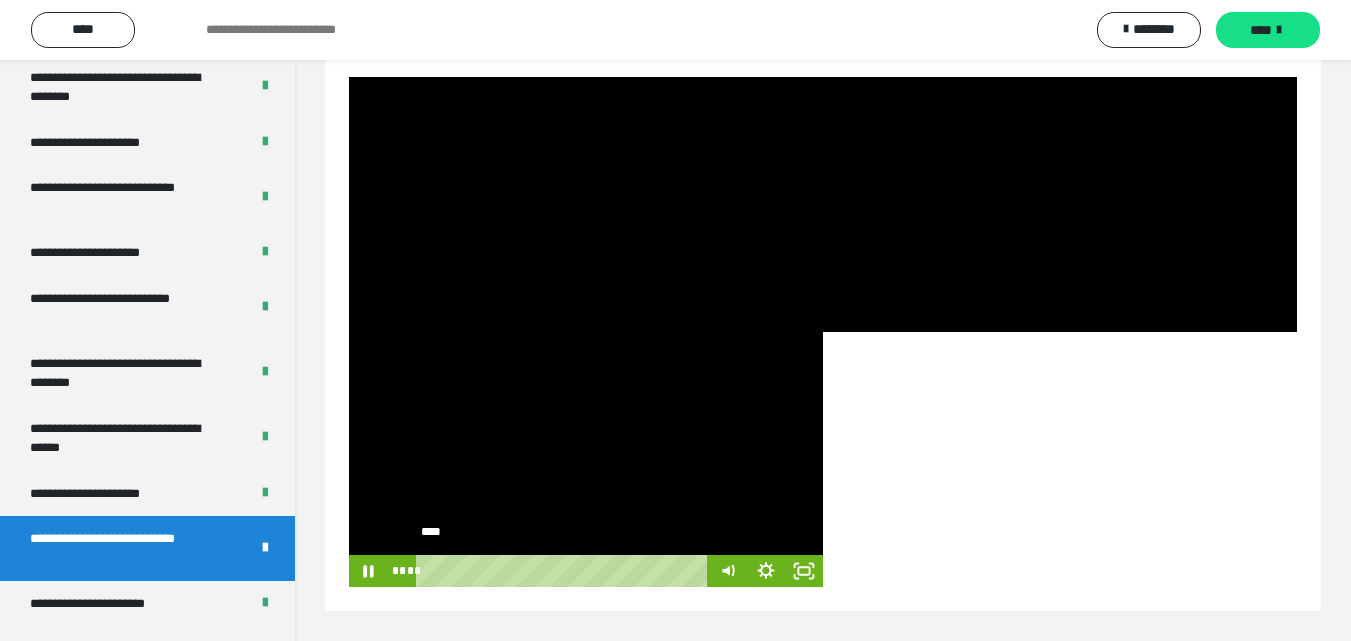 click on "****" at bounding box center [564, 571] 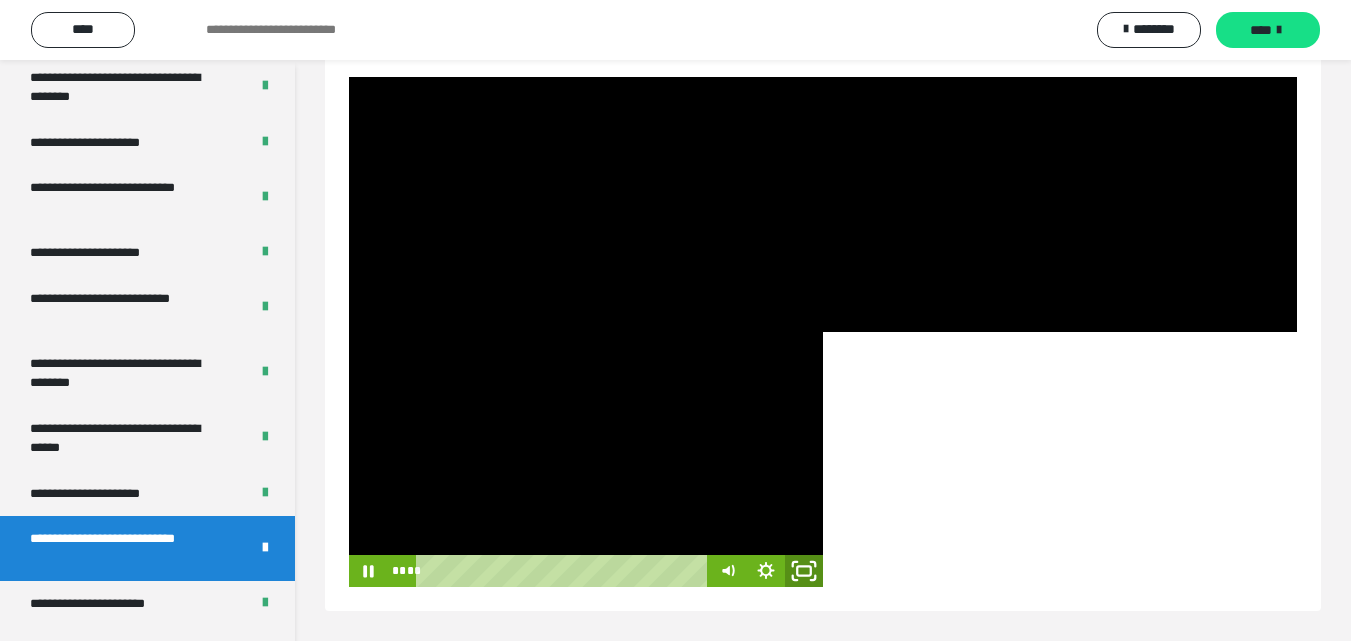 click 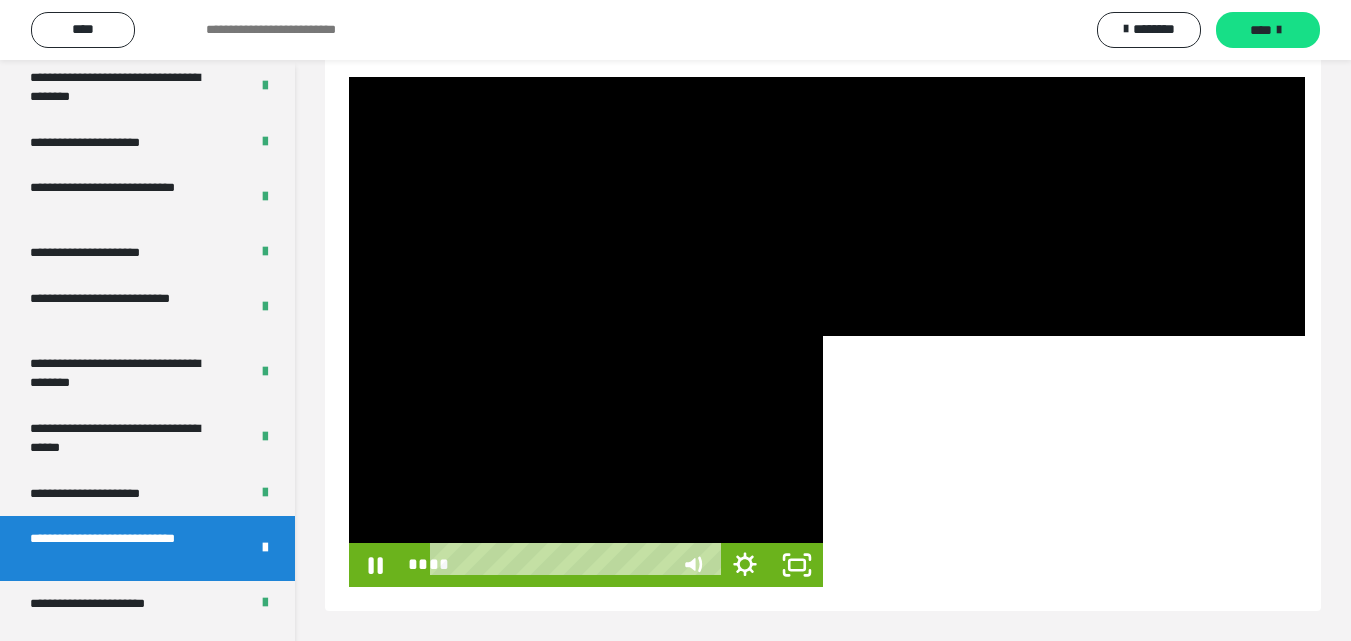 scroll, scrollTop: 60, scrollLeft: 0, axis: vertical 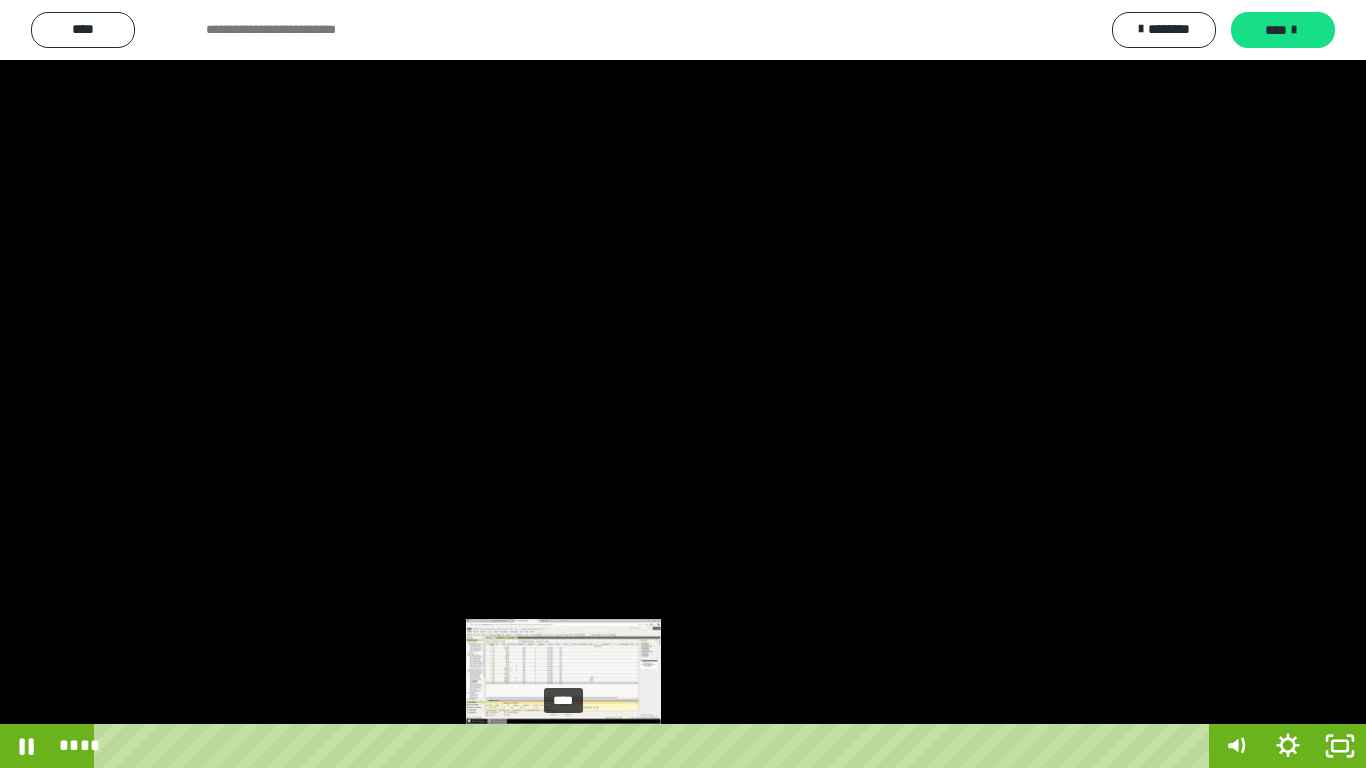 click on "****" at bounding box center (655, 746) 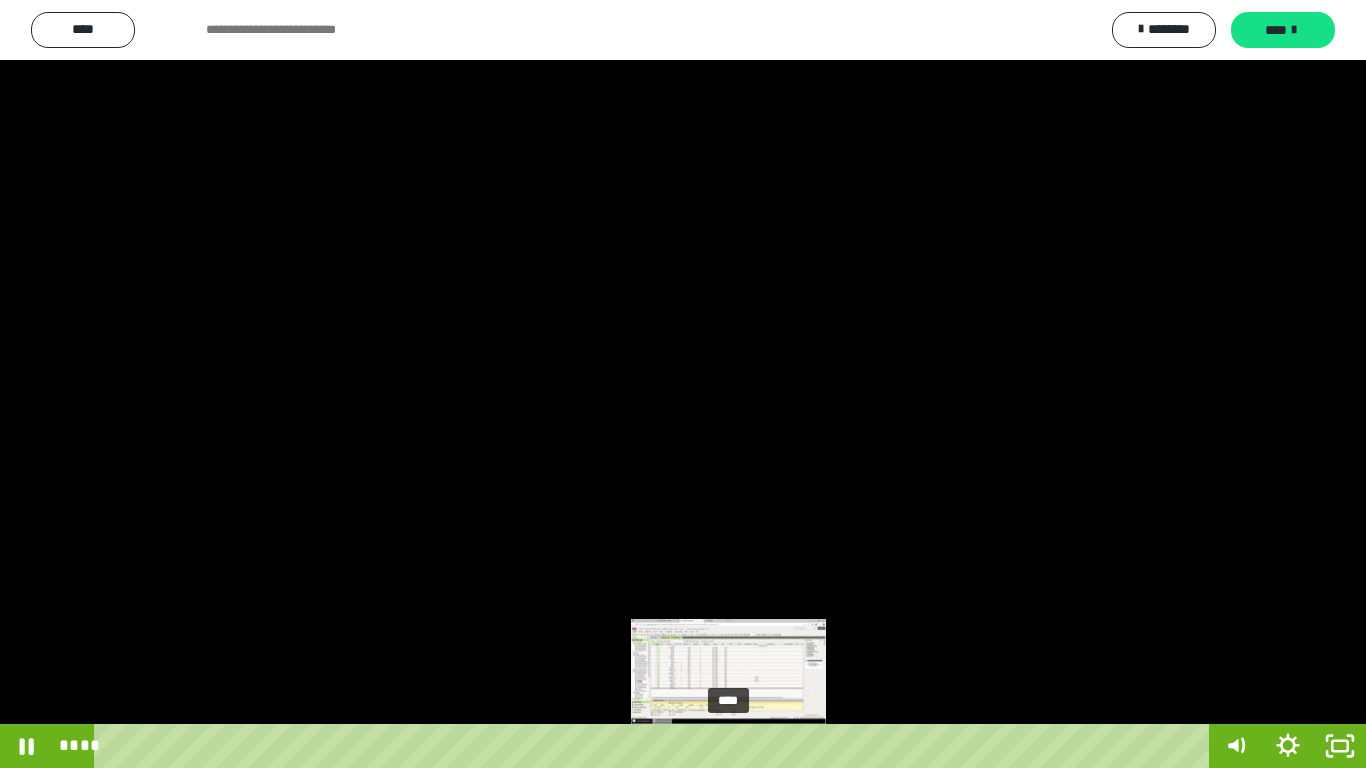 click on "****" at bounding box center (655, 746) 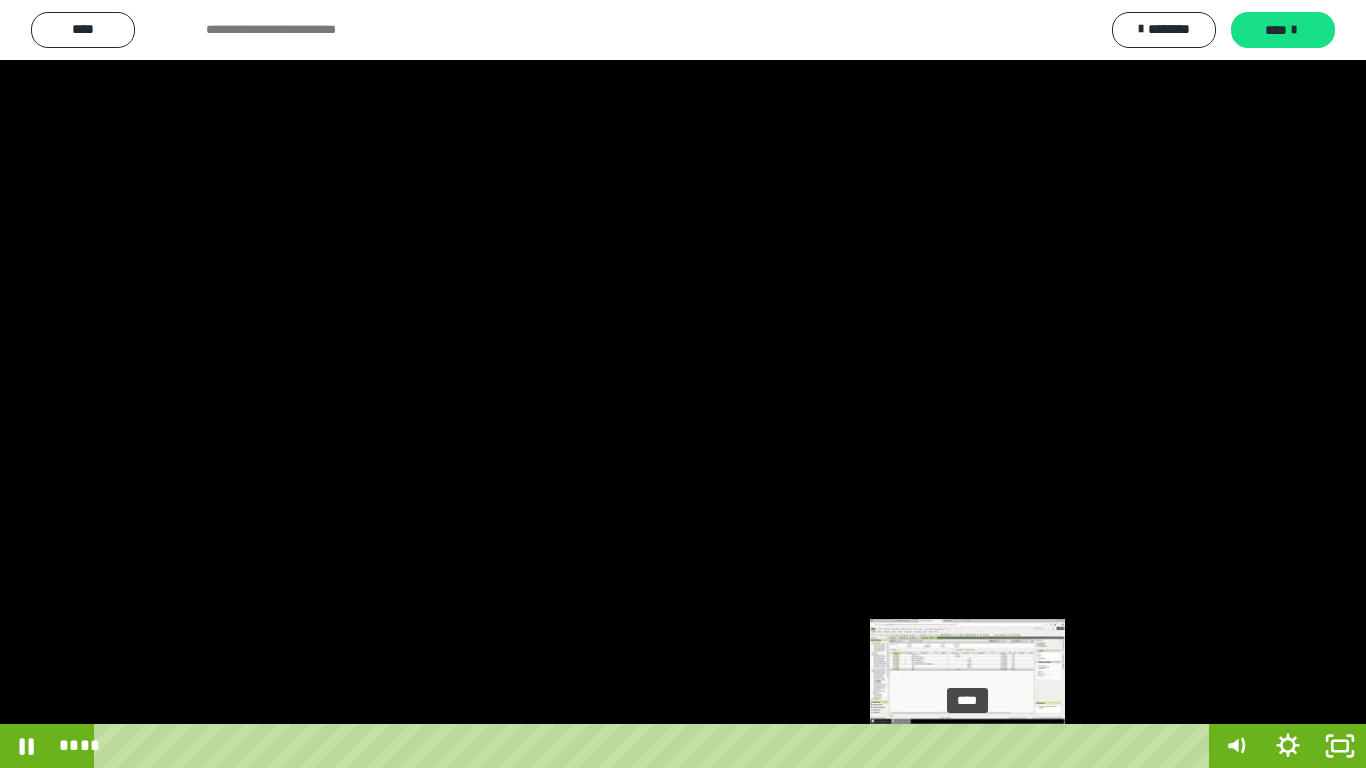 click on "****" at bounding box center (655, 746) 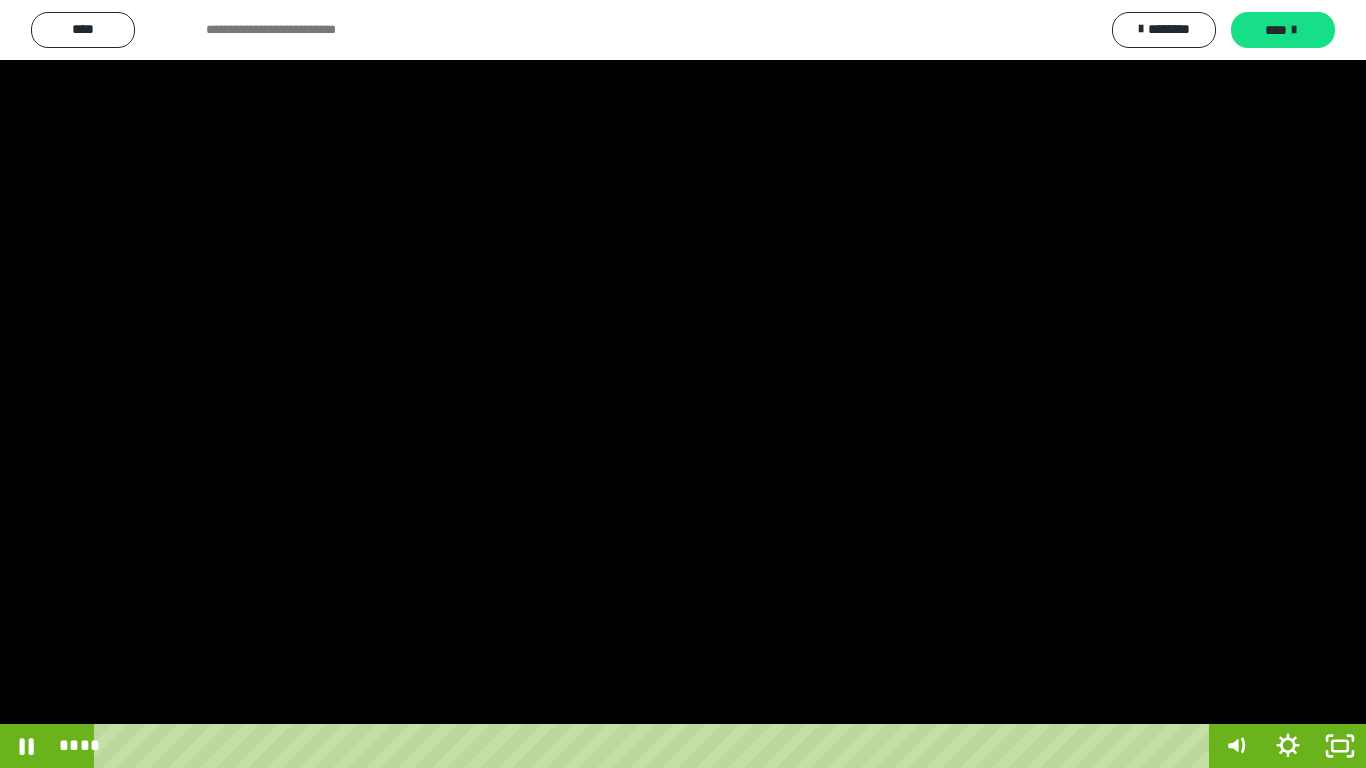 click at bounding box center [683, 384] 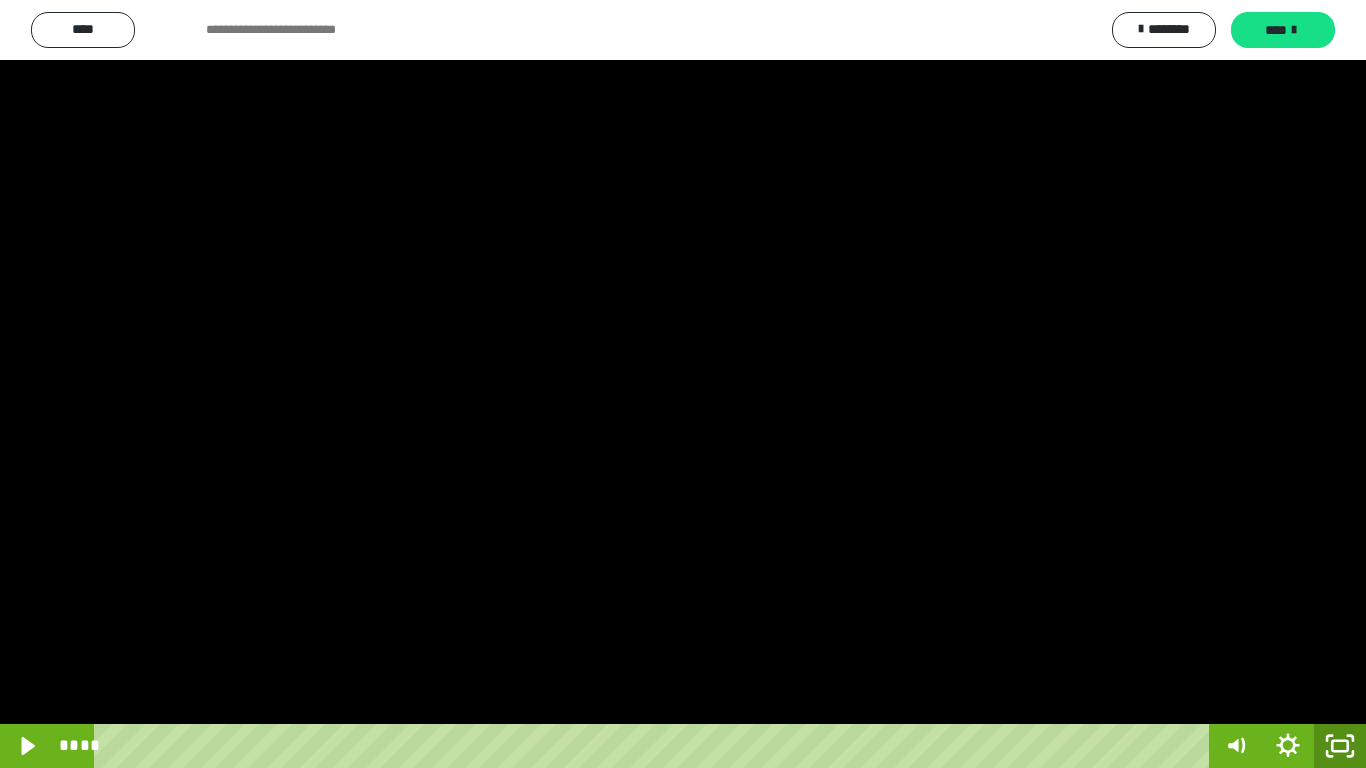 click 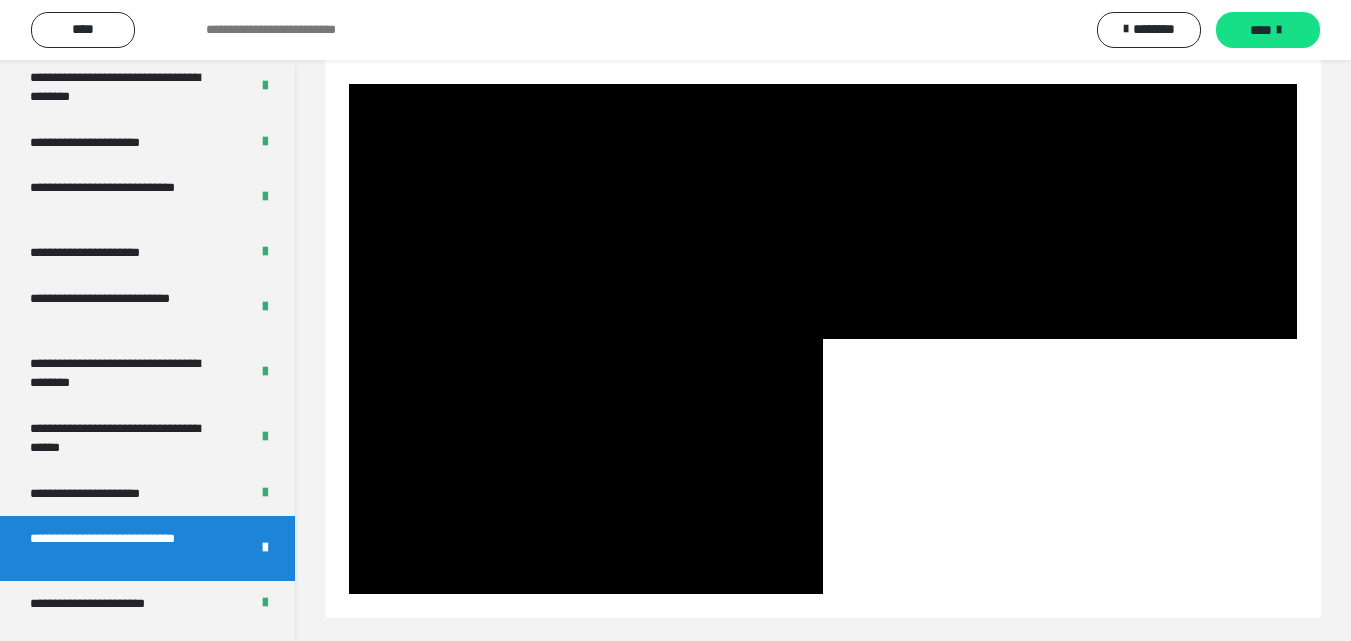 scroll, scrollTop: 147, scrollLeft: 0, axis: vertical 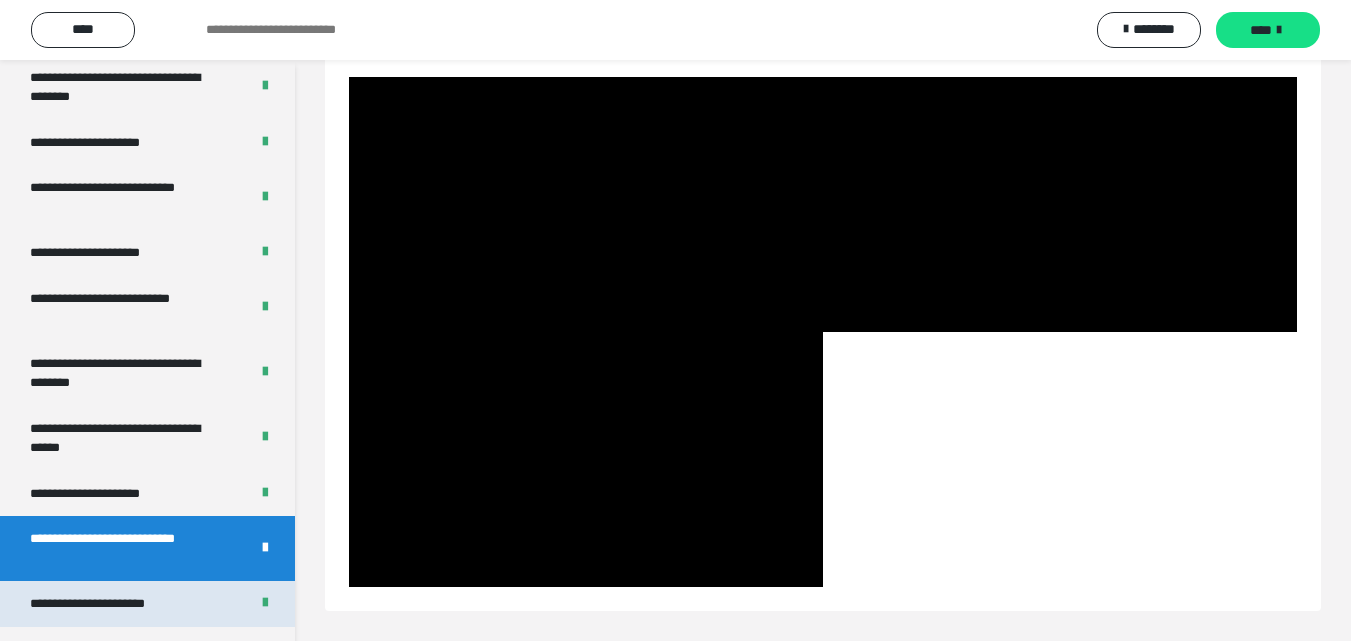 click on "**********" at bounding box center (111, 604) 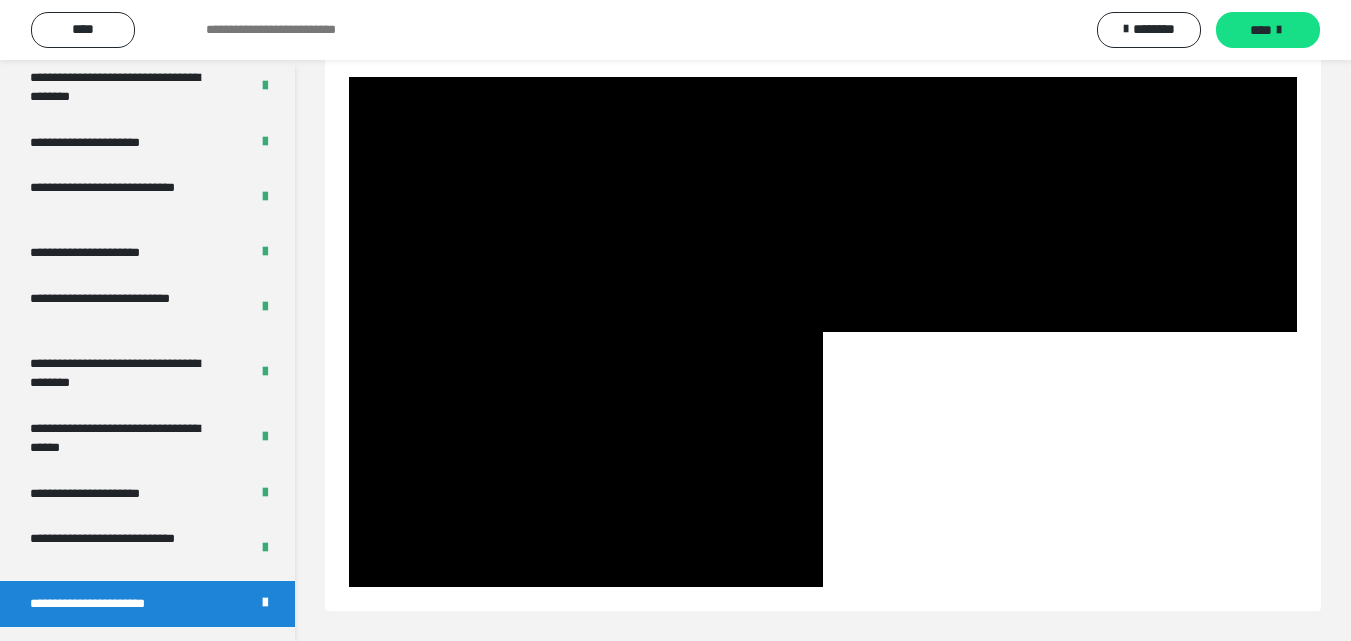 scroll, scrollTop: 60, scrollLeft: 0, axis: vertical 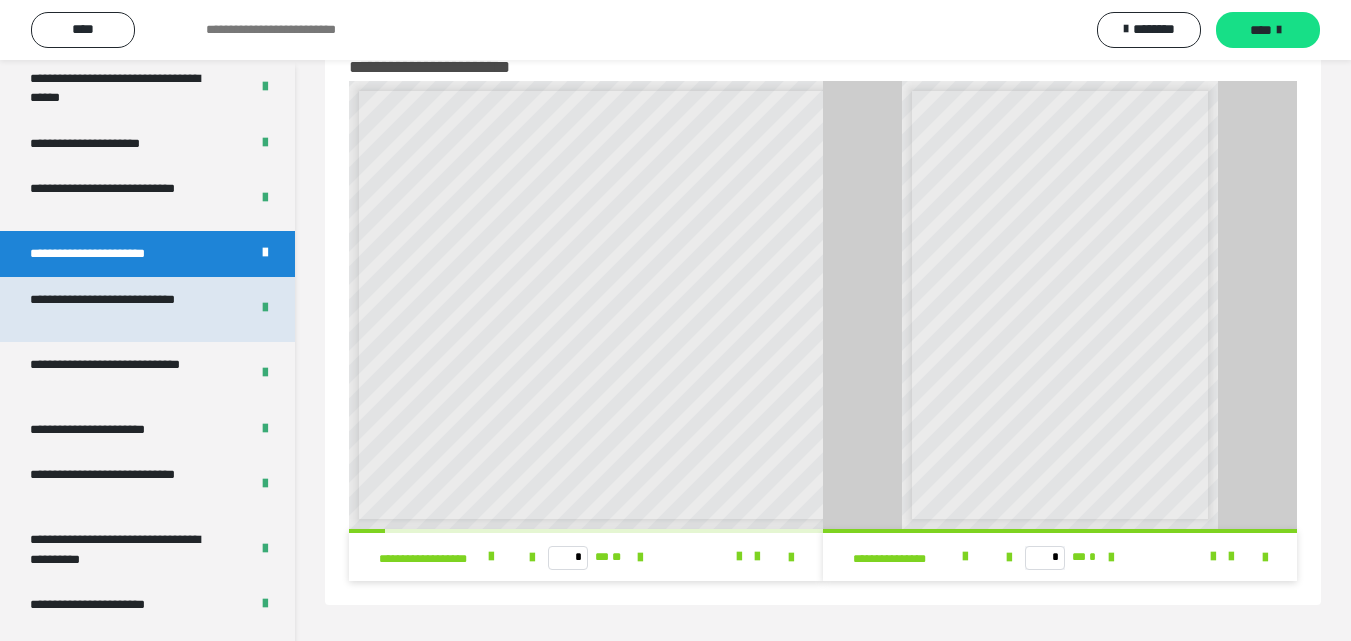 click on "**********" at bounding box center [124, 309] 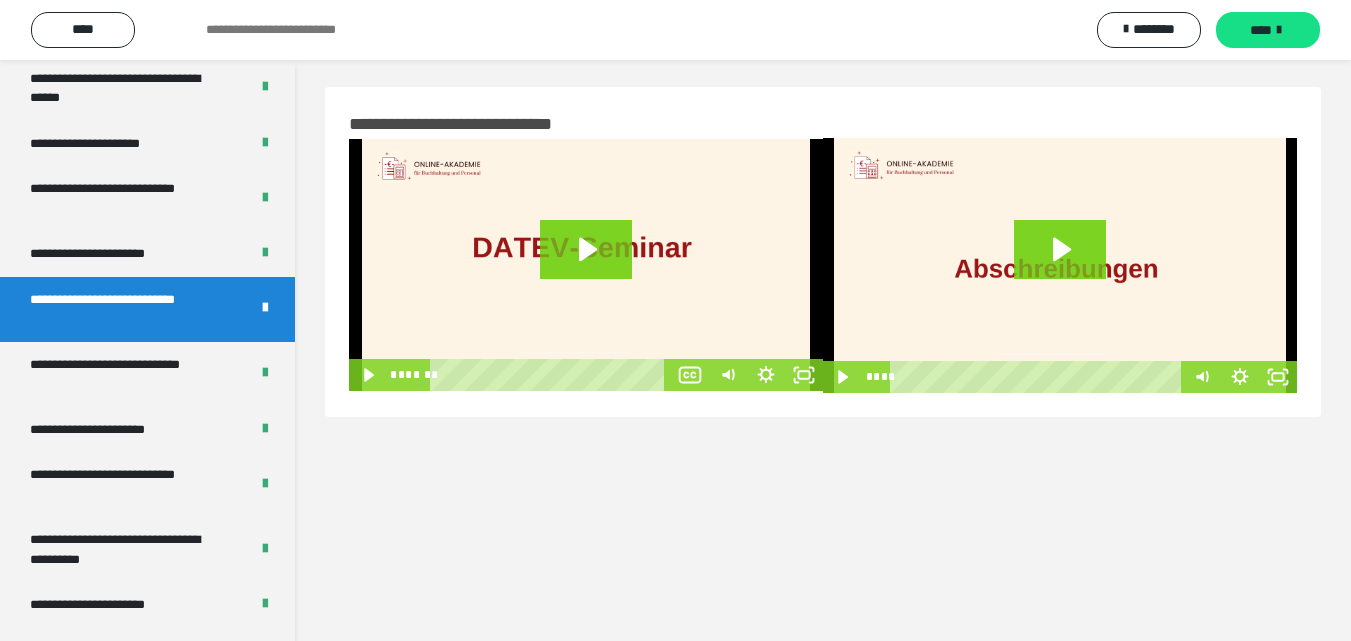 scroll, scrollTop: 0, scrollLeft: 0, axis: both 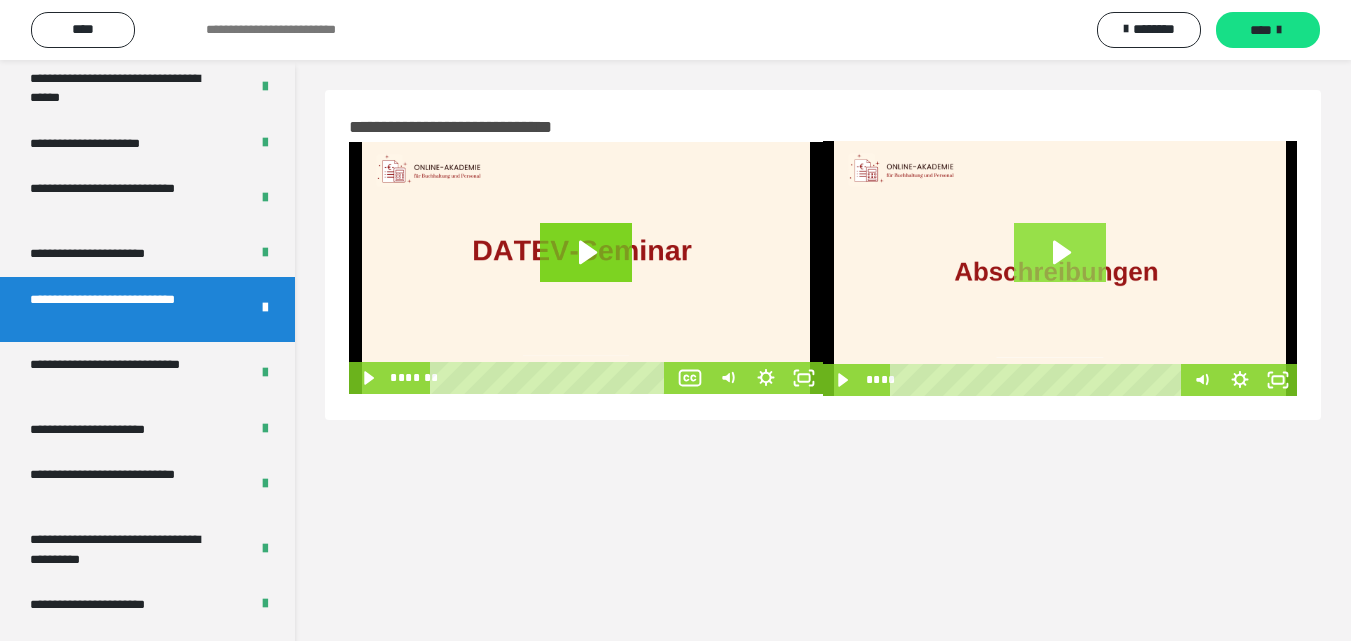 click 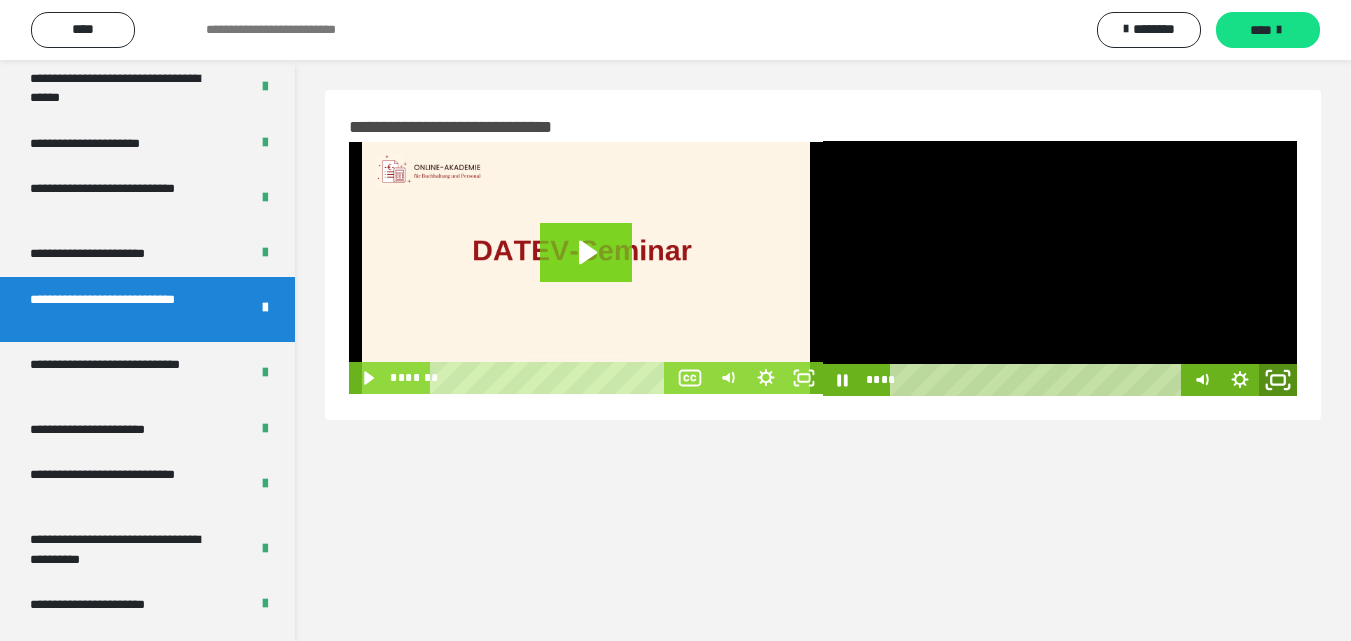 click 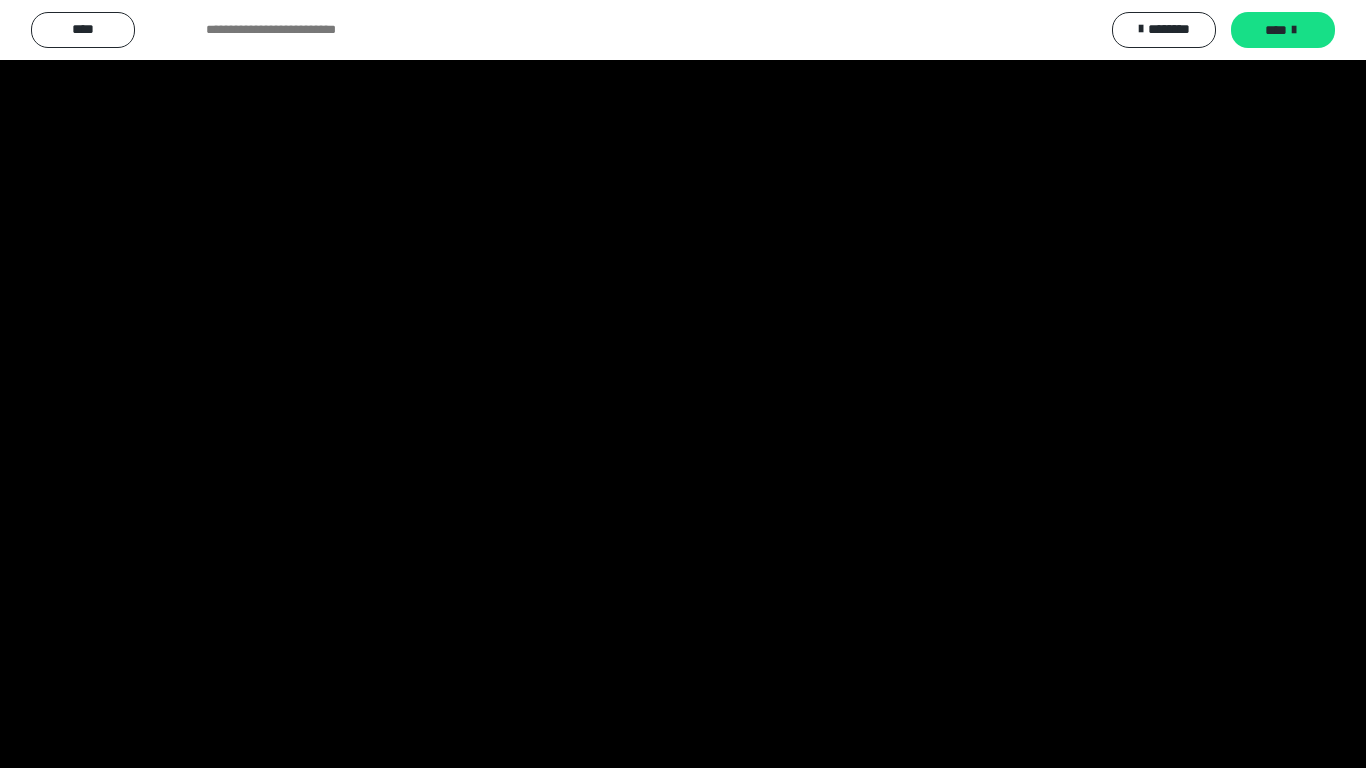 click at bounding box center [683, 384] 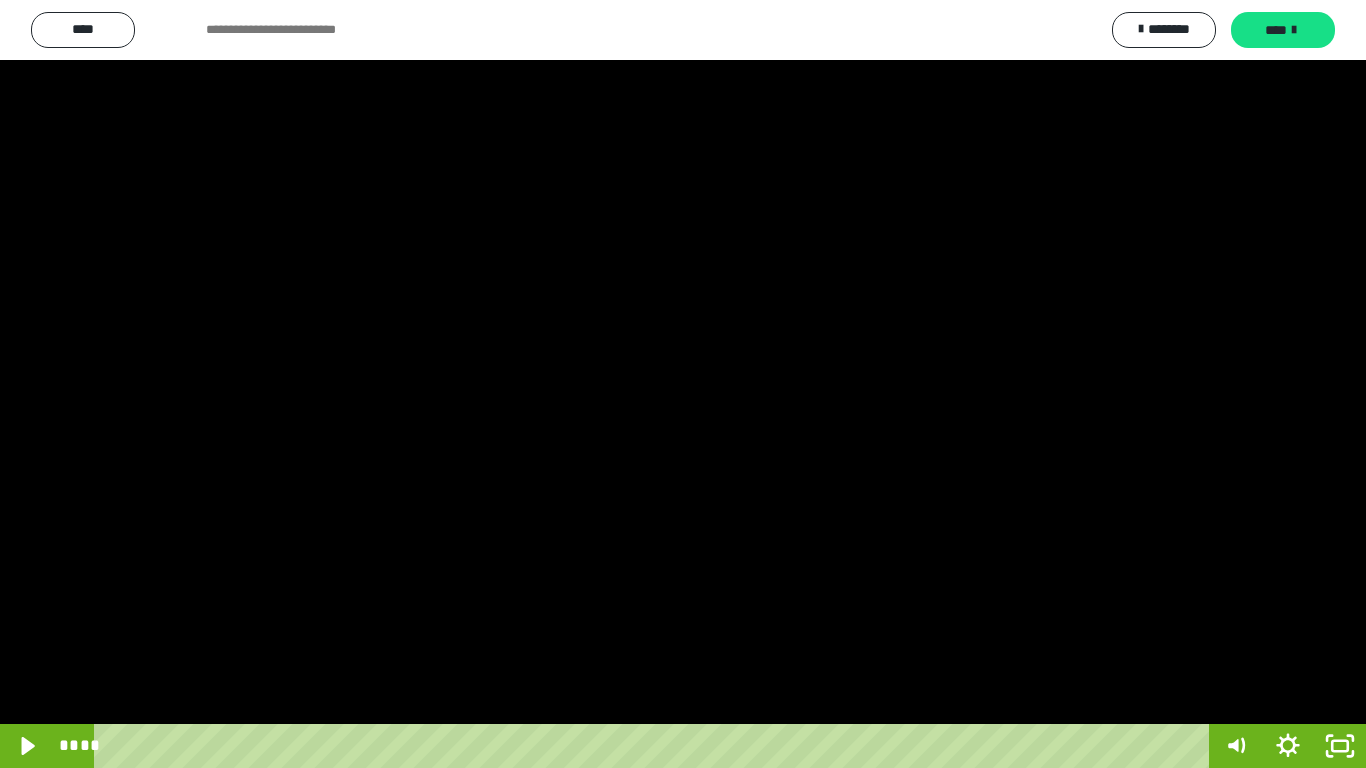 click at bounding box center [683, 384] 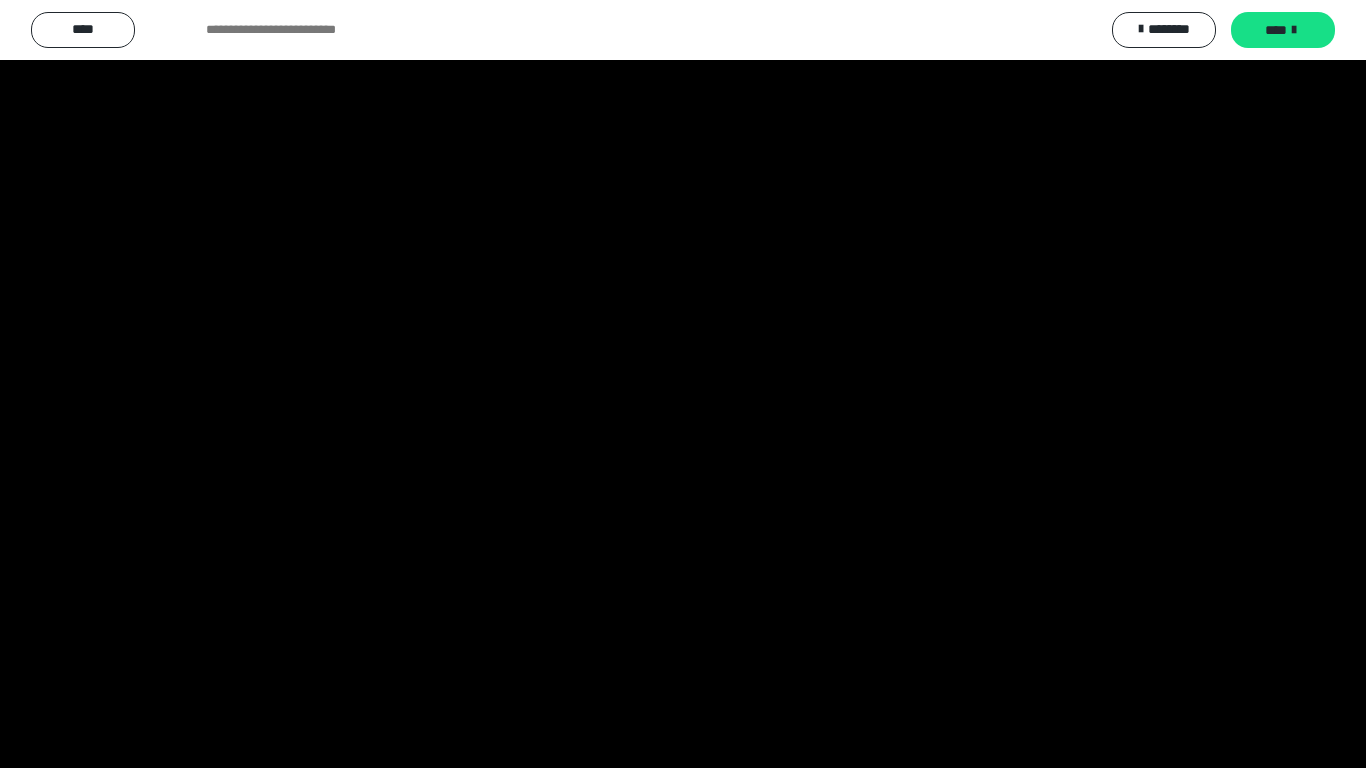 click at bounding box center (683, 384) 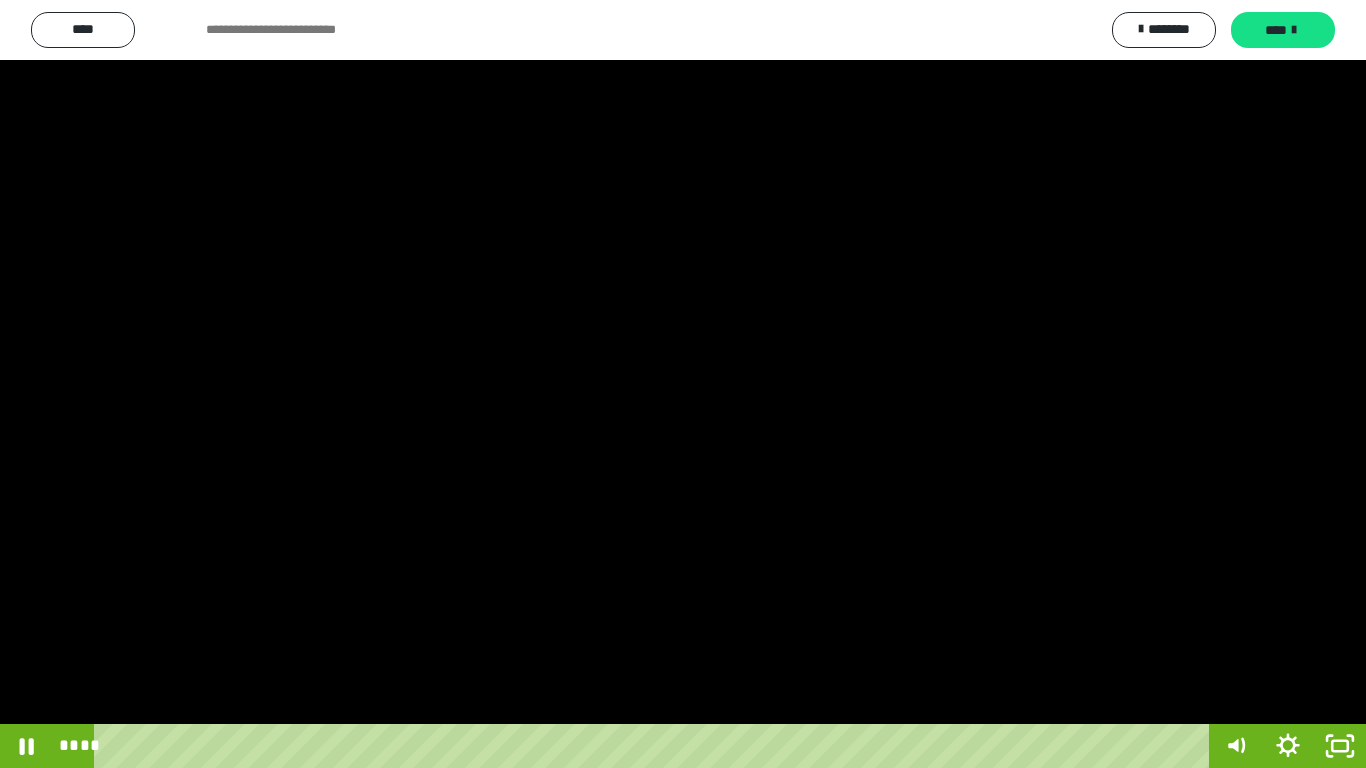 click at bounding box center [683, 384] 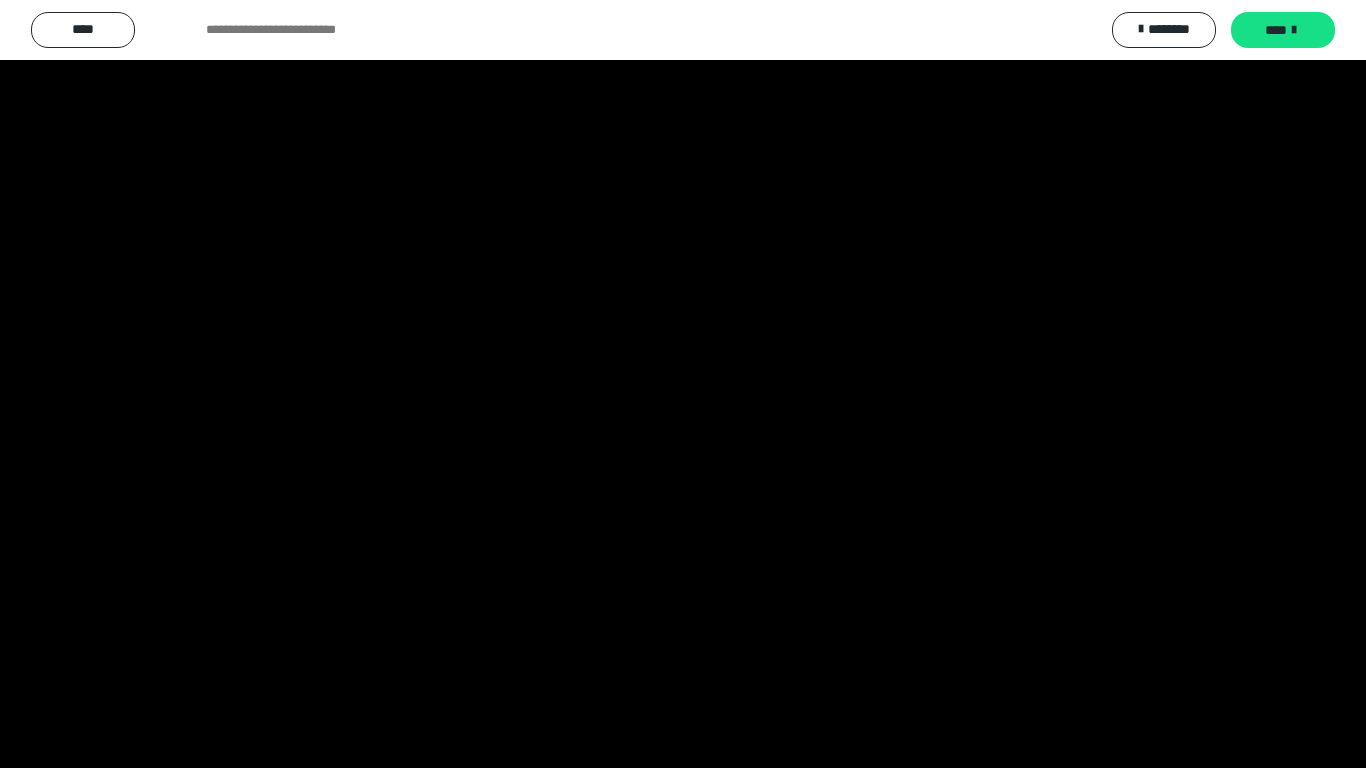 click at bounding box center [683, 384] 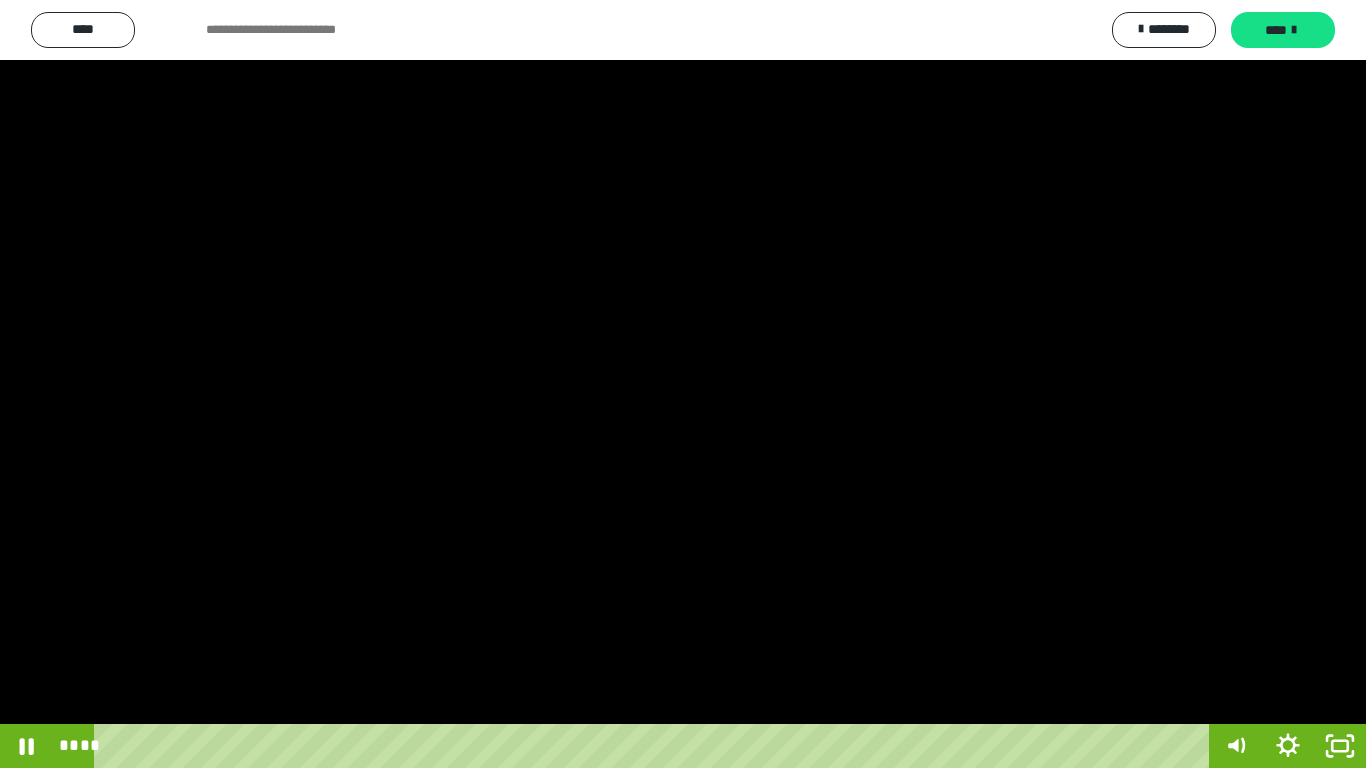 click at bounding box center (683, 384) 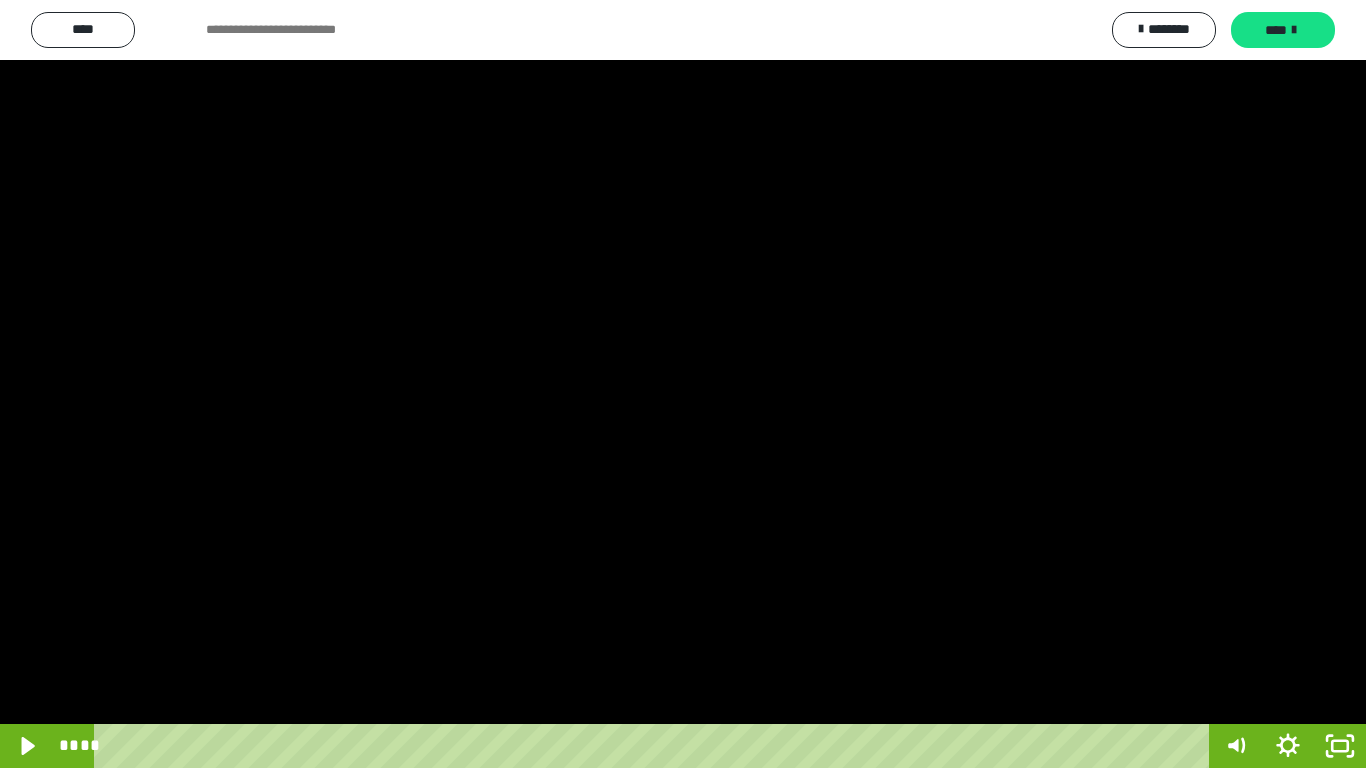 click at bounding box center (683, 384) 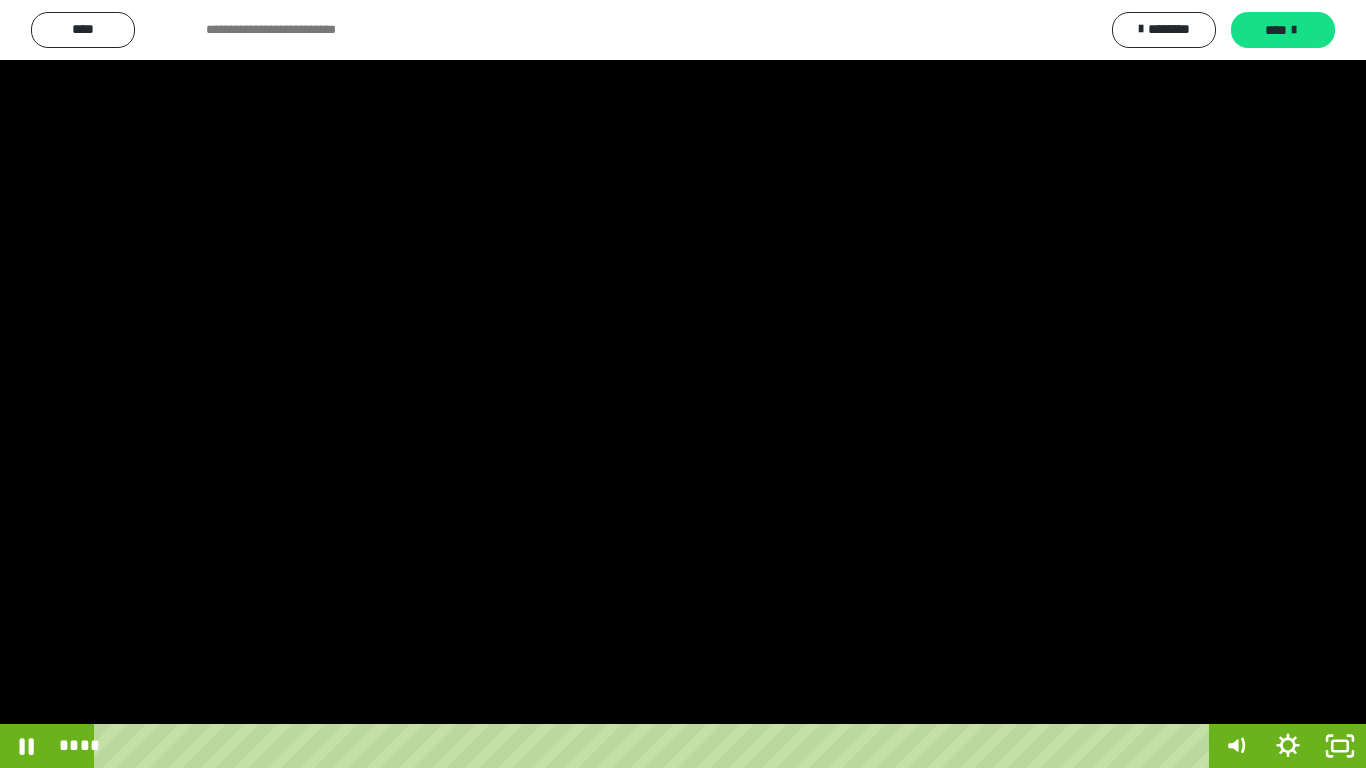 click at bounding box center (683, 384) 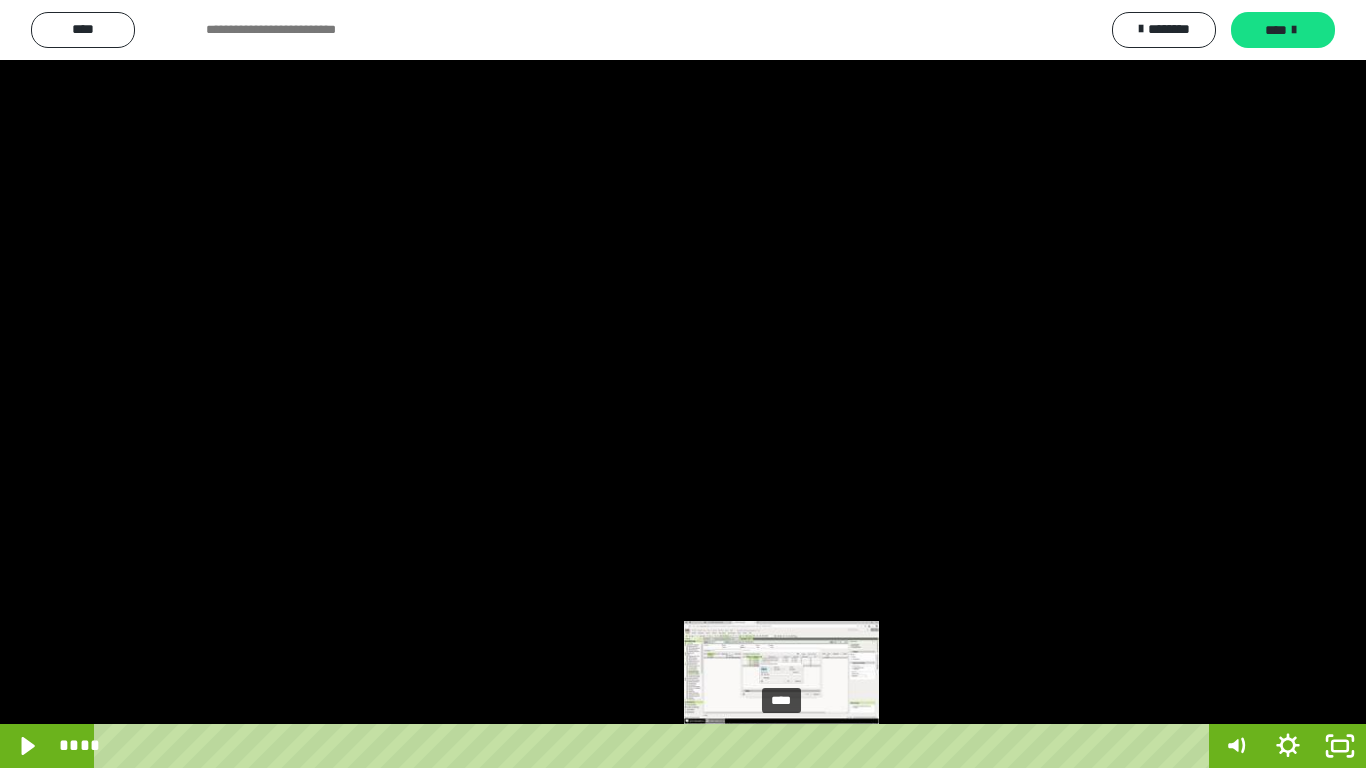 click at bounding box center (781, 746) 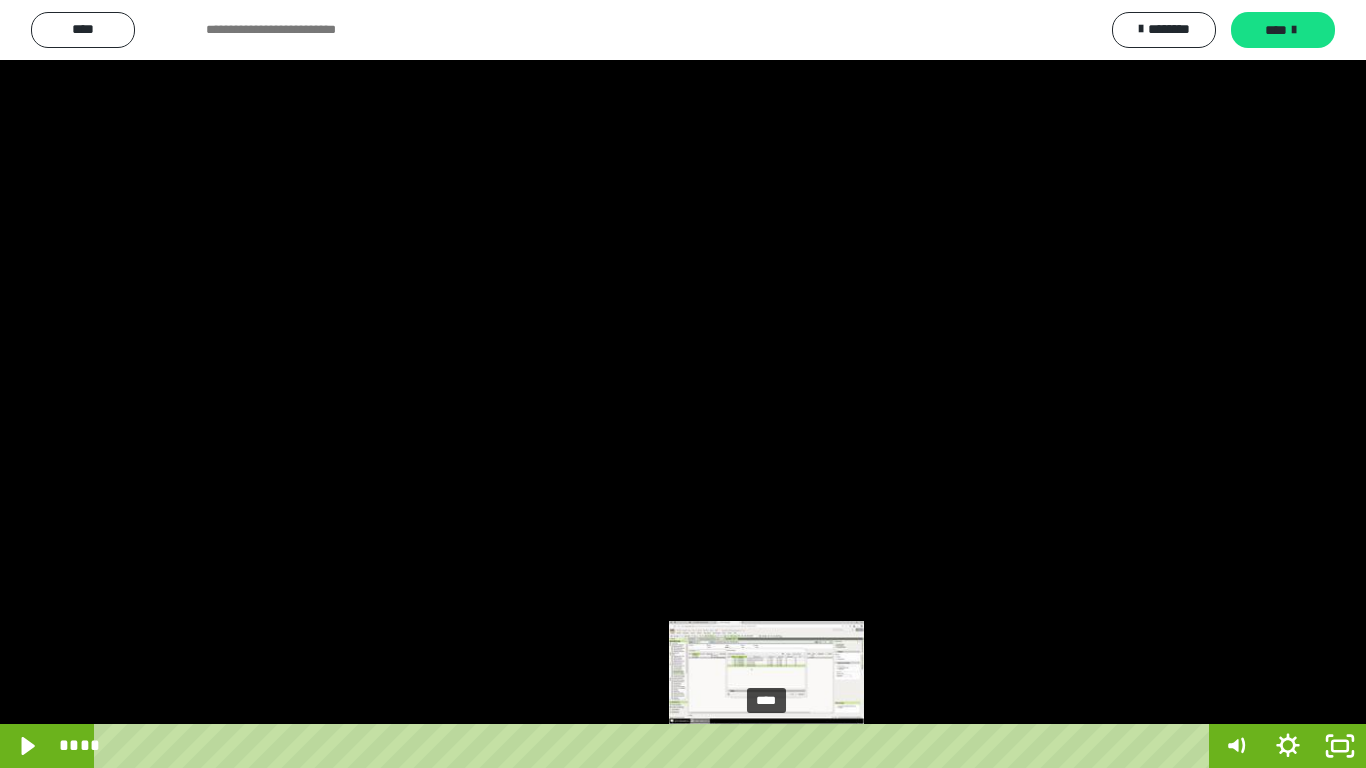 click on "****" at bounding box center [655, 746] 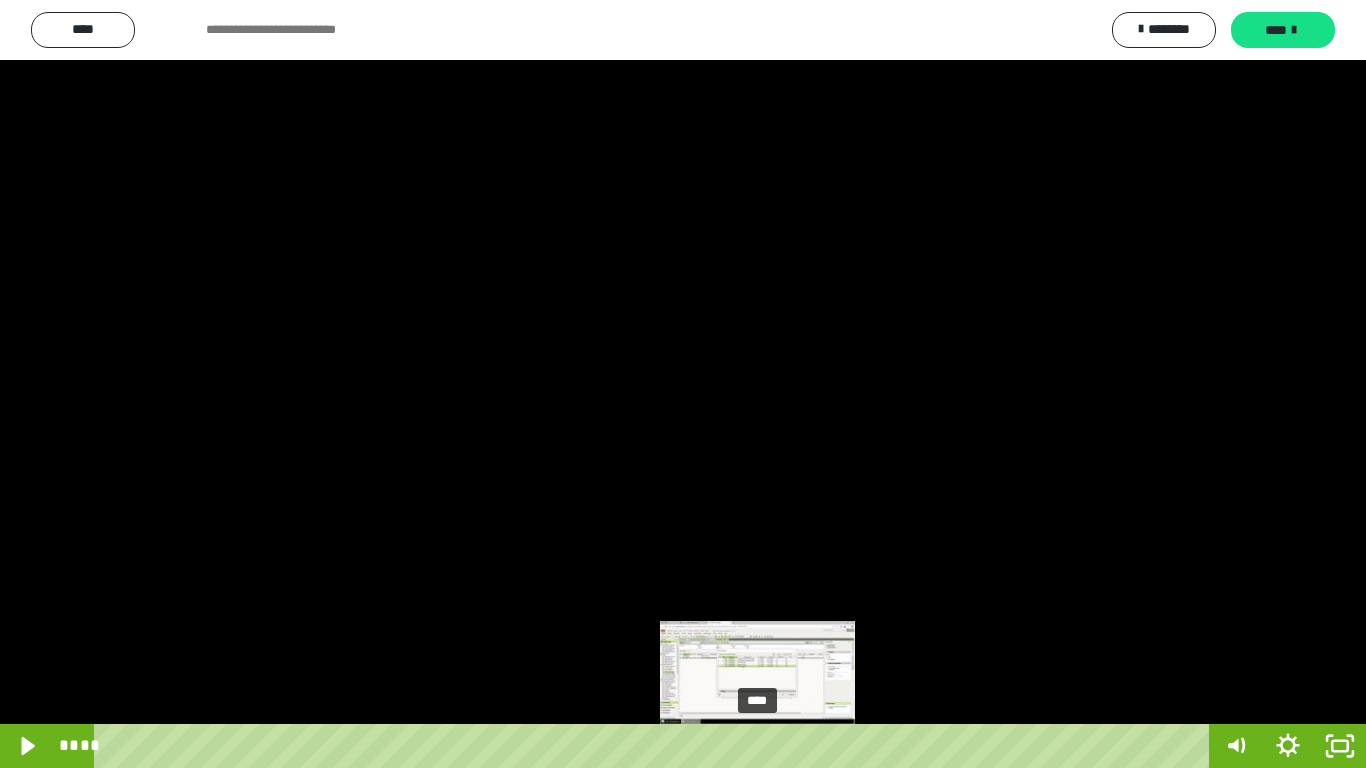 click on "****" at bounding box center [655, 746] 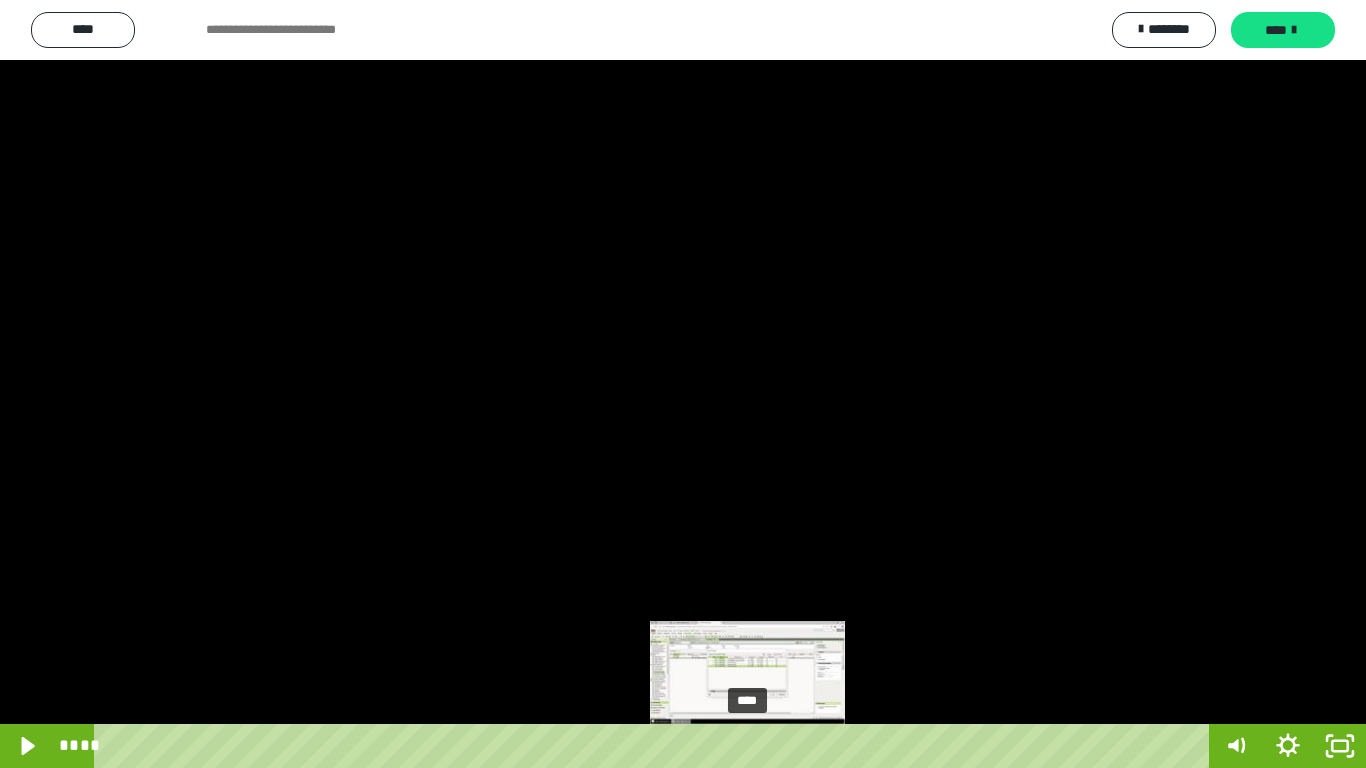 click on "****" at bounding box center (655, 746) 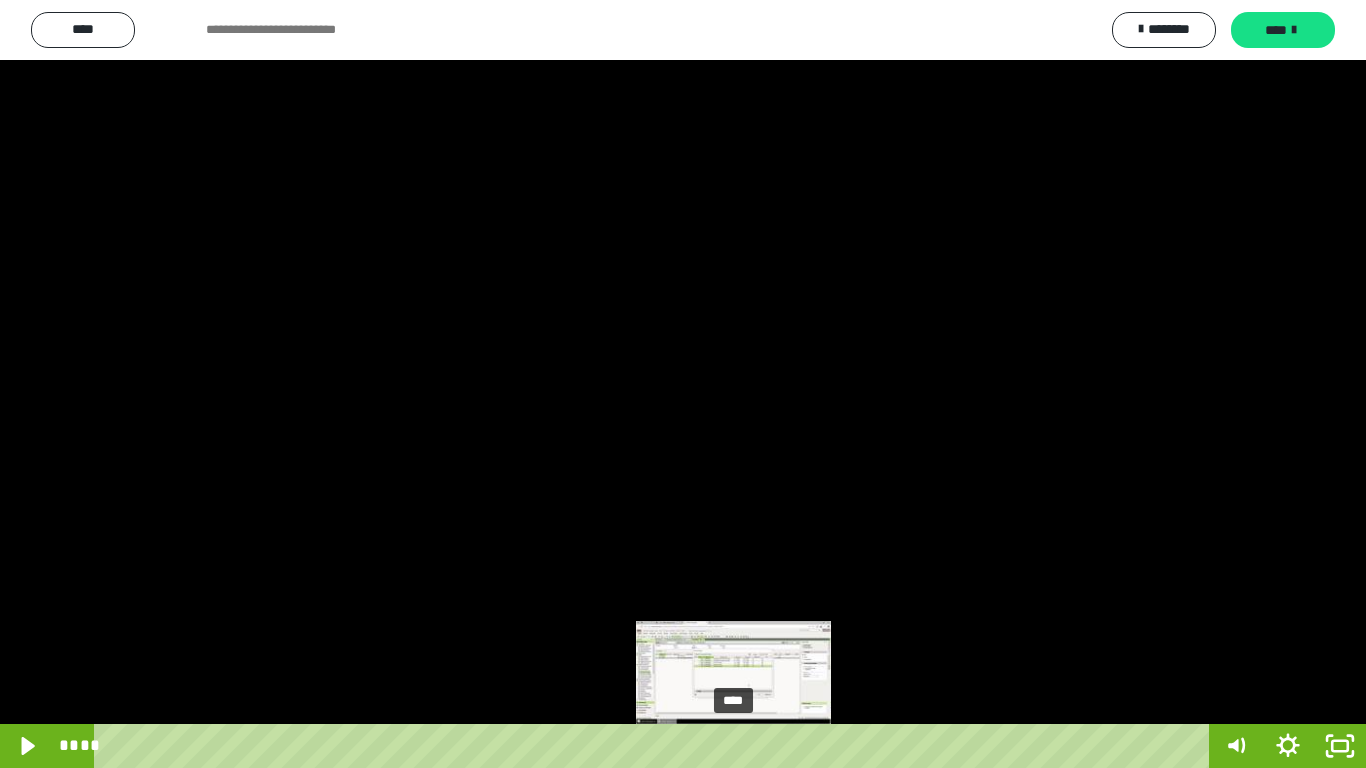click on "****" at bounding box center [655, 746] 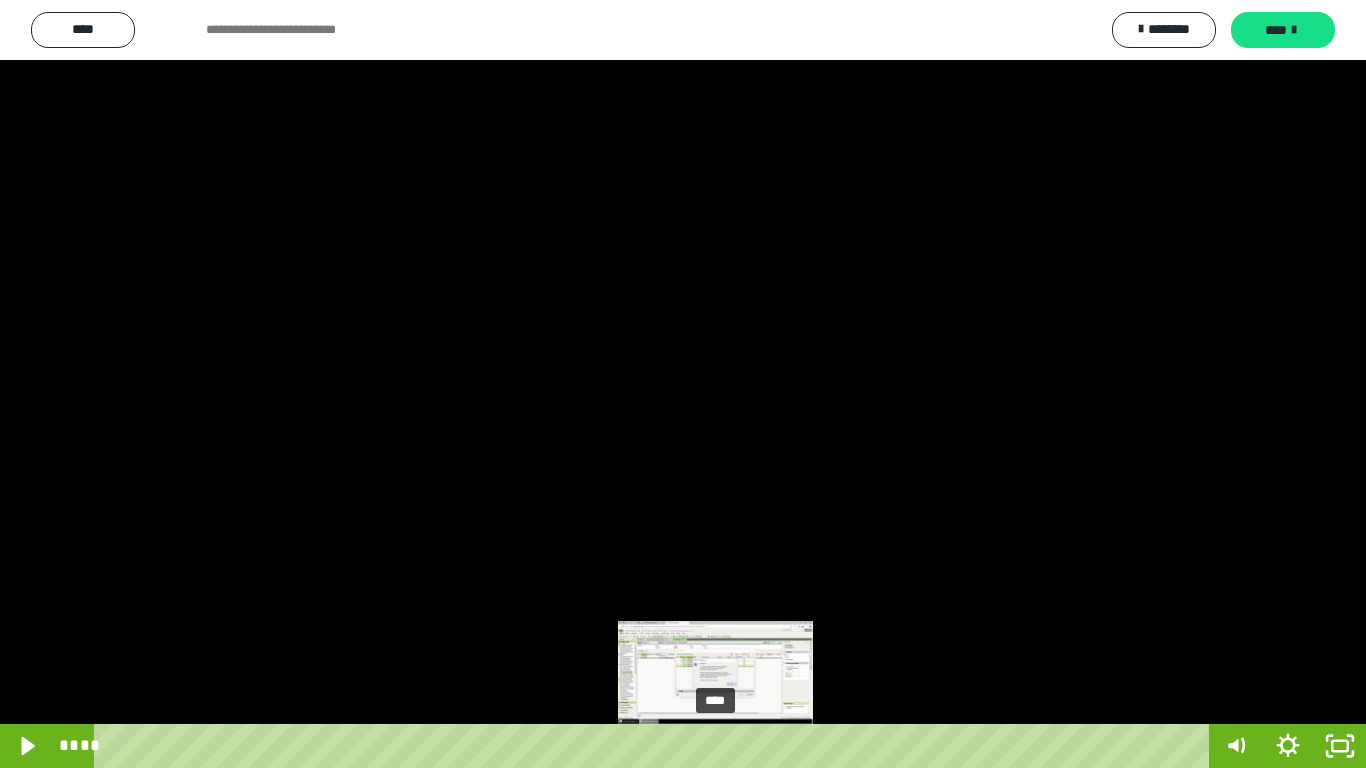 click on "****" at bounding box center (655, 746) 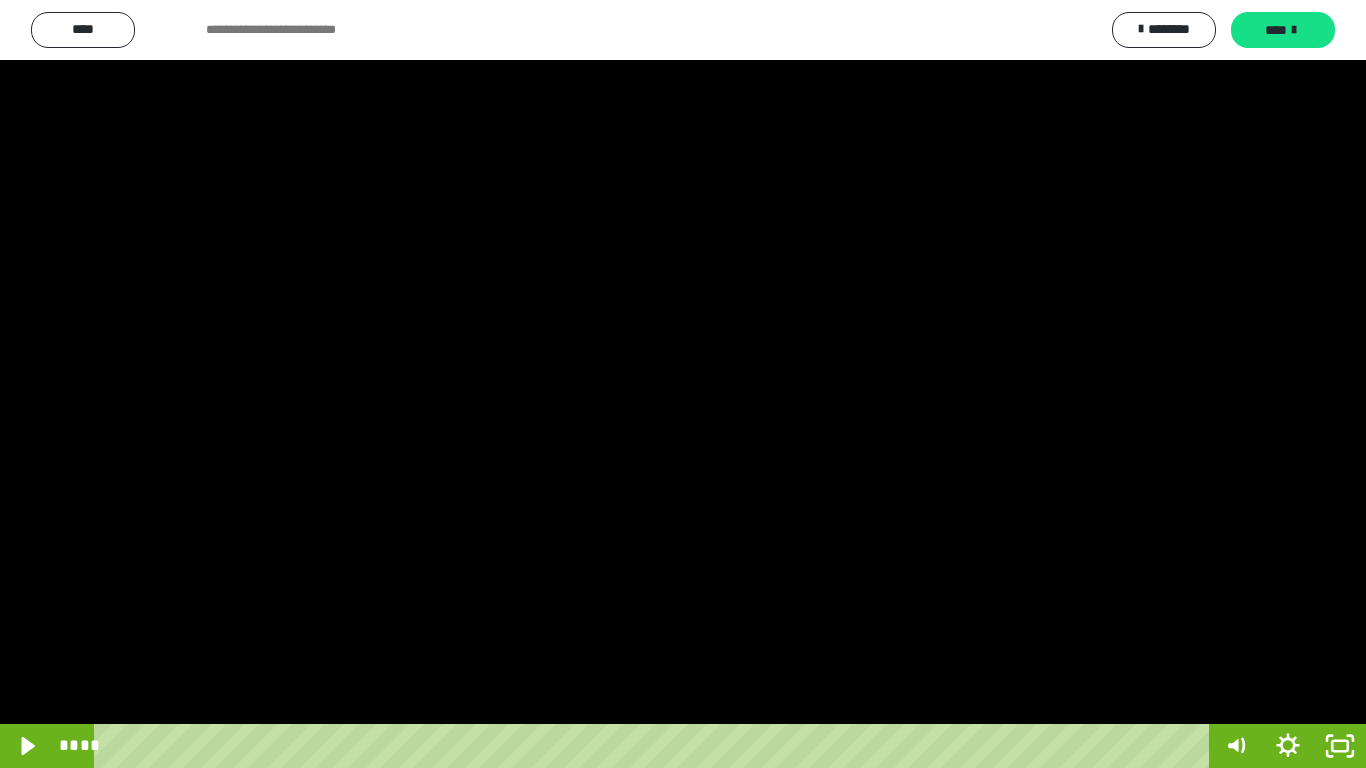 click at bounding box center [683, 384] 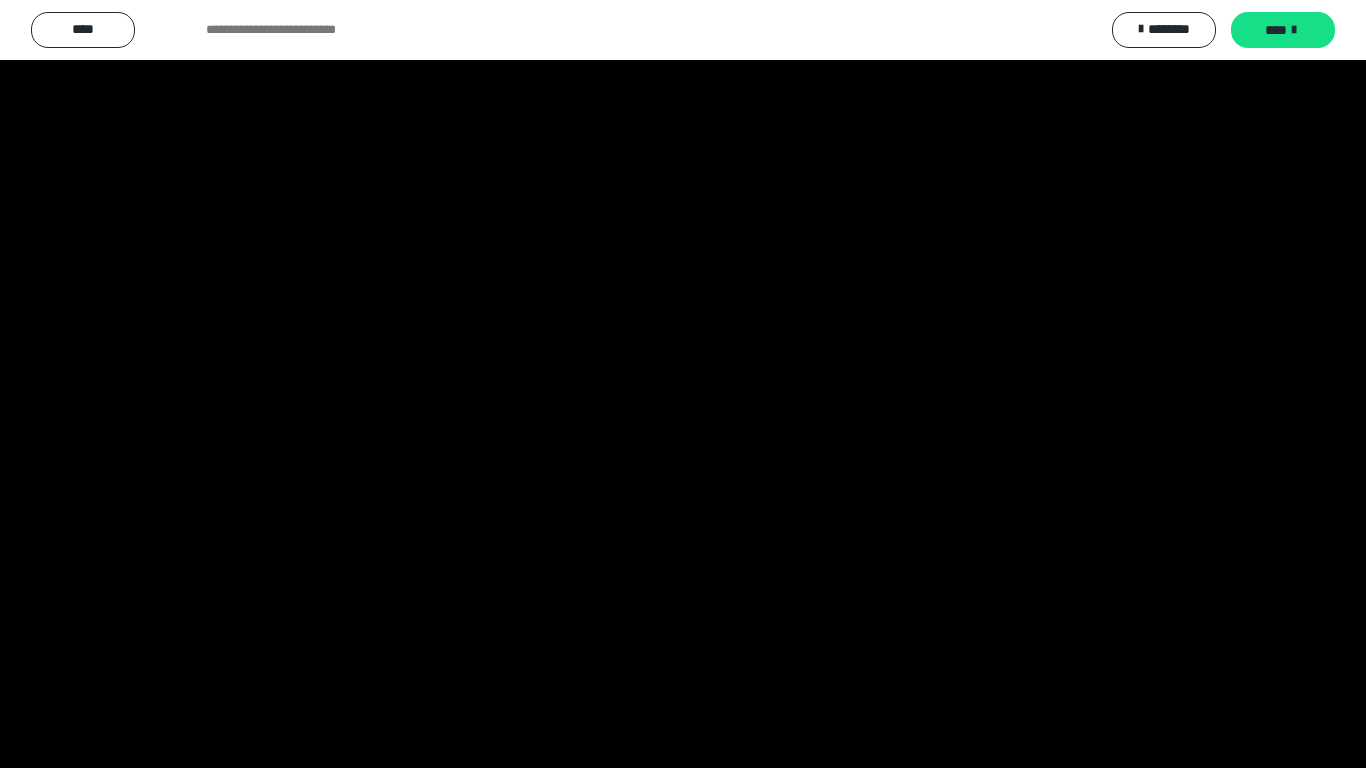 click at bounding box center (683, 384) 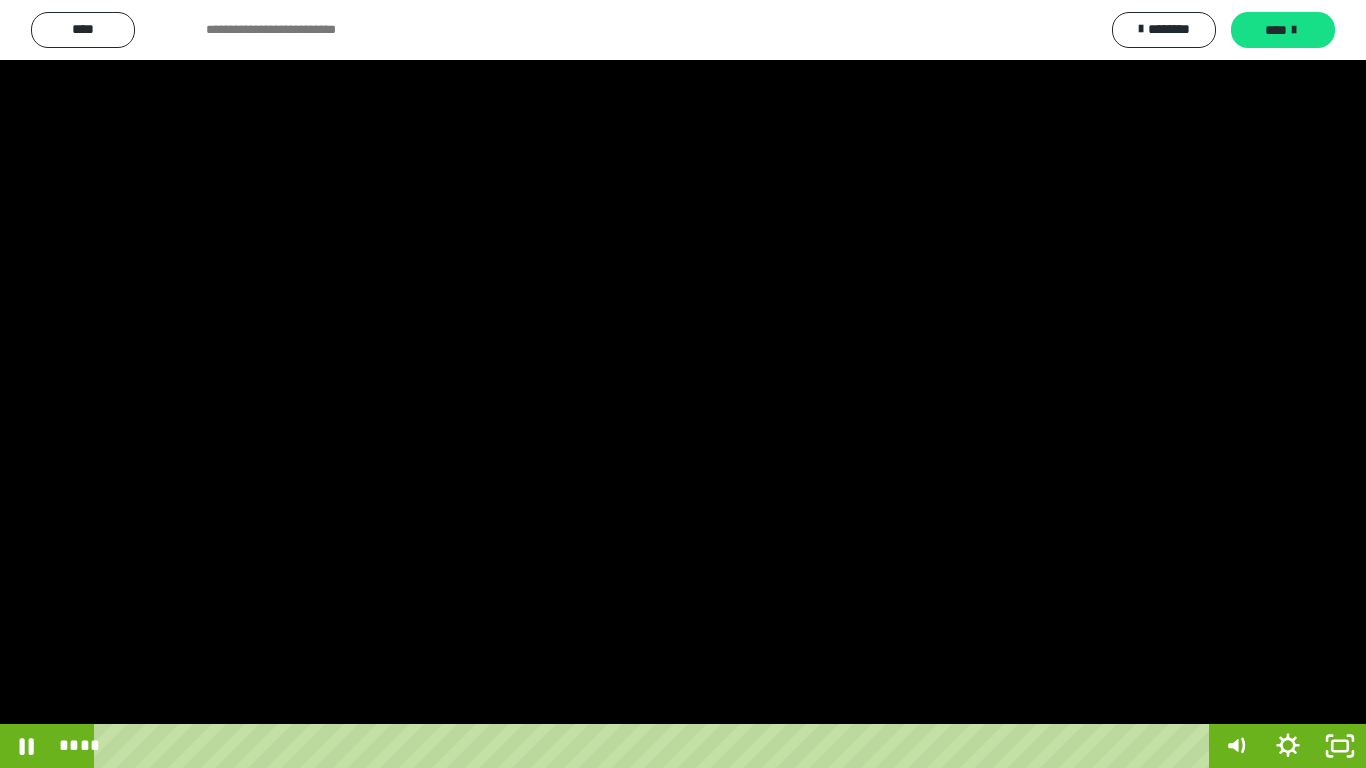 click at bounding box center (683, 384) 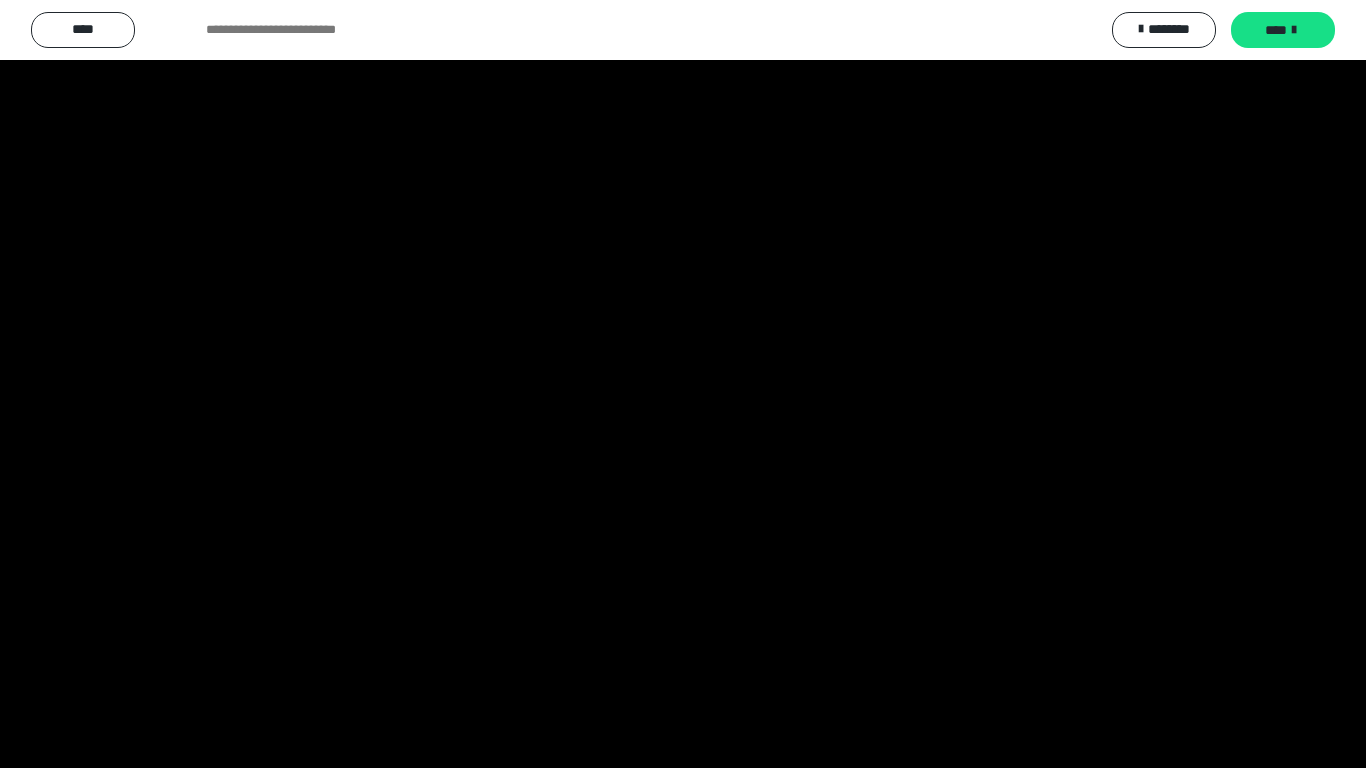 click at bounding box center (683, 384) 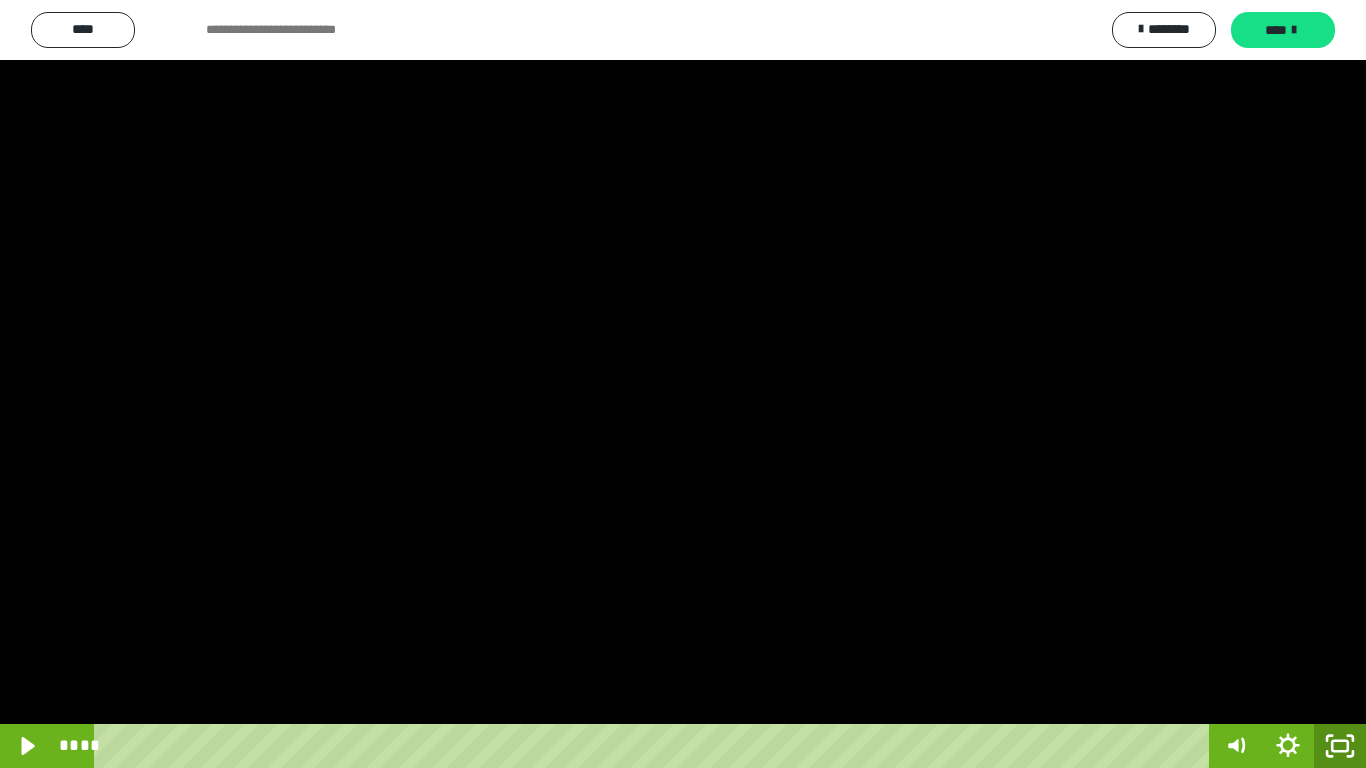 click 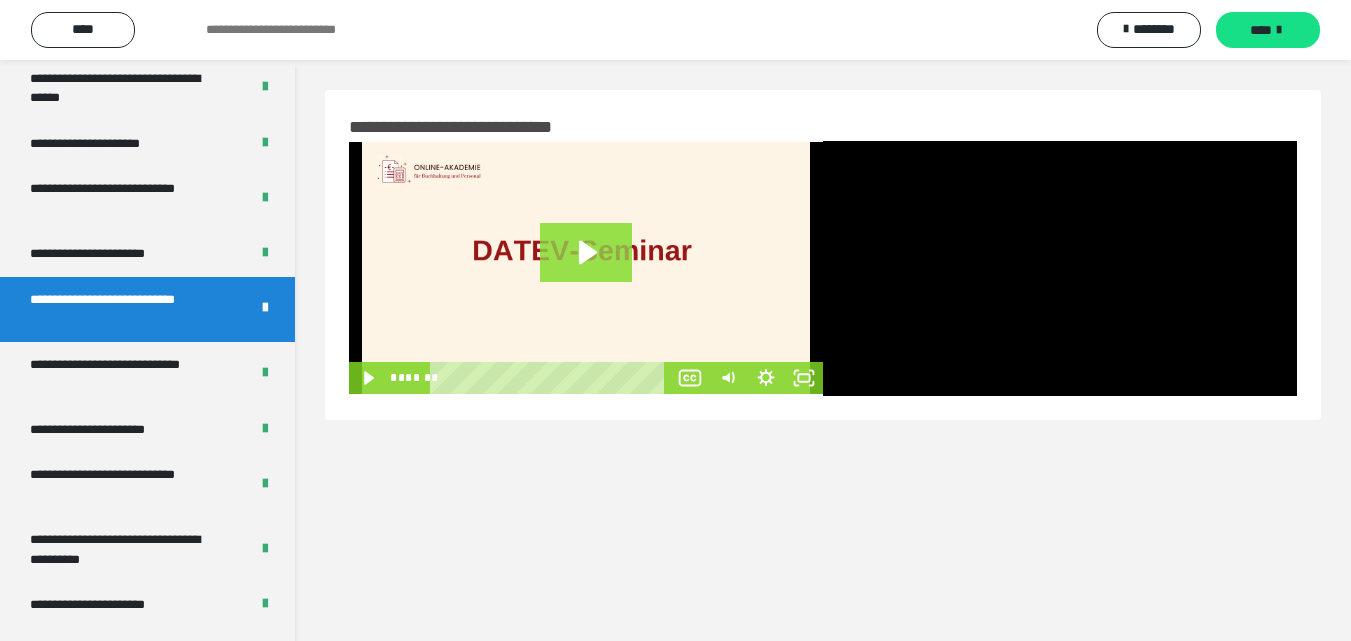 click 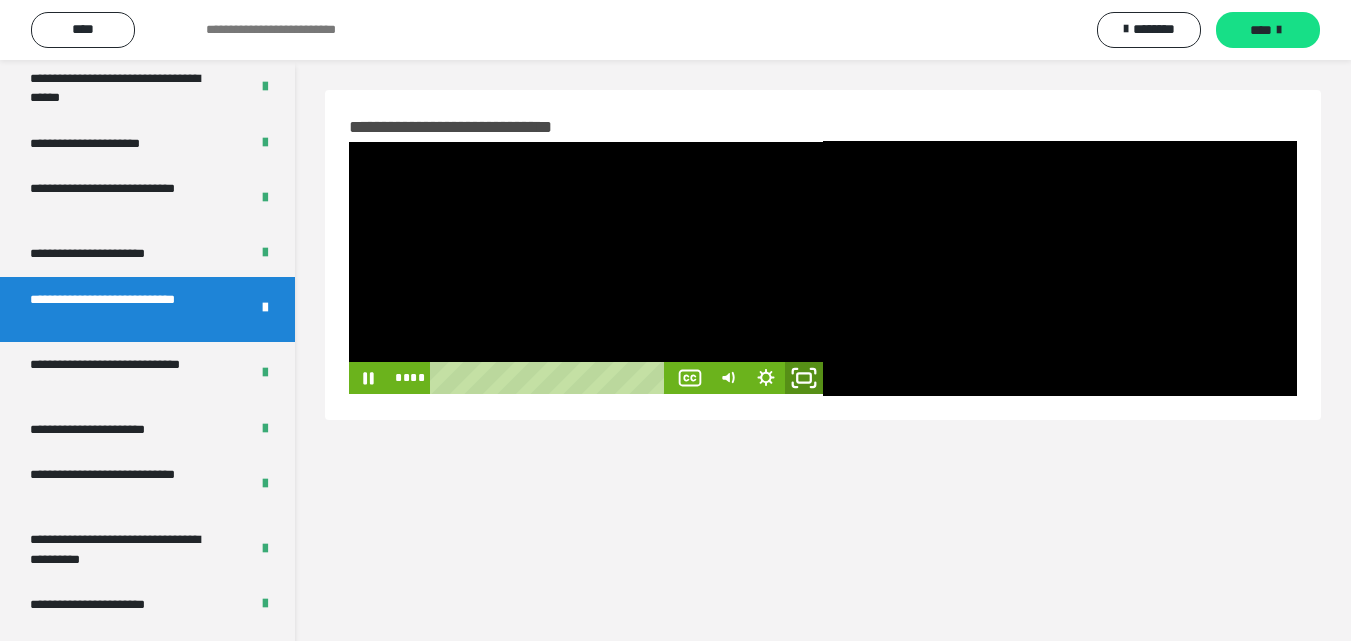 click 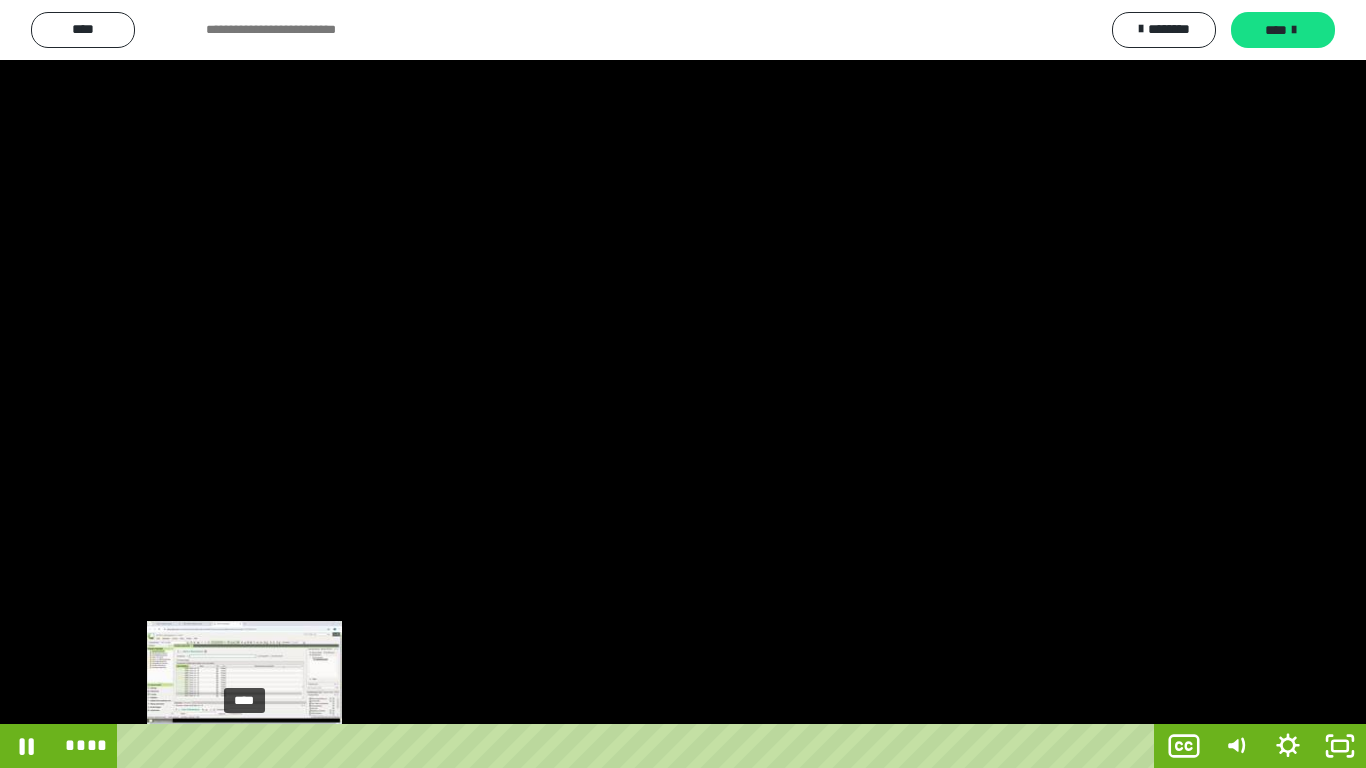 click on "****" at bounding box center (640, 746) 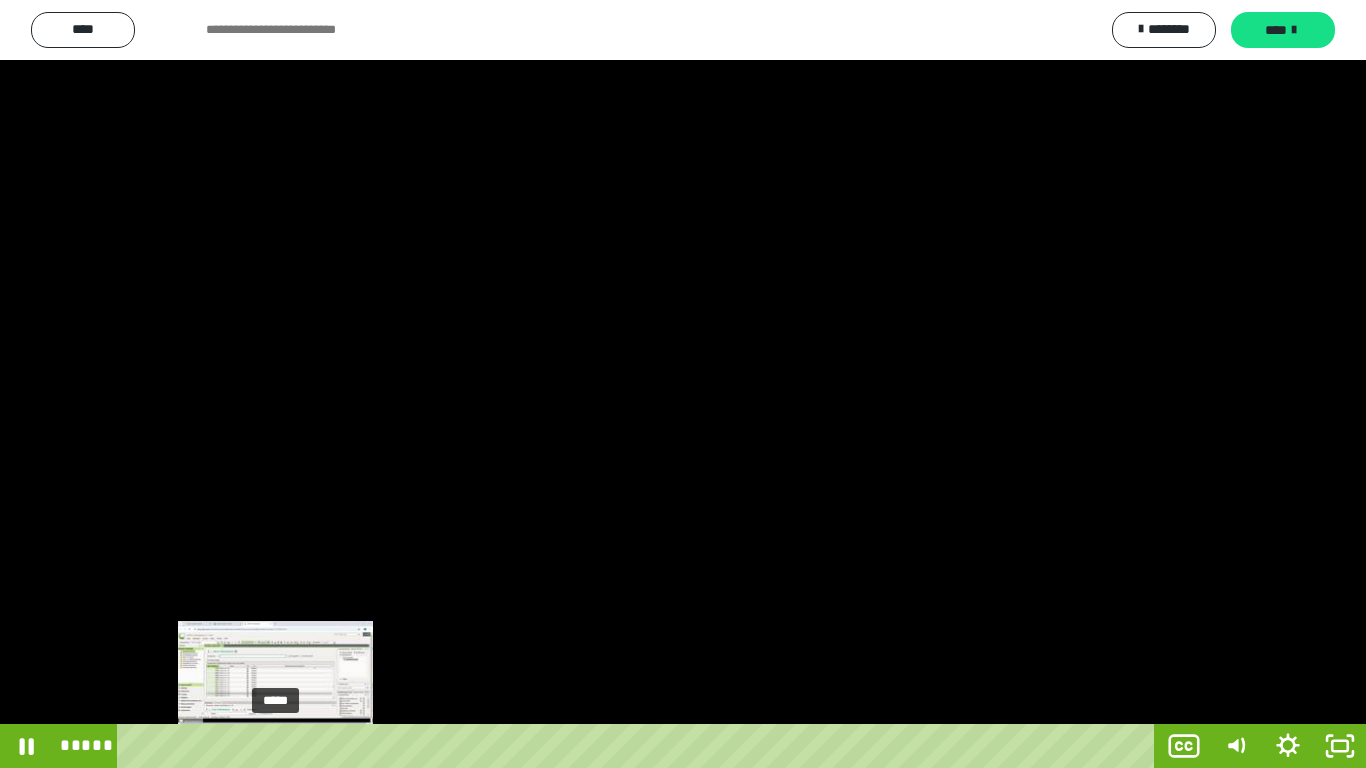 click on "*****" at bounding box center [640, 746] 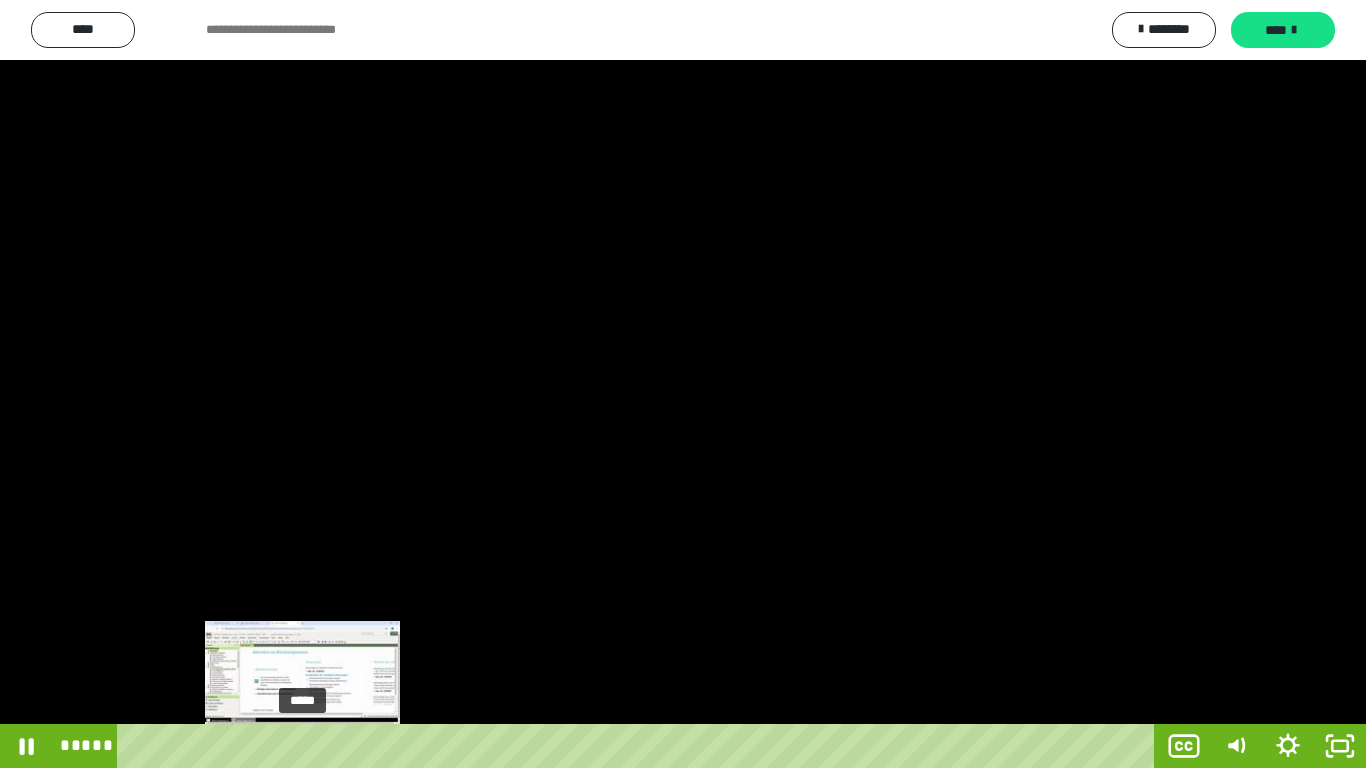 click on "*****" at bounding box center [640, 746] 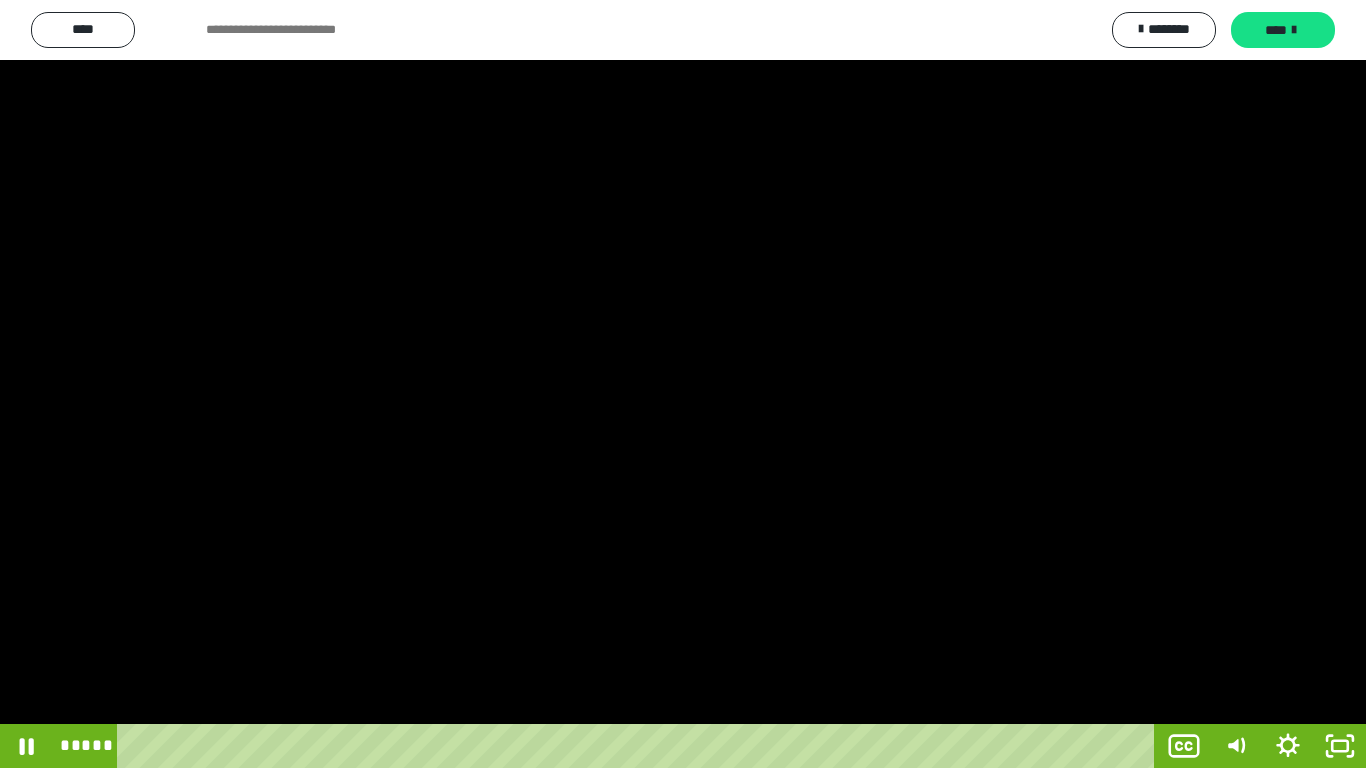 click at bounding box center (683, 384) 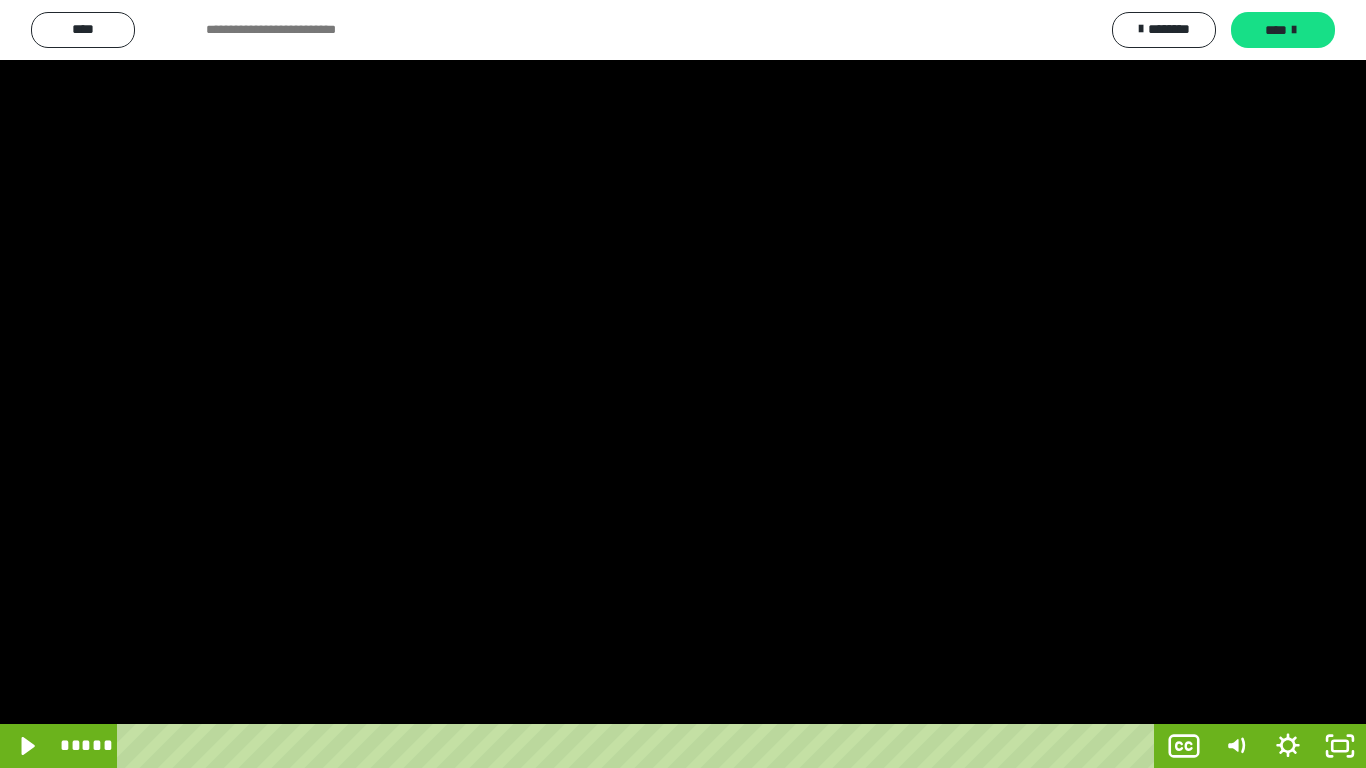 click at bounding box center [683, 384] 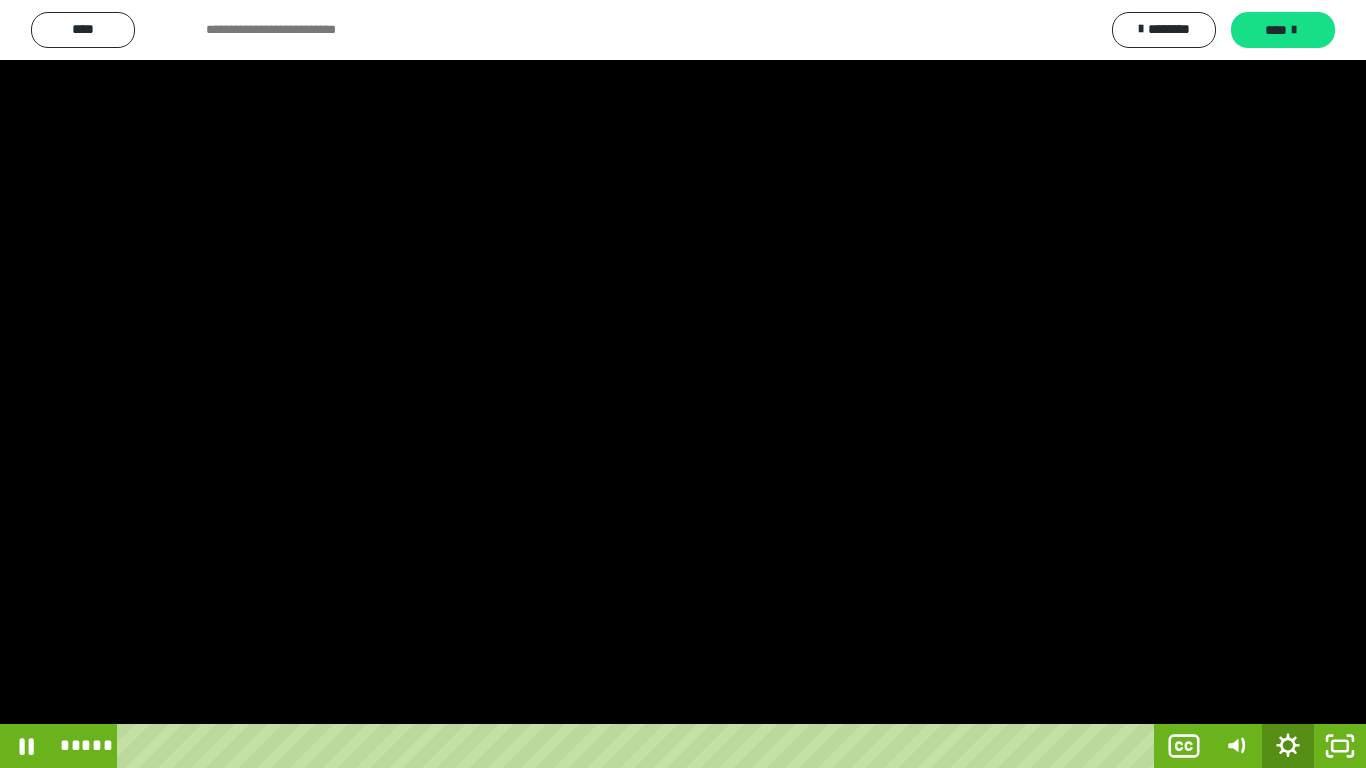 click 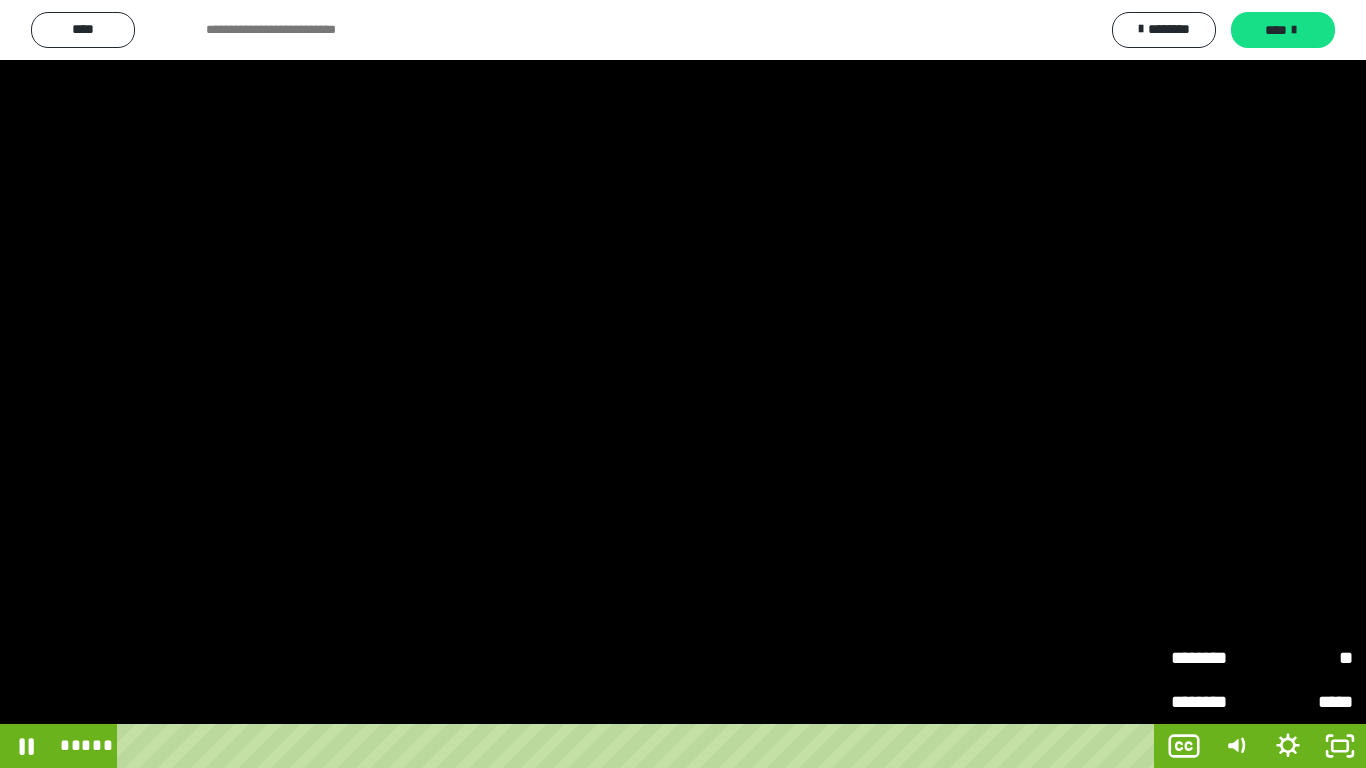 click on "**" at bounding box center (1307, 658) 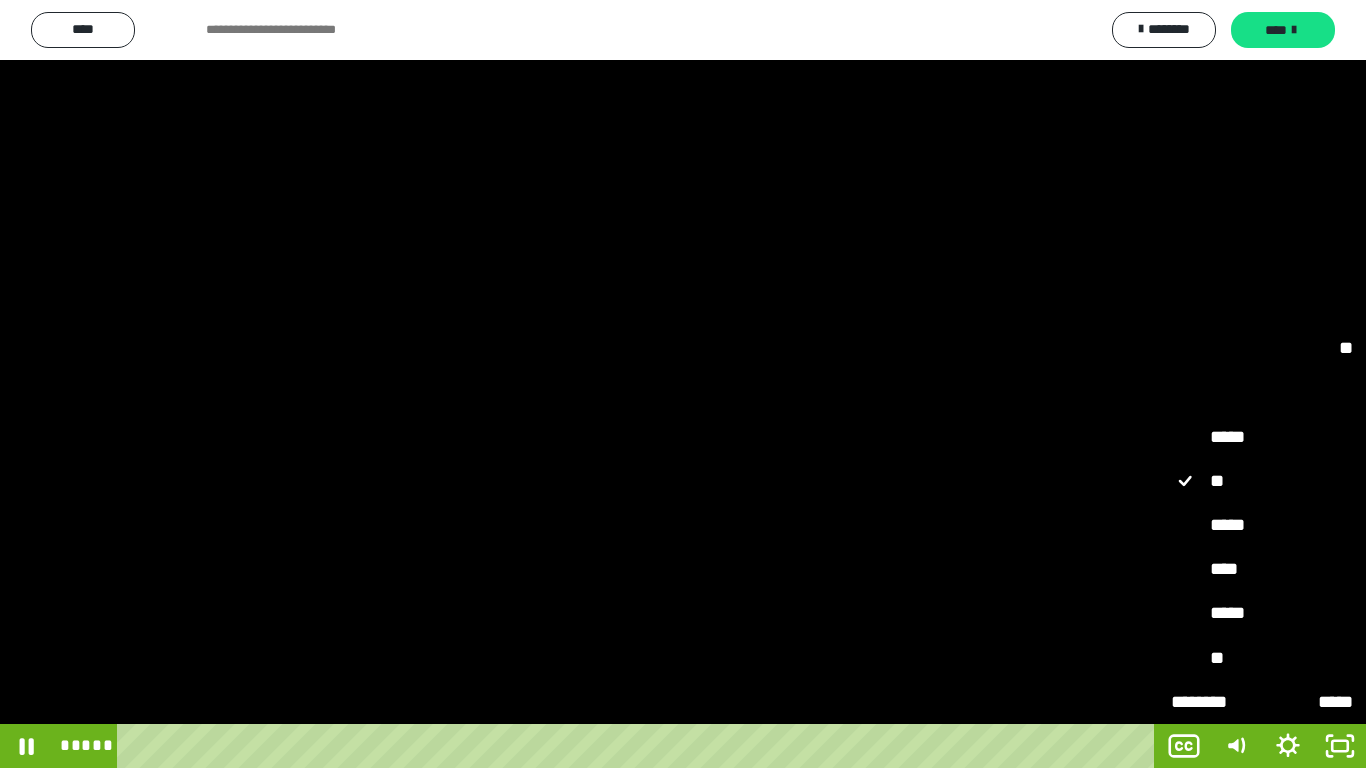 click on "*****" at bounding box center [1262, 526] 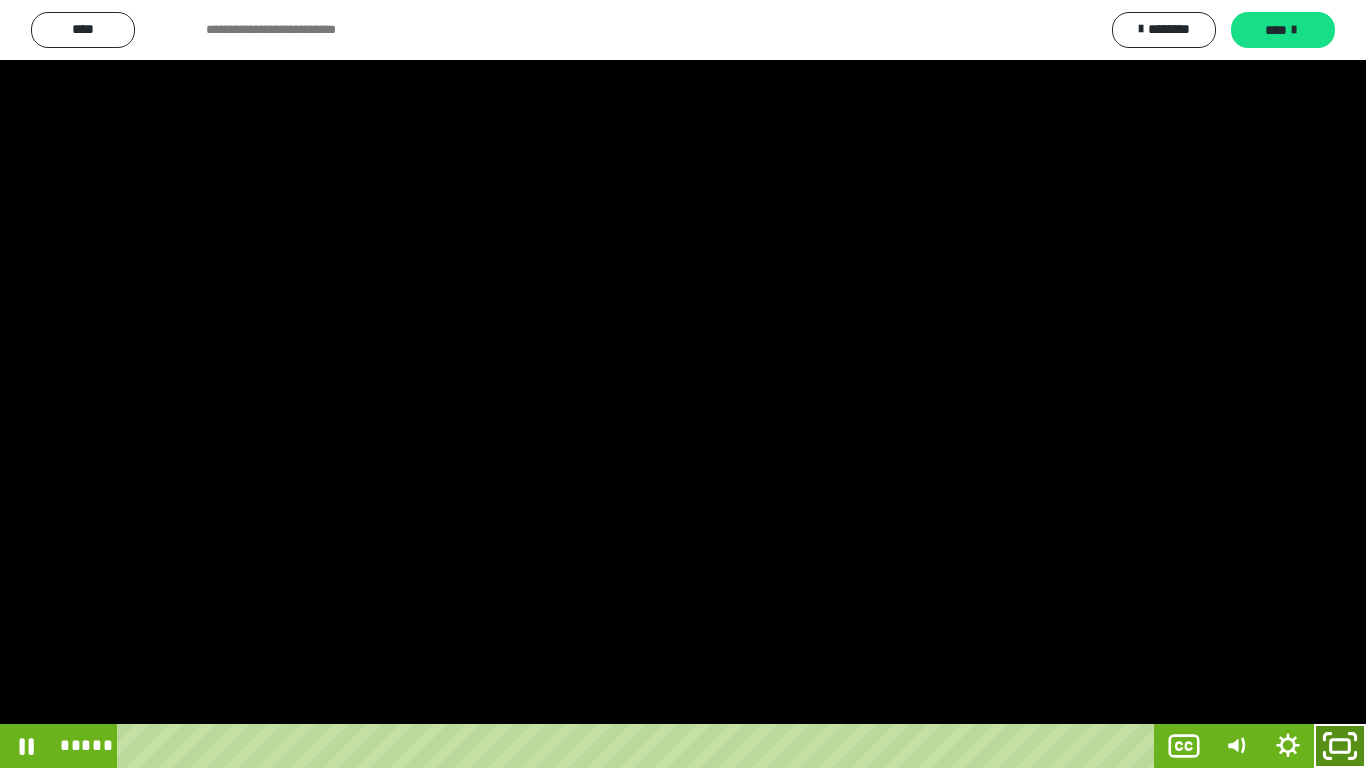 click 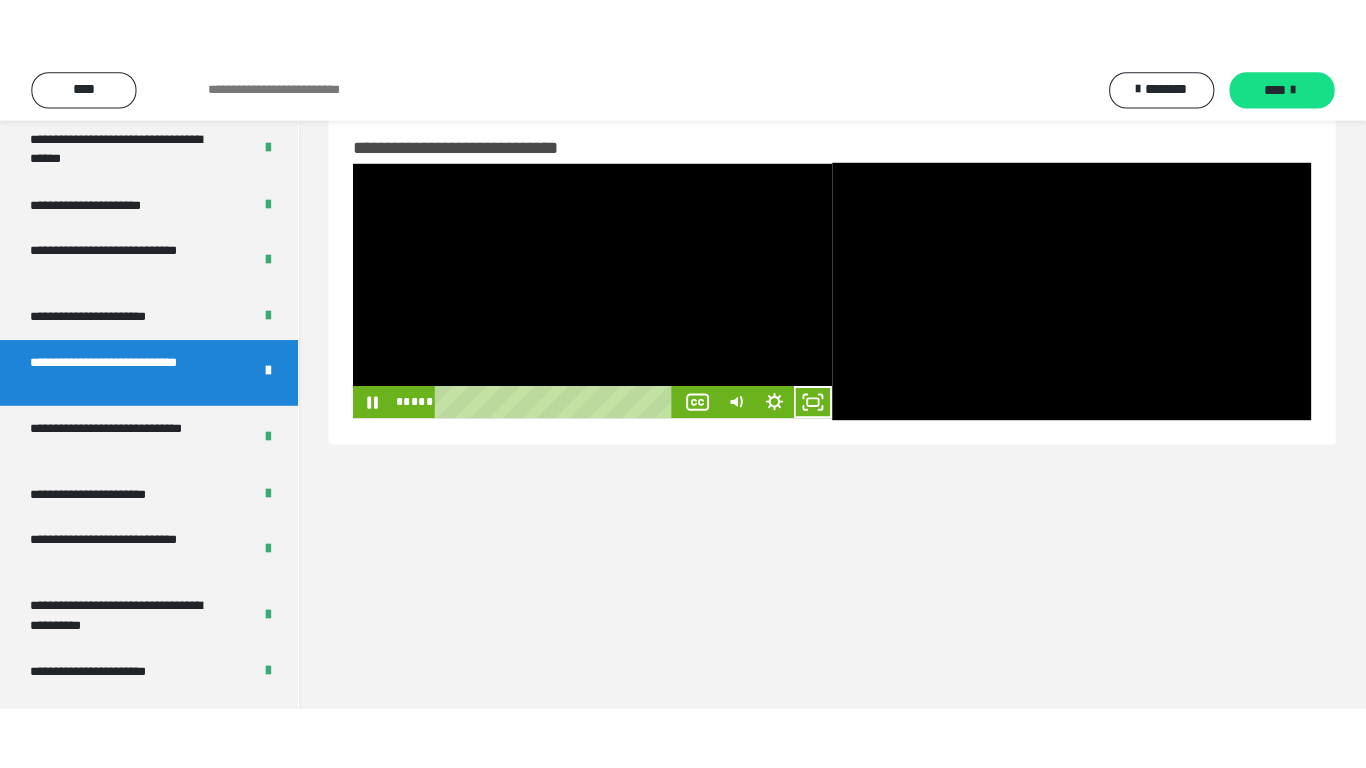 scroll, scrollTop: 60, scrollLeft: 0, axis: vertical 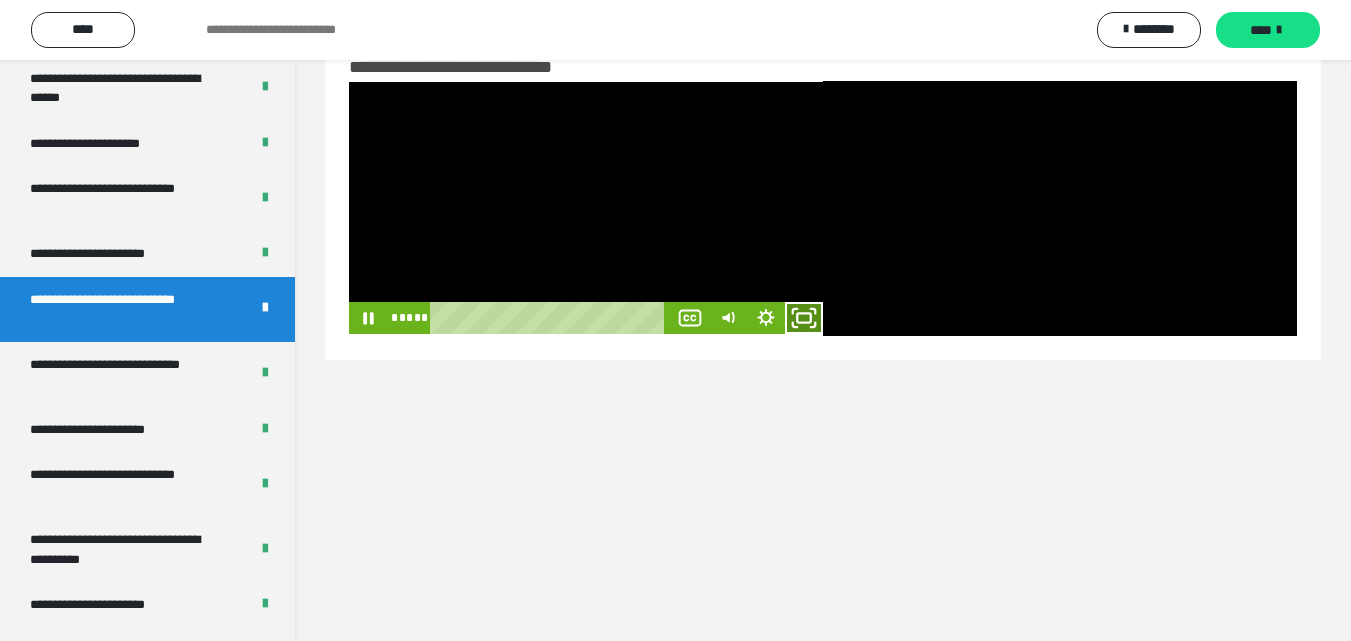 click 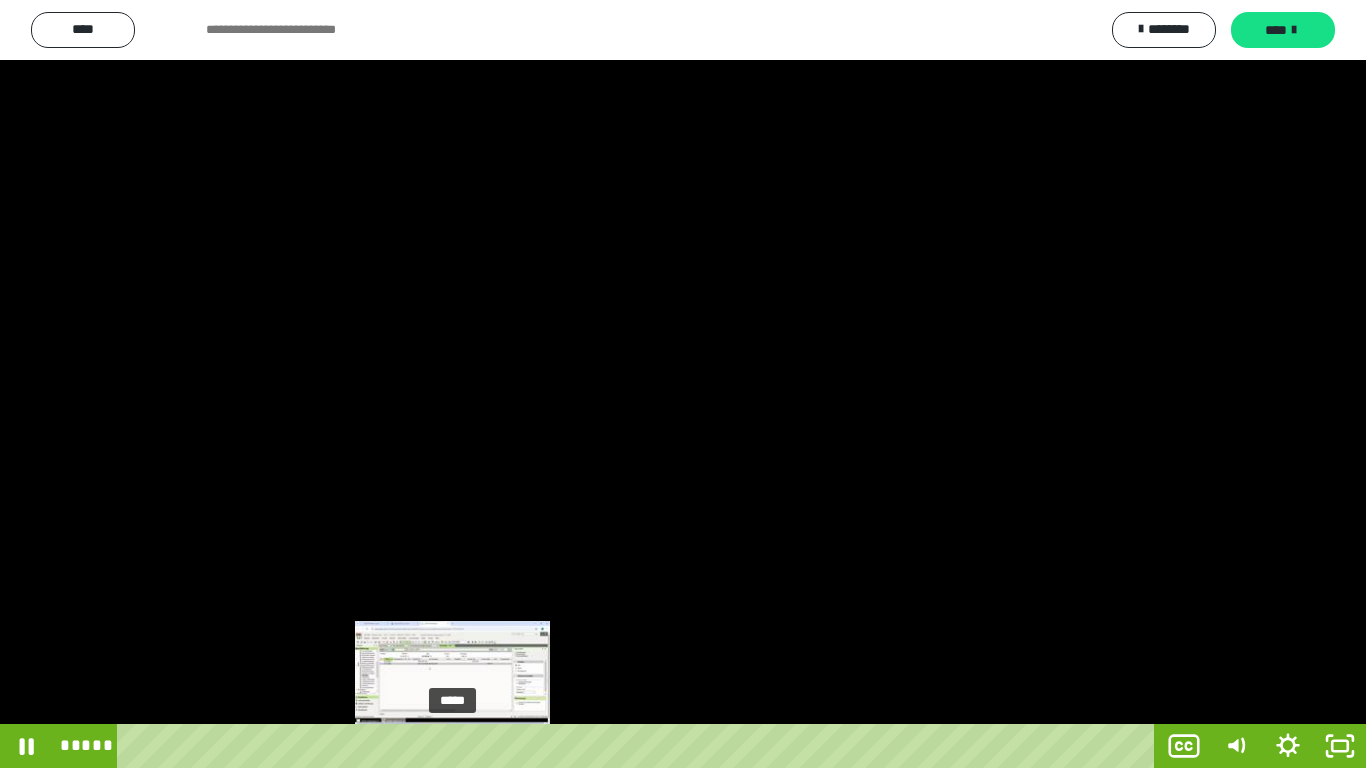 click on "*****" at bounding box center (640, 746) 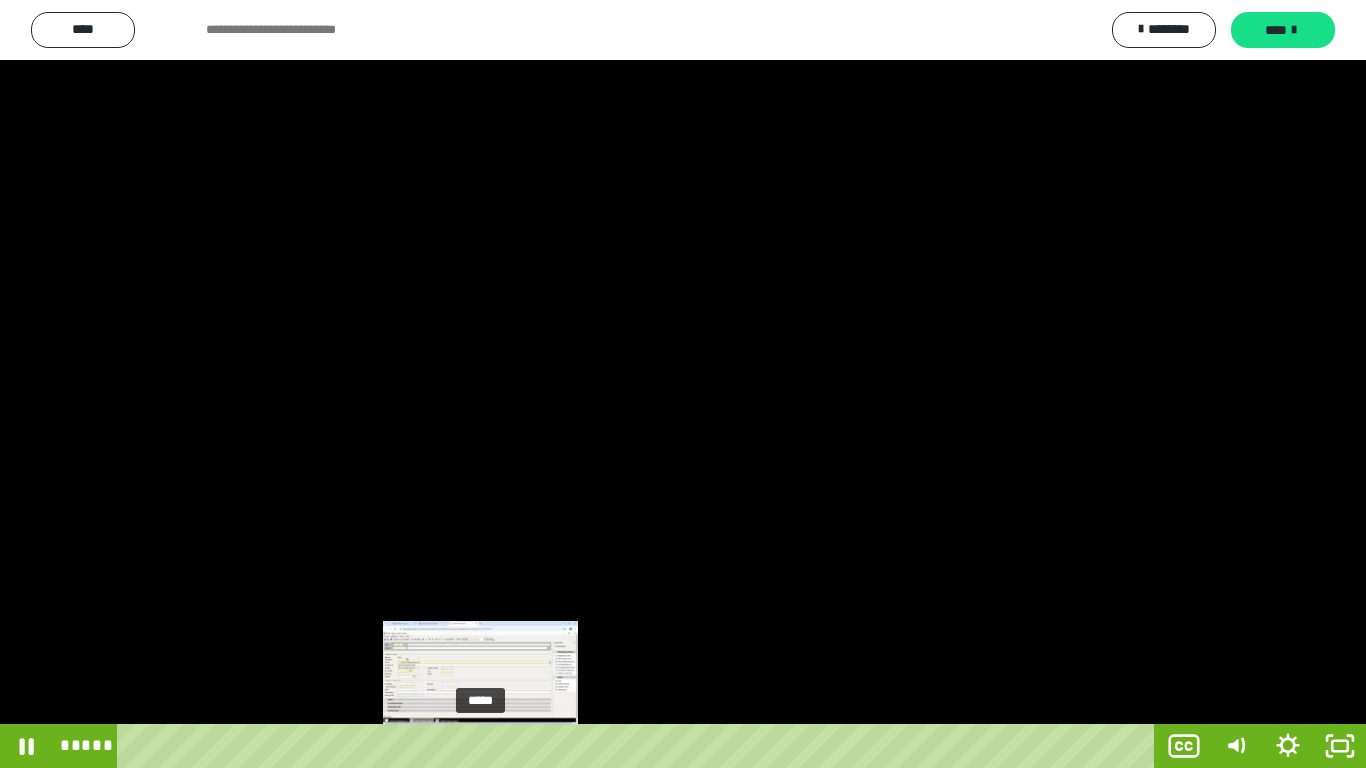 click on "*****" at bounding box center [640, 746] 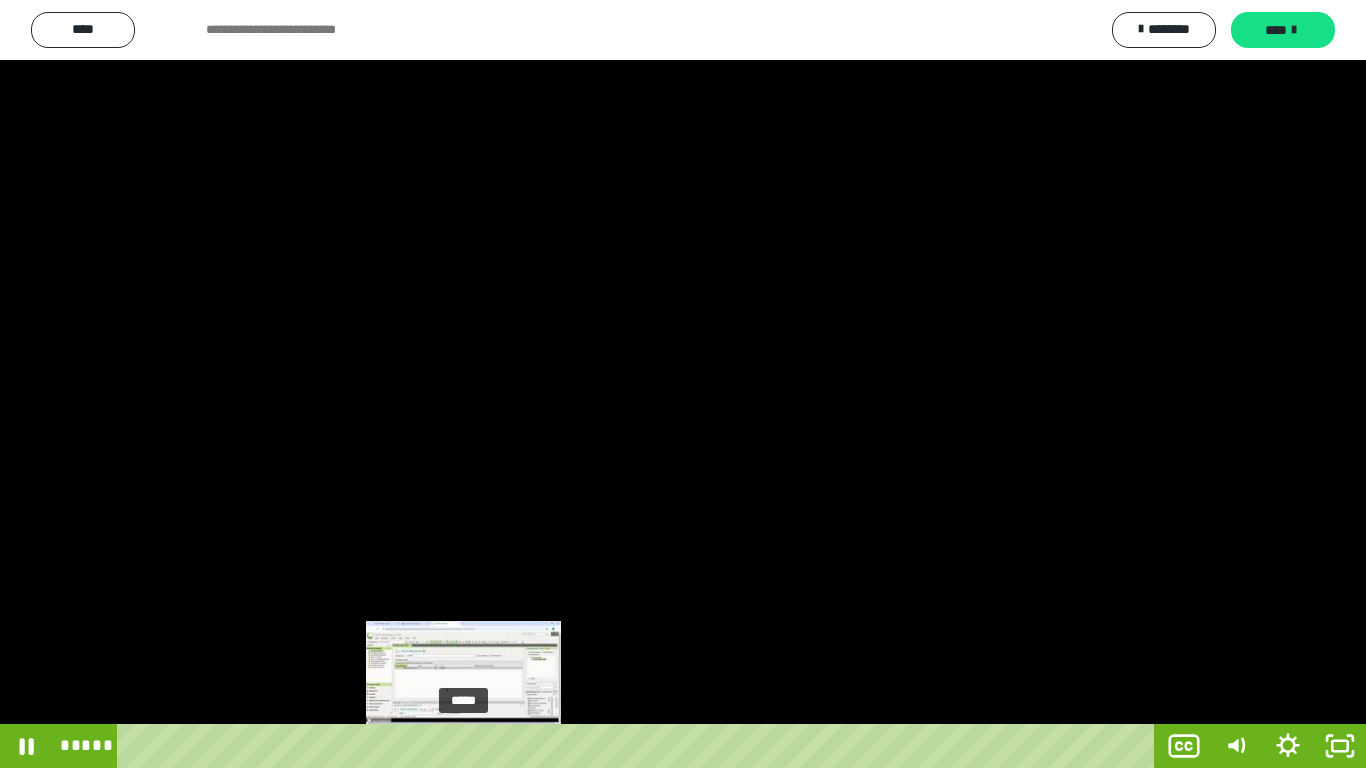 click on "*****" at bounding box center (640, 746) 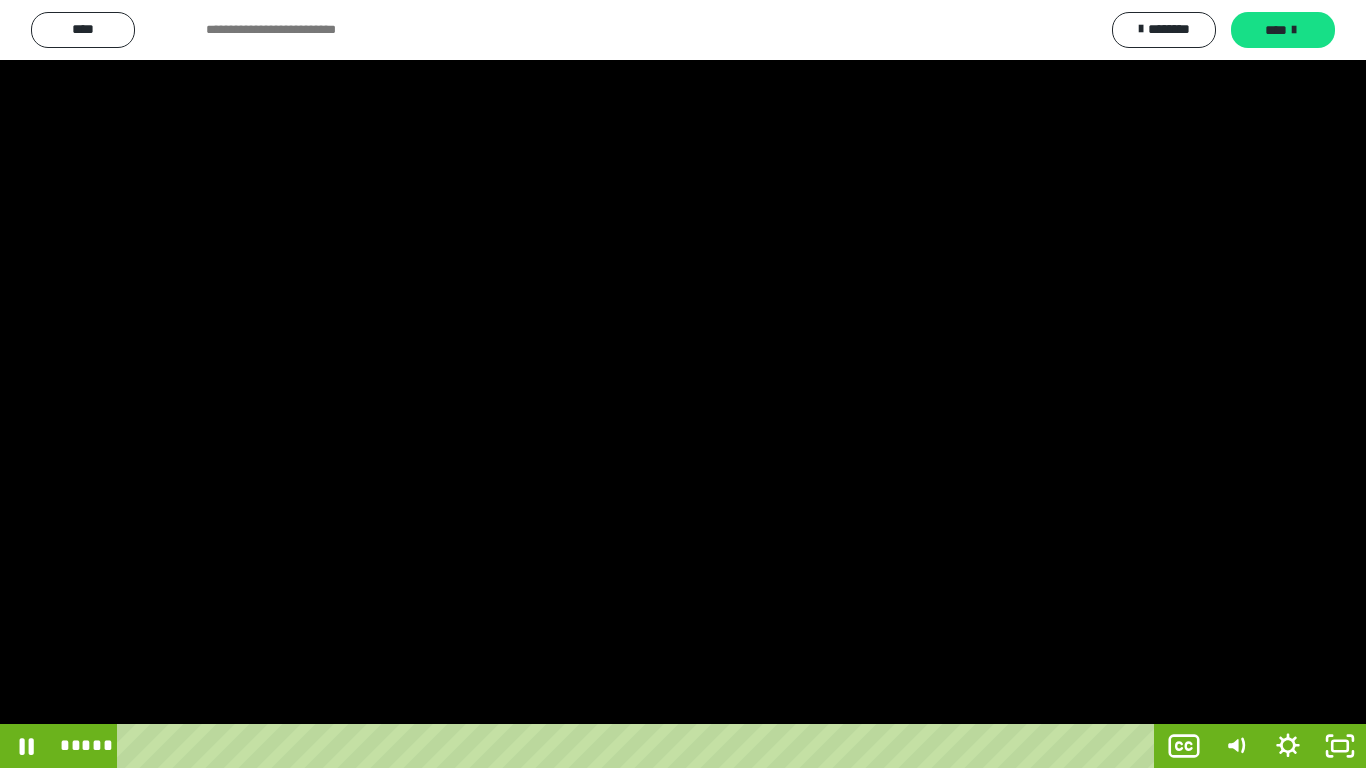 click at bounding box center [683, 384] 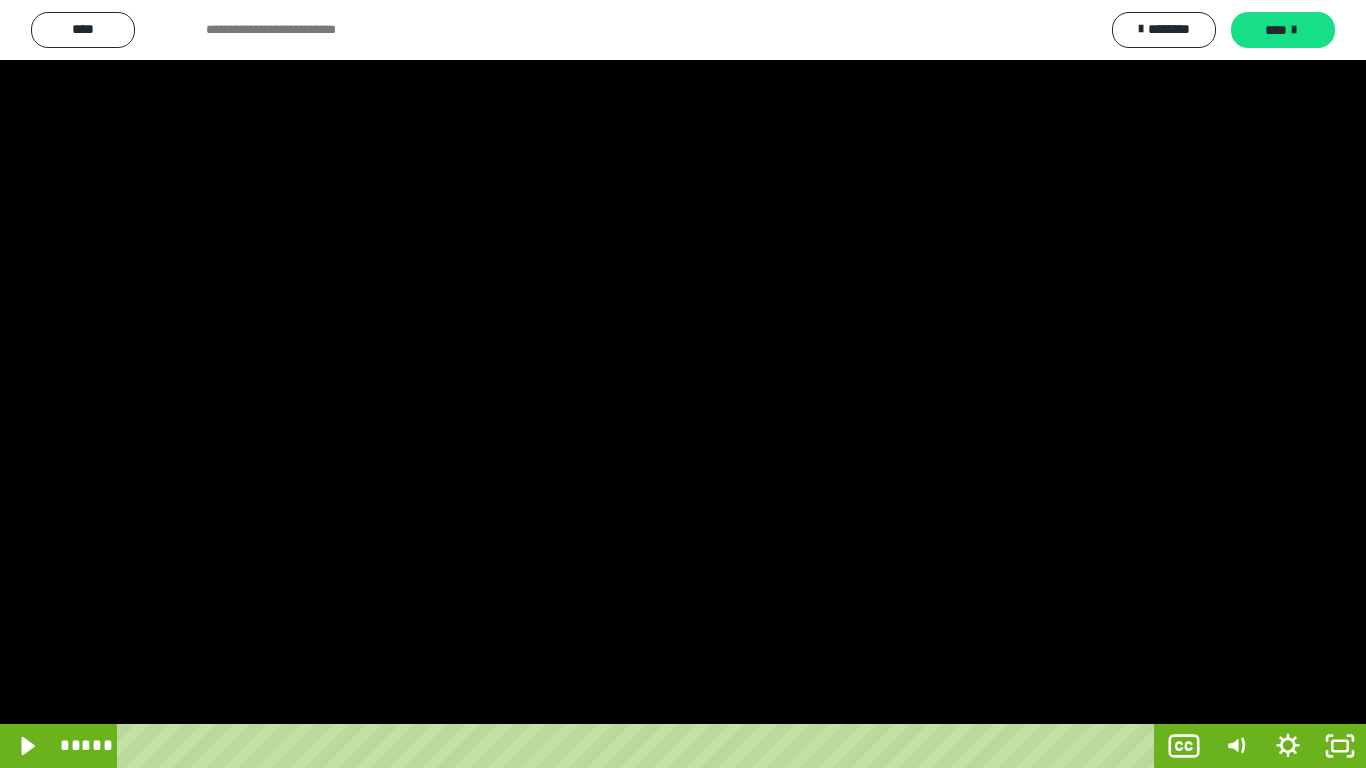 click at bounding box center [683, 384] 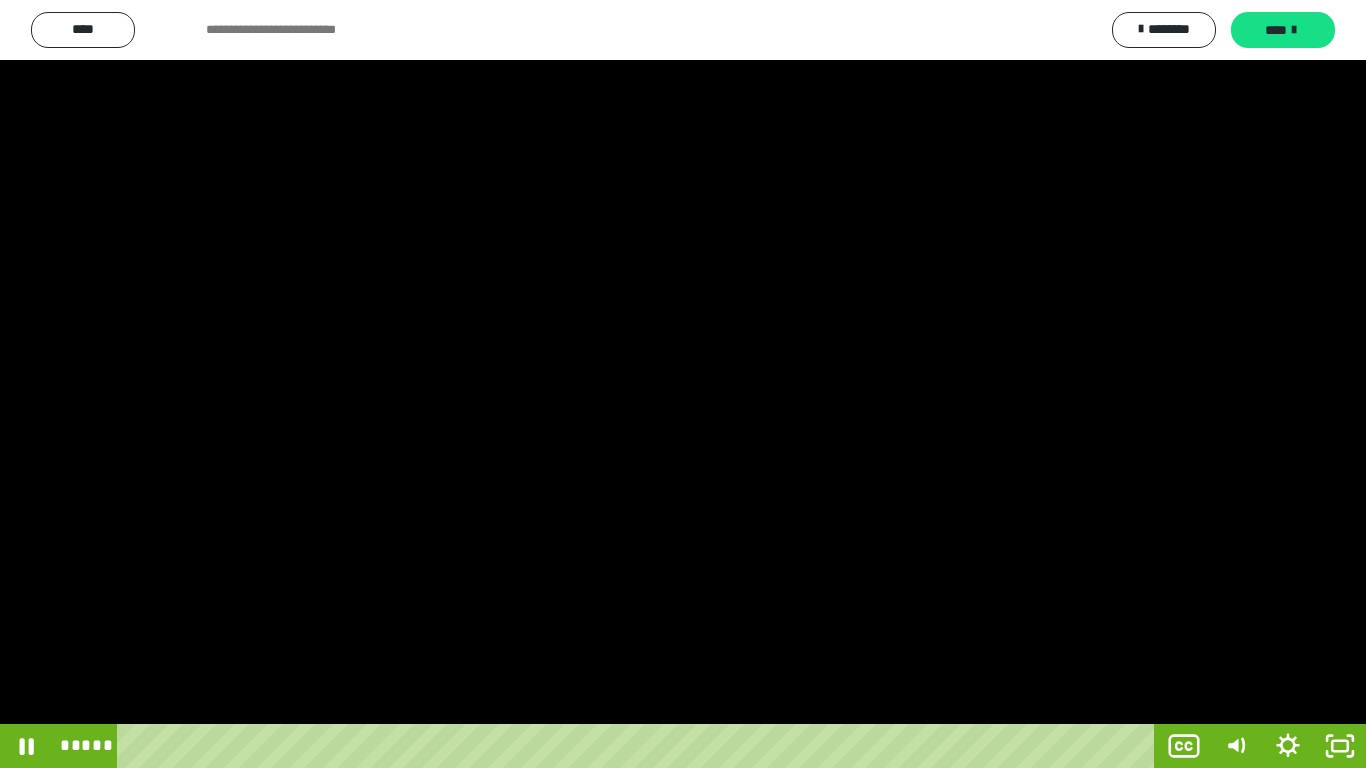 click at bounding box center [683, 384] 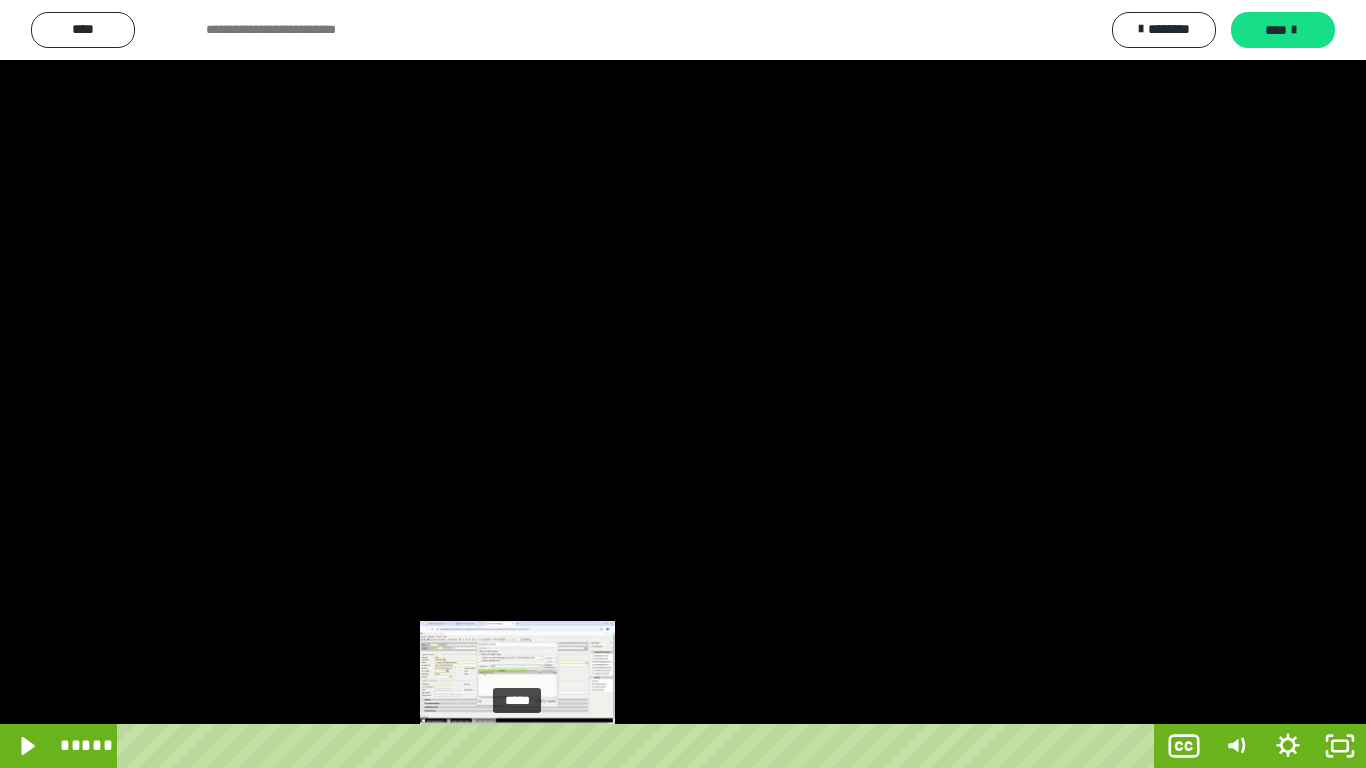 click at bounding box center (517, 746) 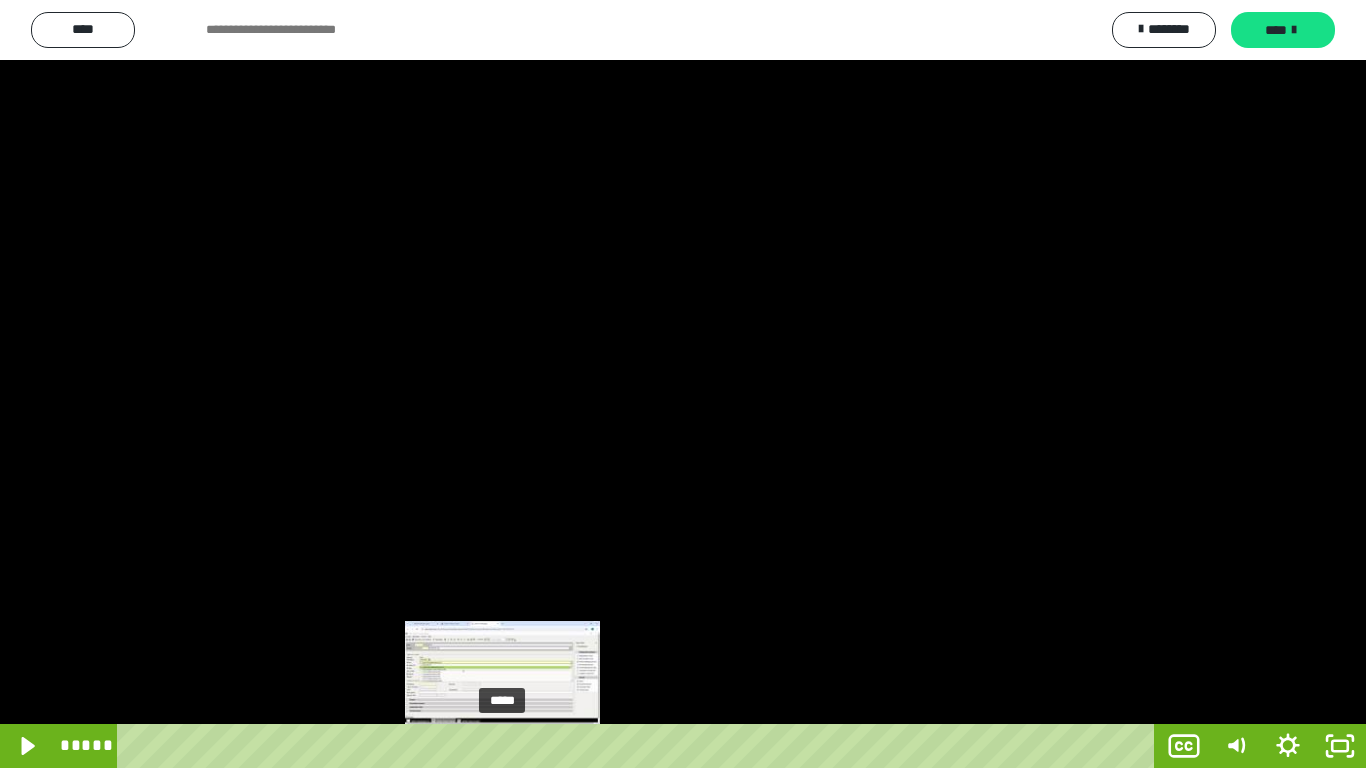 click on "*****" at bounding box center (640, 746) 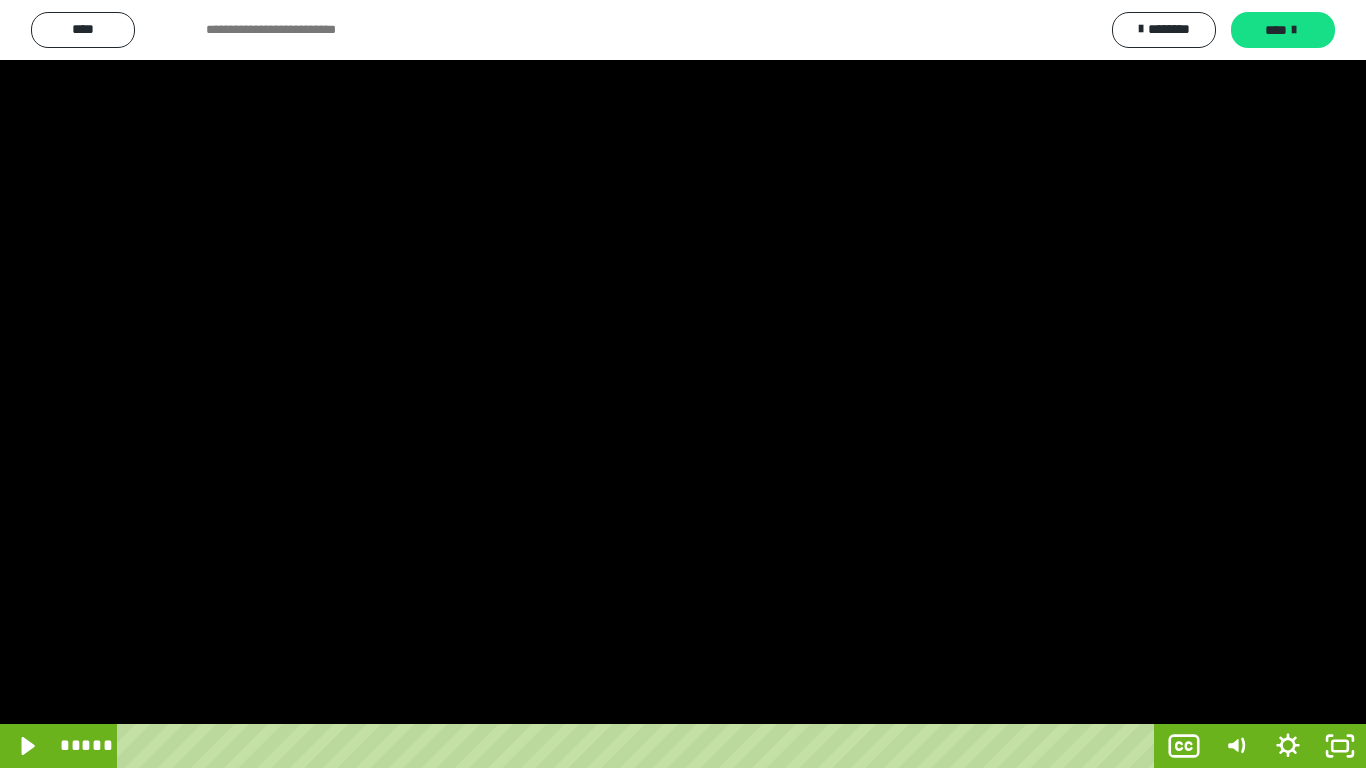 click at bounding box center [683, 384] 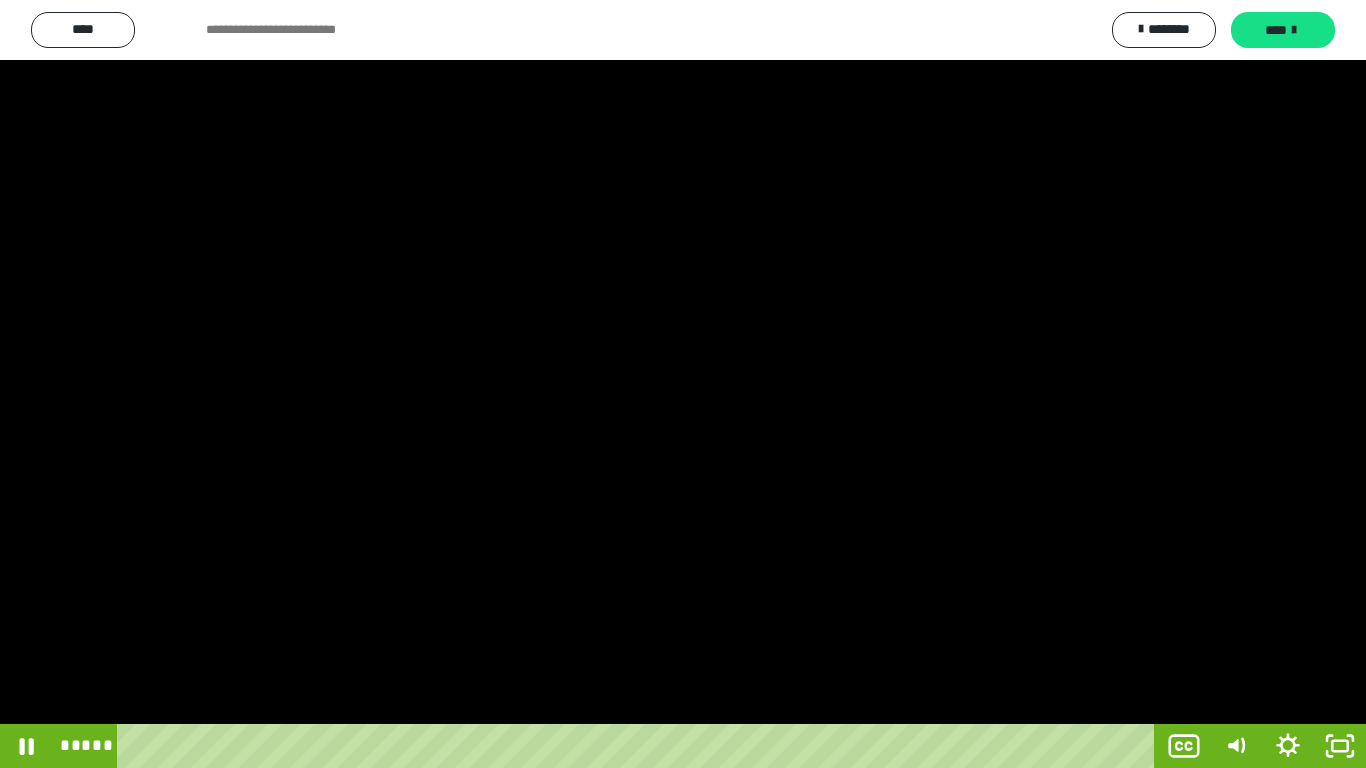 click at bounding box center [683, 384] 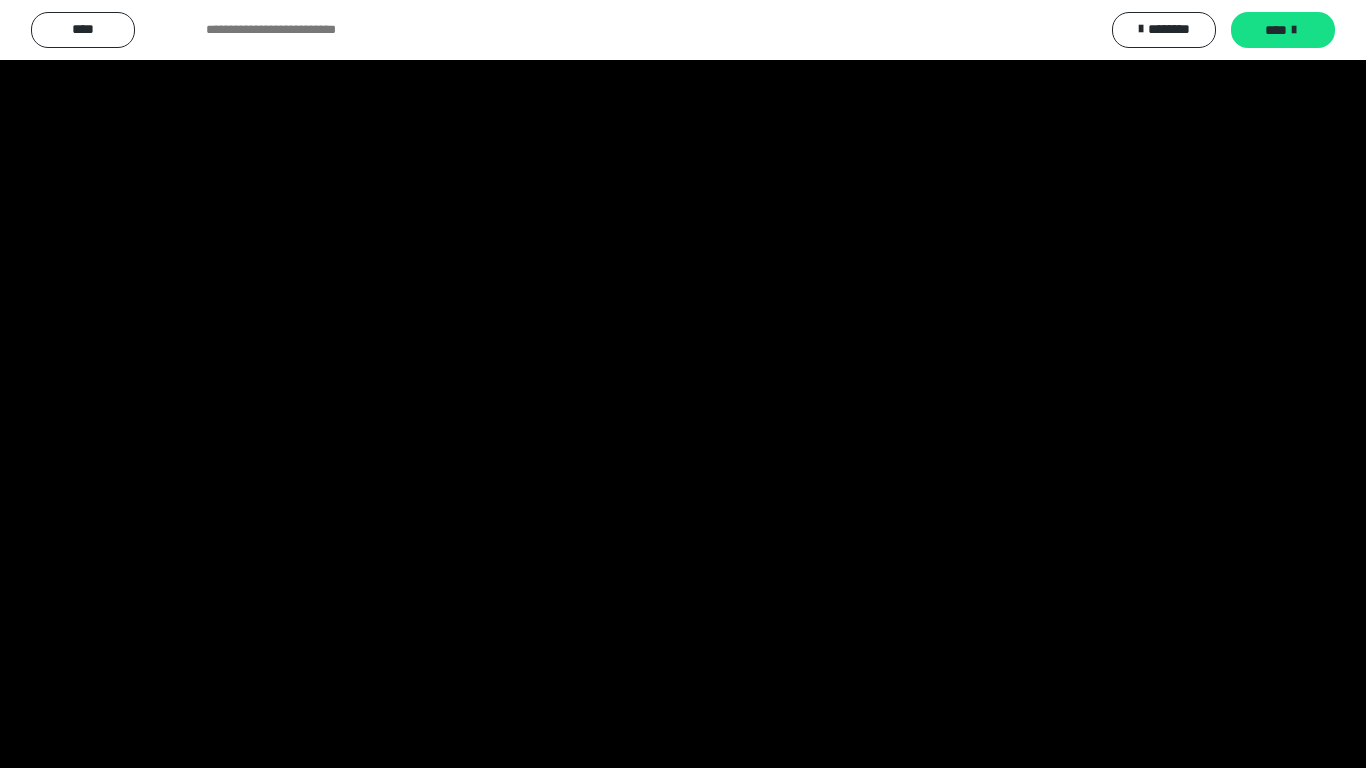 click at bounding box center (683, 384) 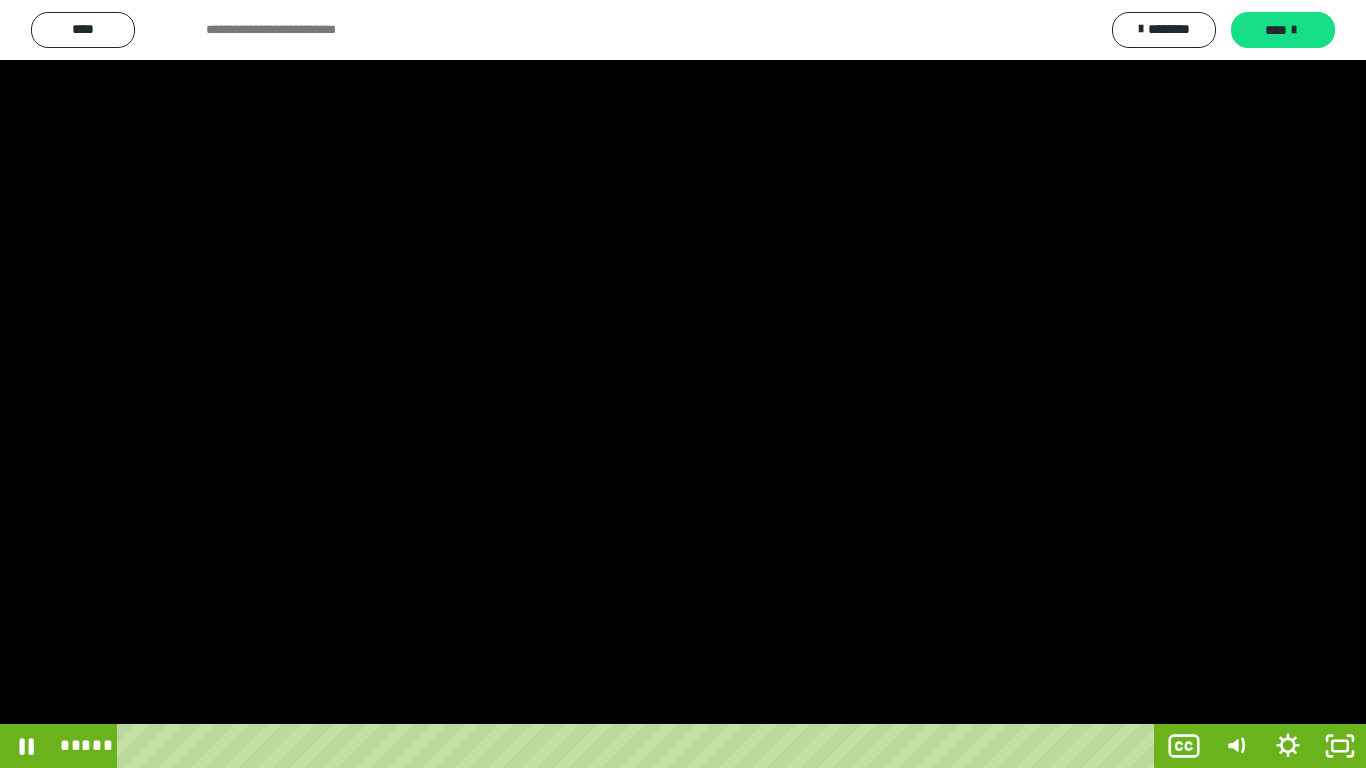 click at bounding box center [683, 384] 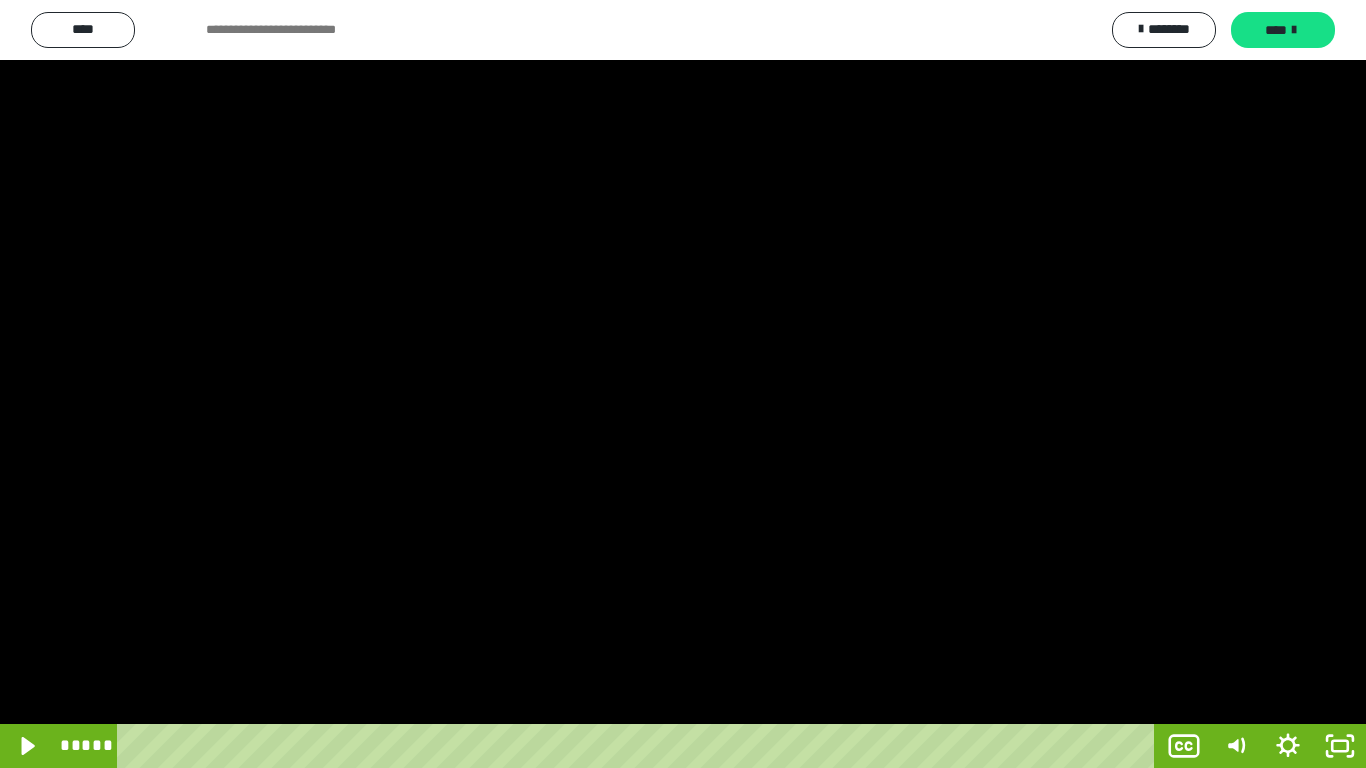 click at bounding box center [683, 384] 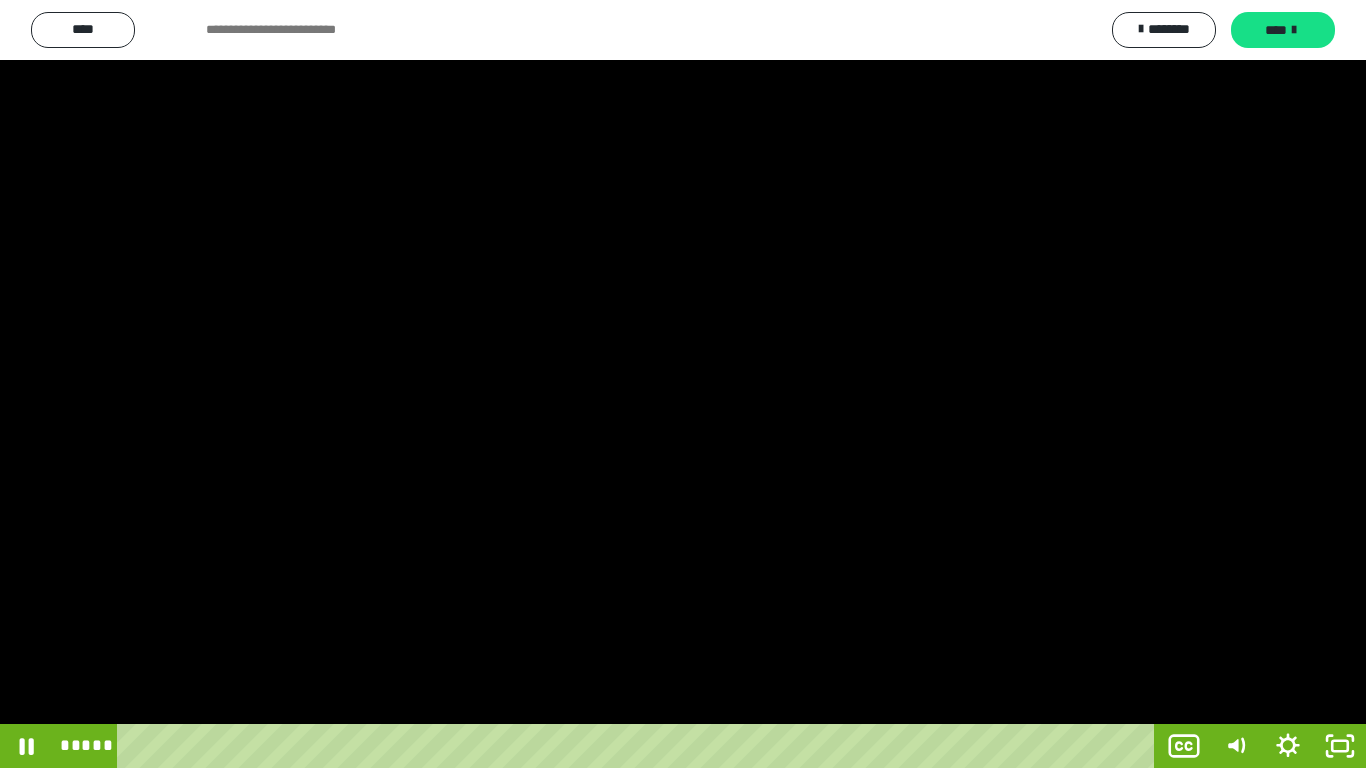 click at bounding box center [683, 384] 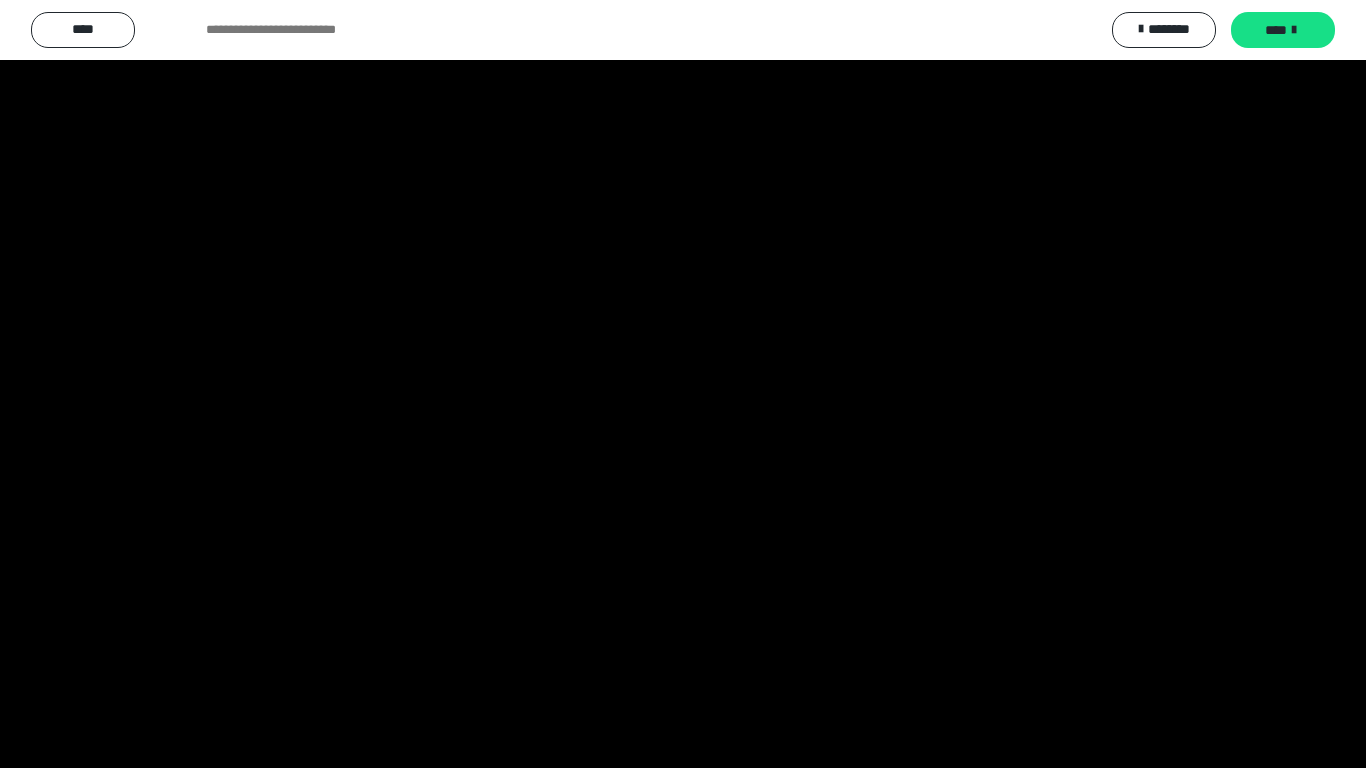click at bounding box center (683, 384) 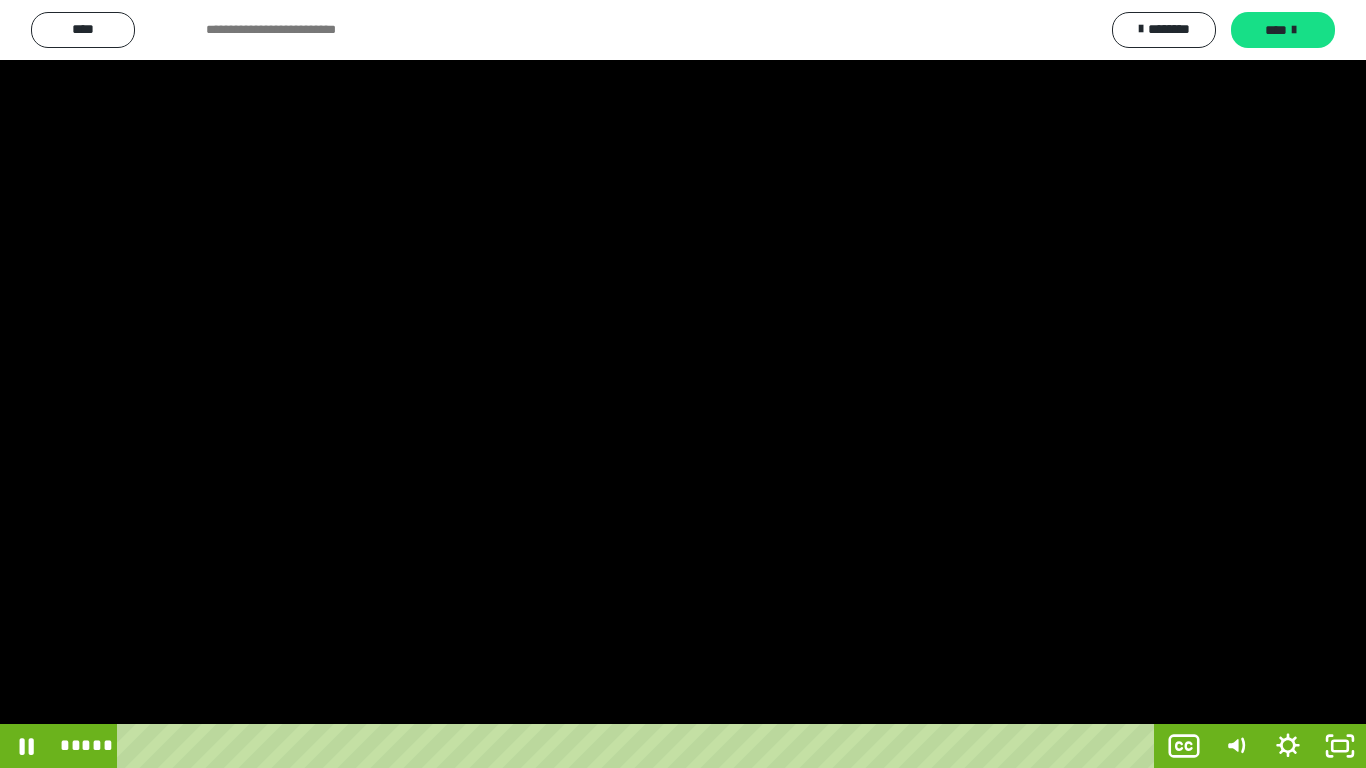 click at bounding box center [683, 384] 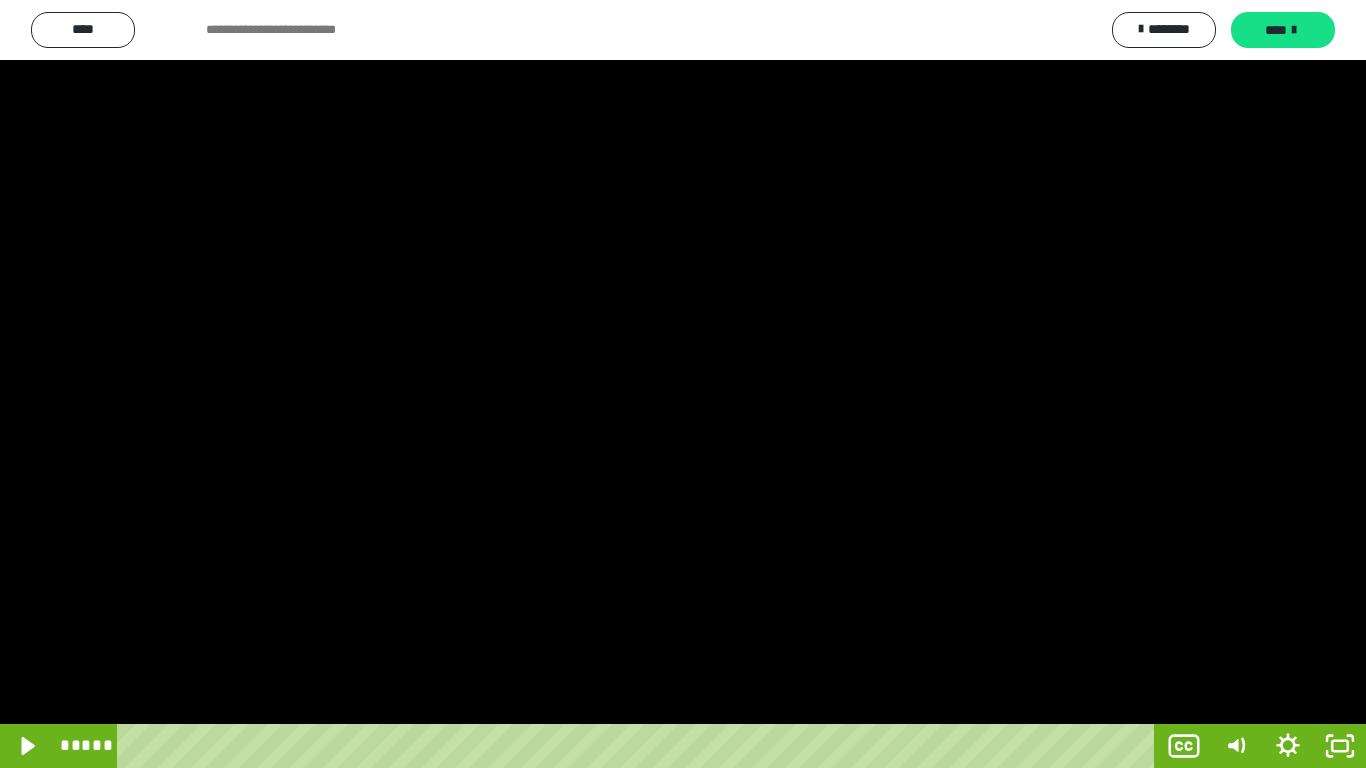 click at bounding box center (683, 384) 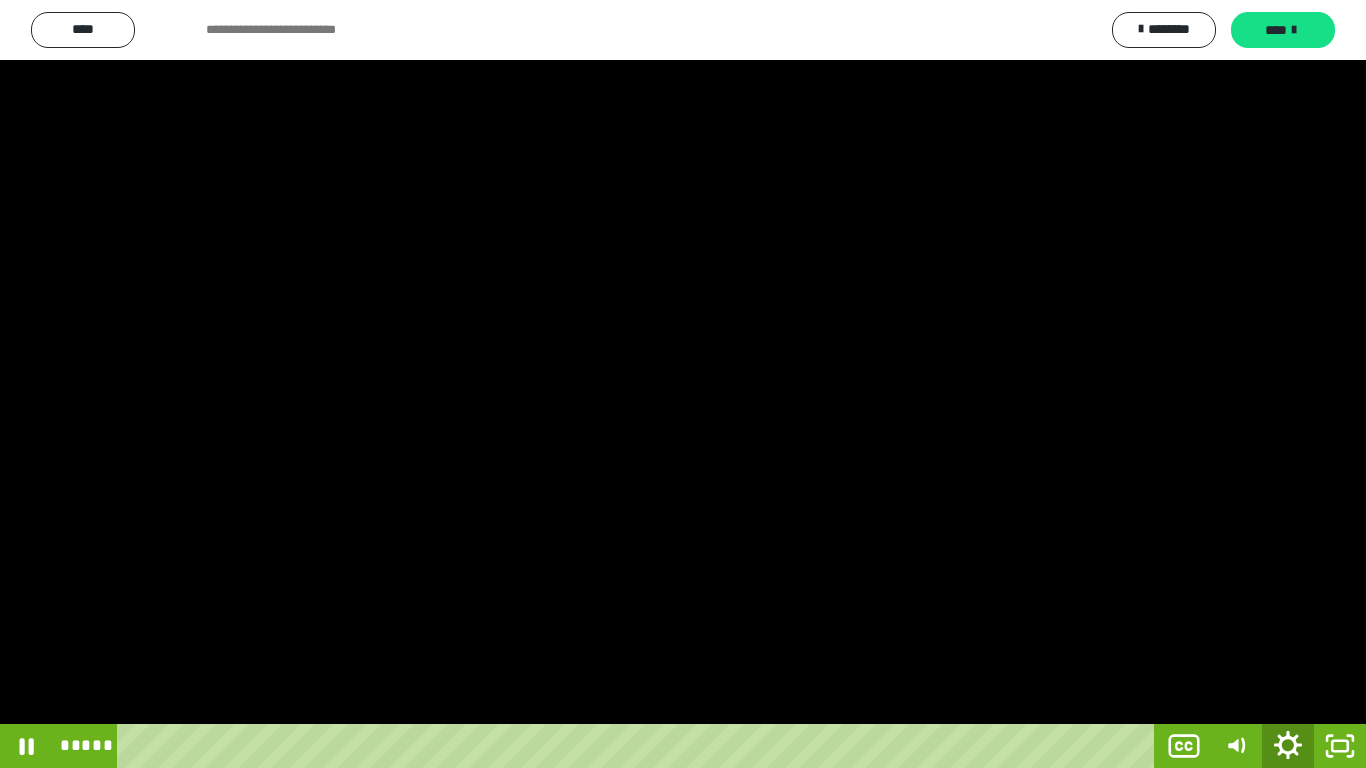 click 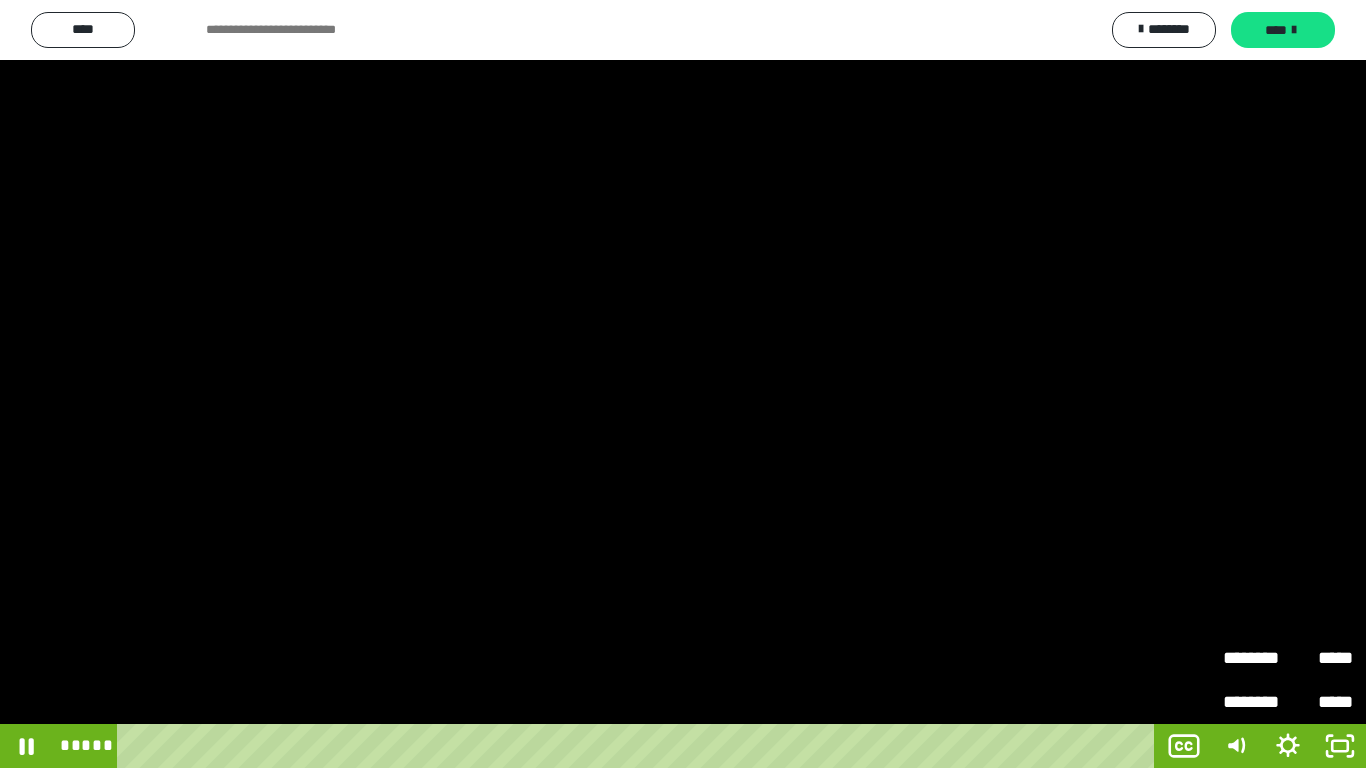 click on "*****" at bounding box center (1320, 658) 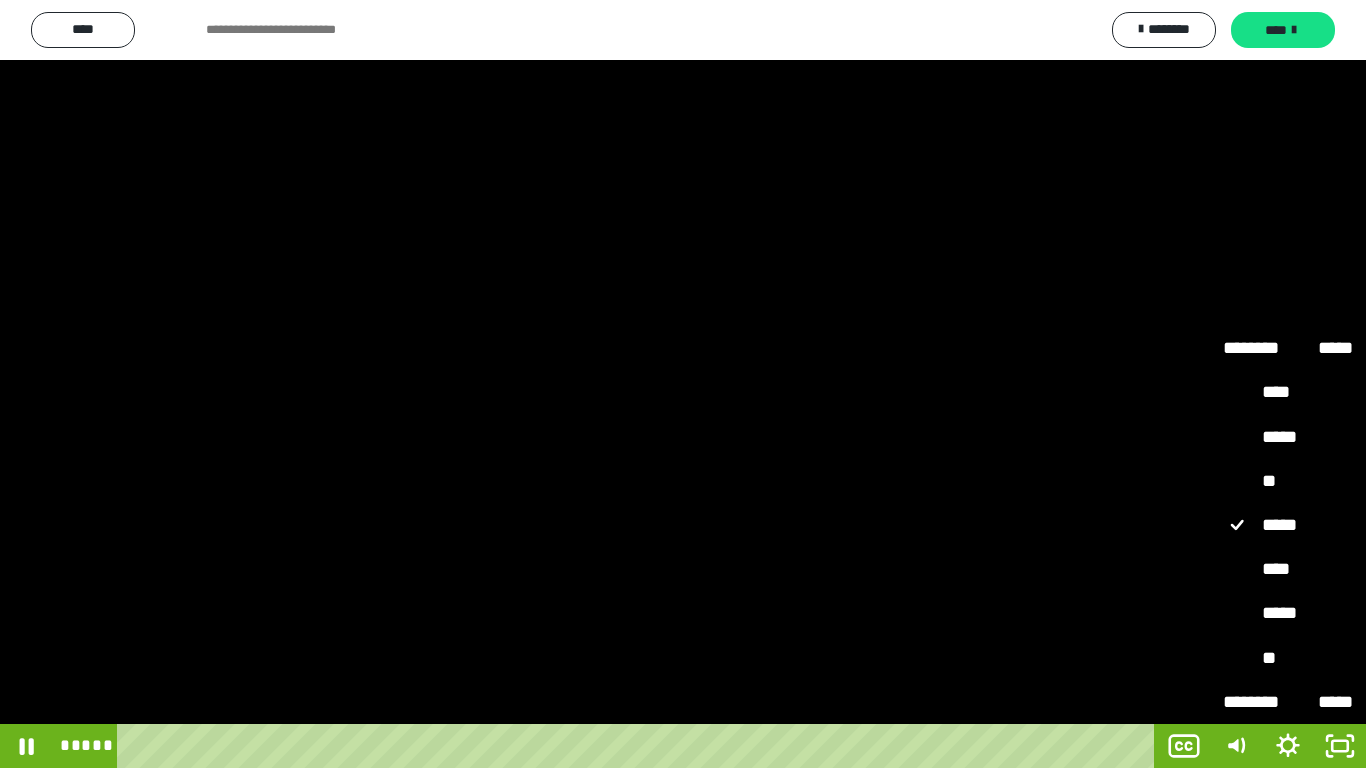 click on "****" at bounding box center [1288, 570] 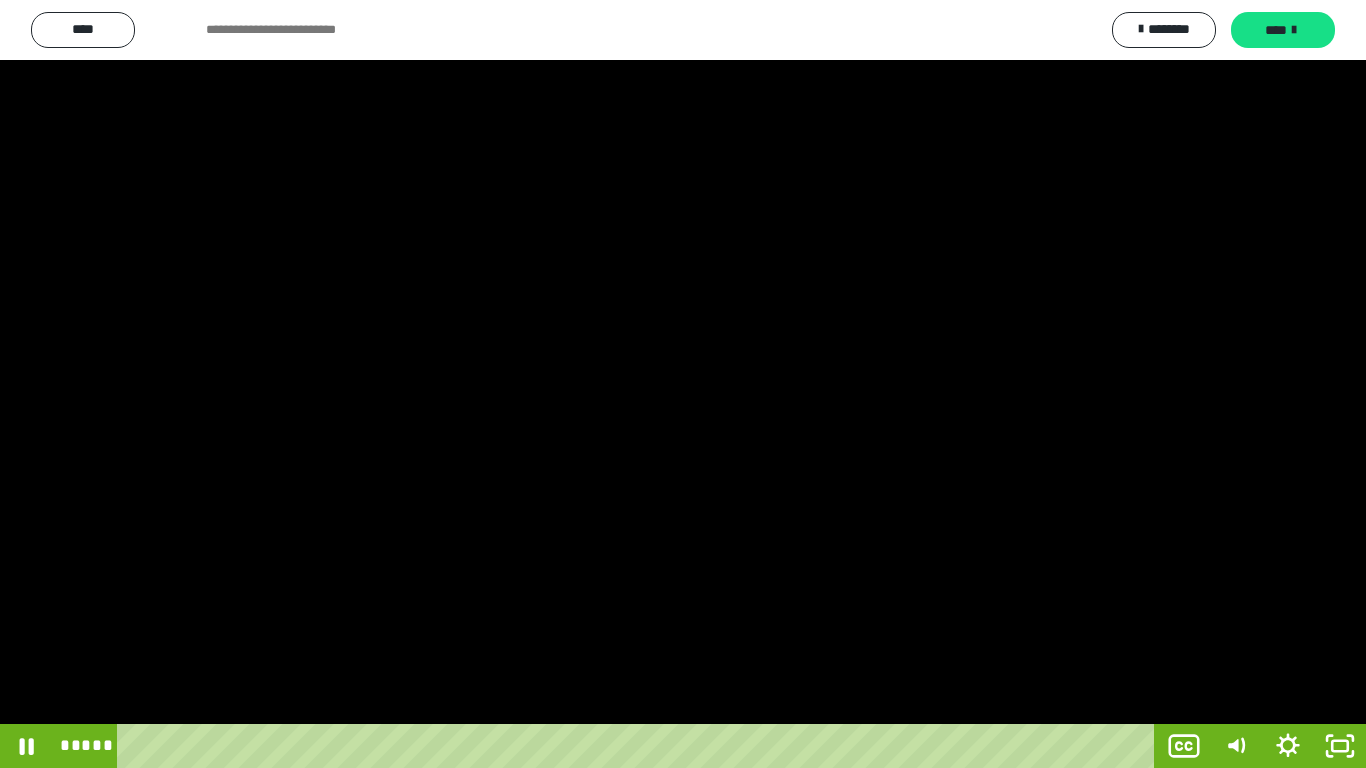 click at bounding box center [683, 384] 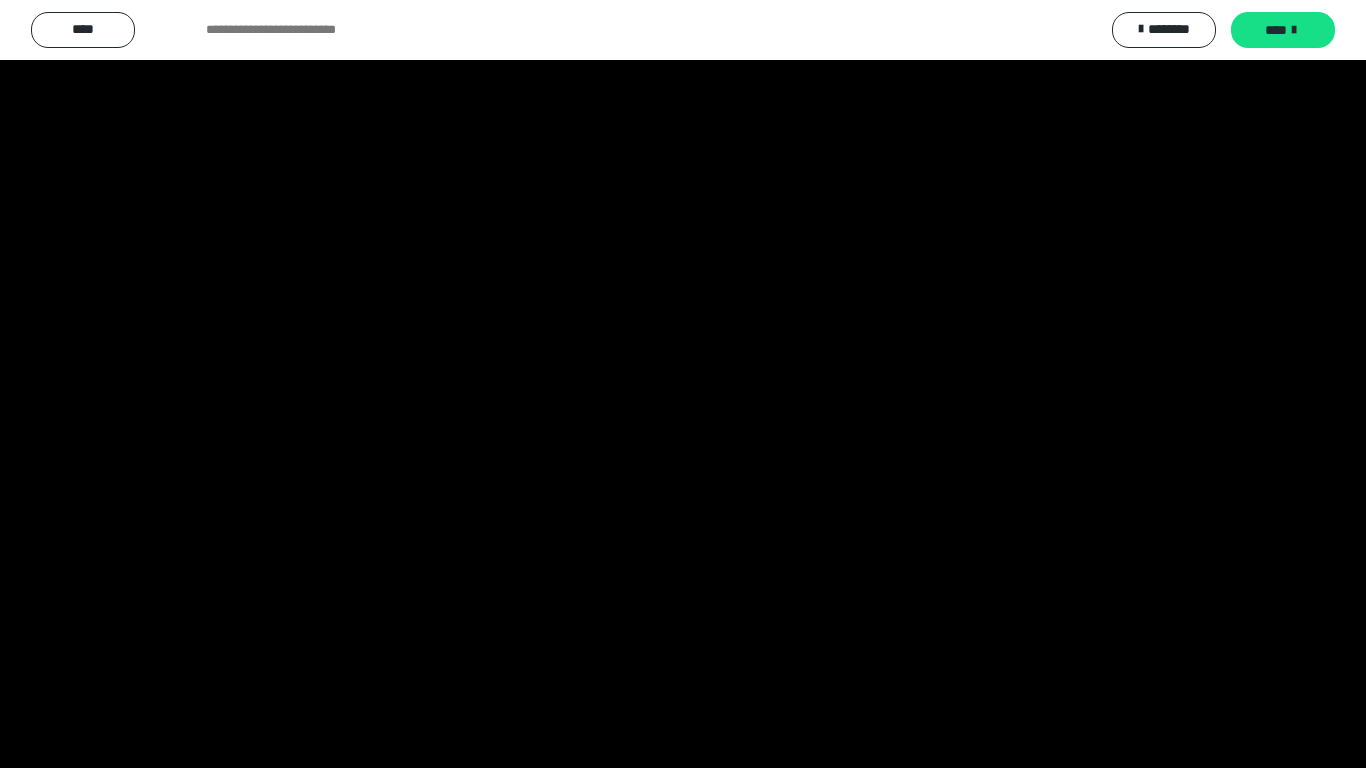 click at bounding box center (683, 384) 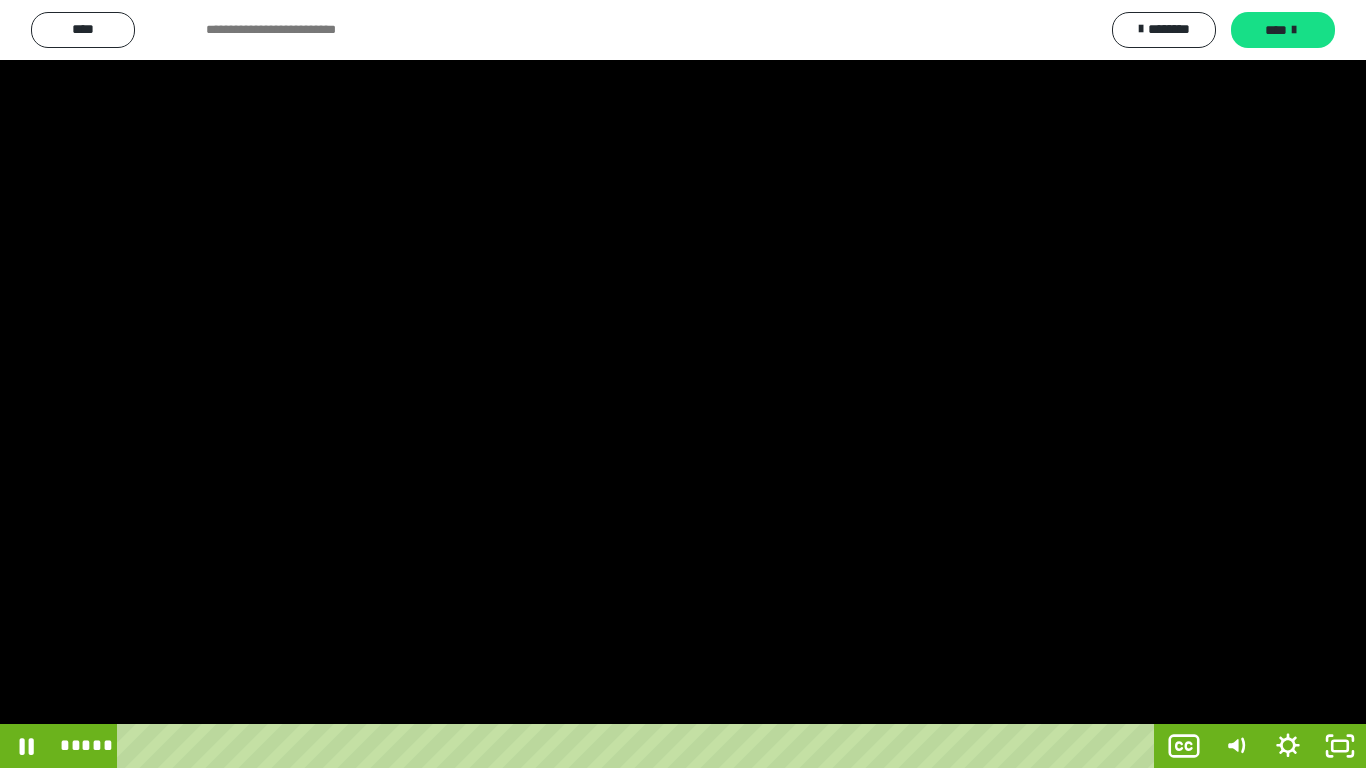 click at bounding box center (683, 384) 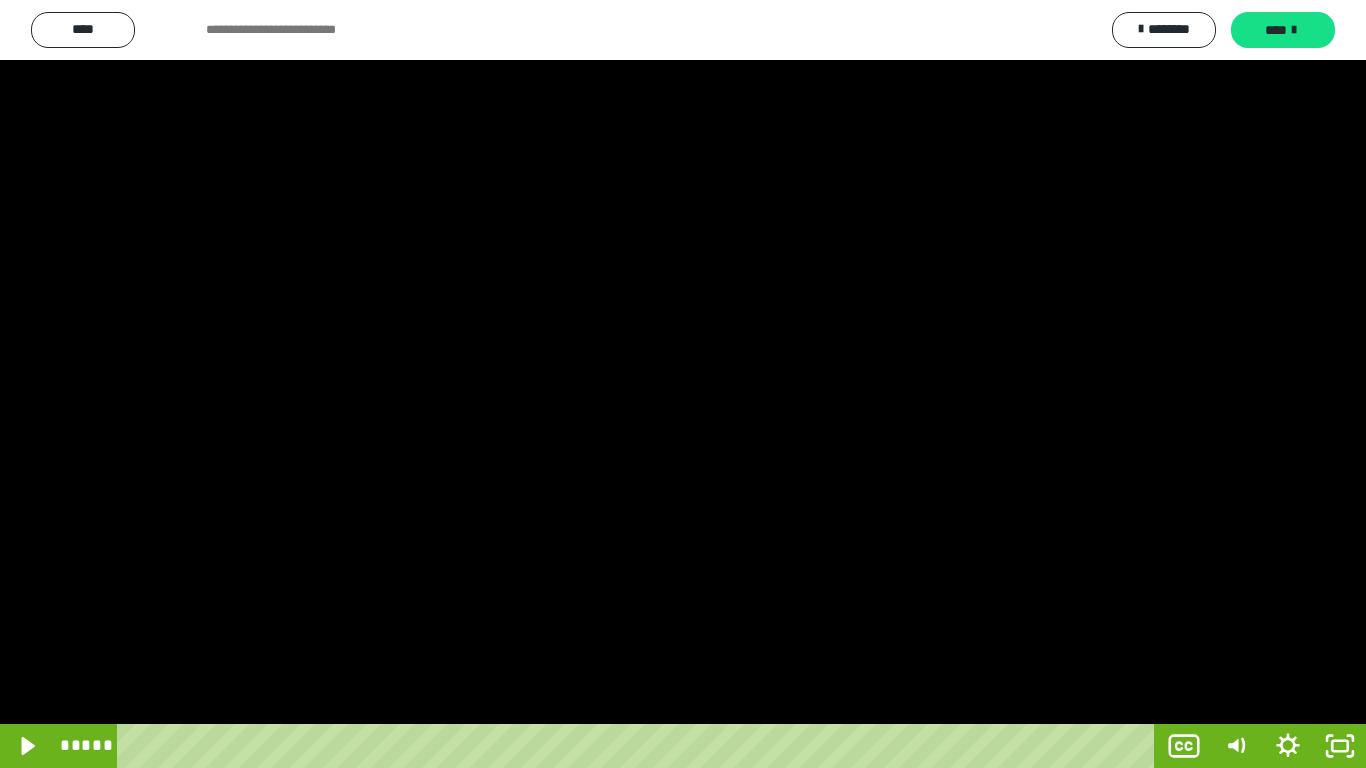click at bounding box center [683, 384] 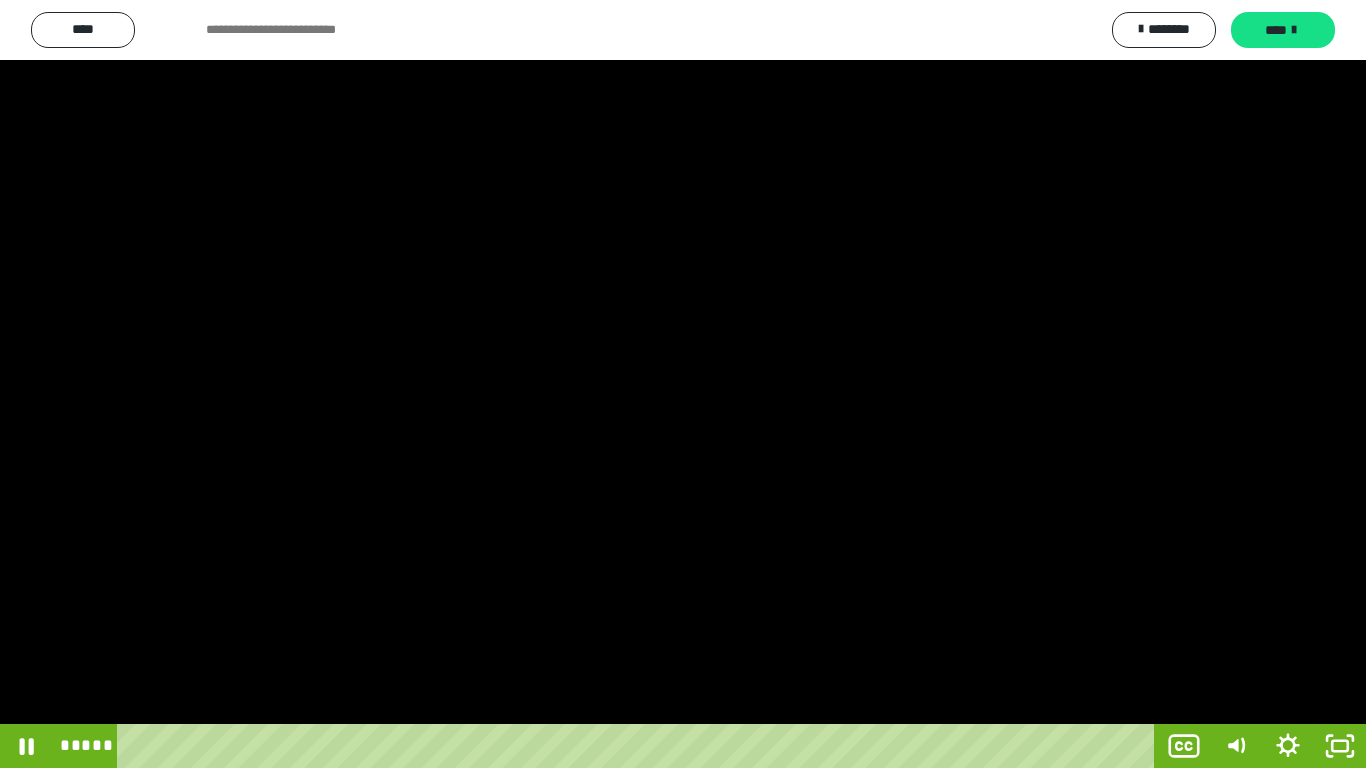 click at bounding box center (683, 384) 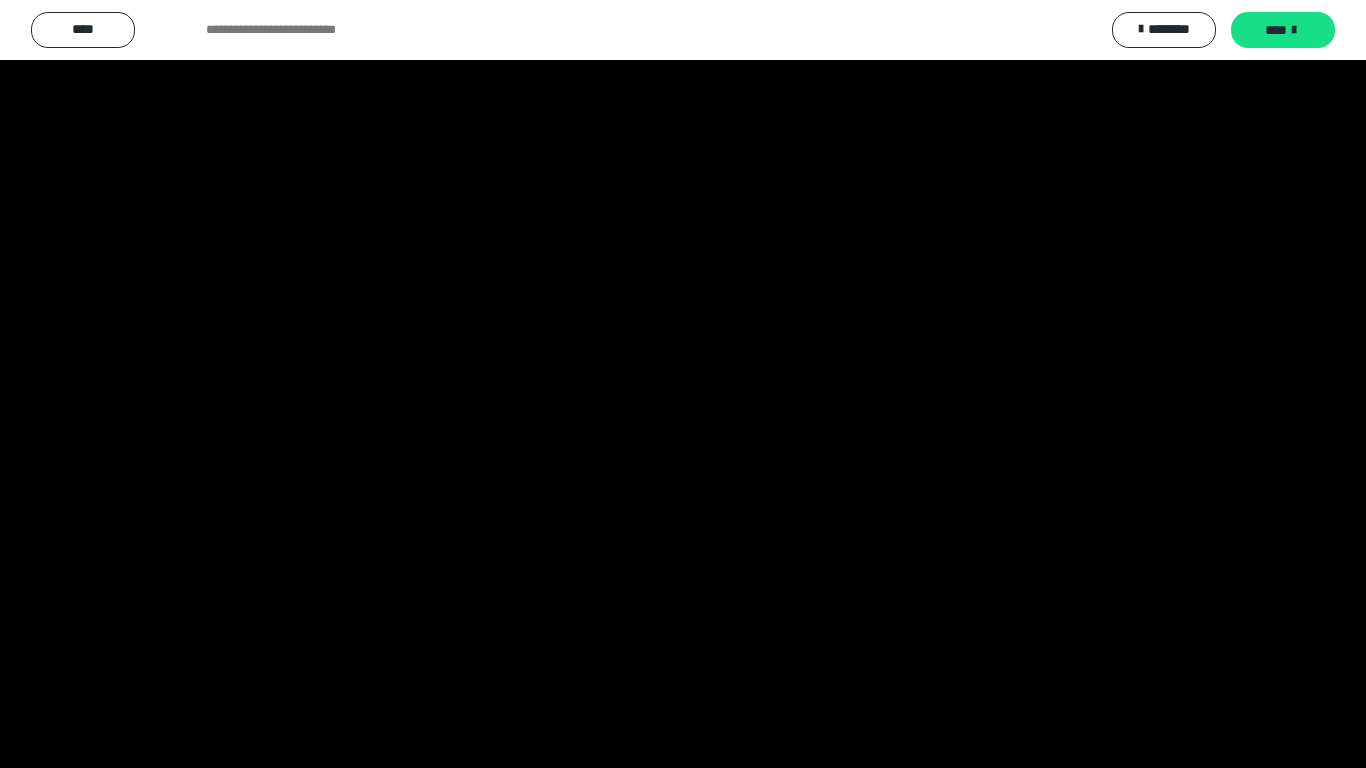 click at bounding box center (683, 384) 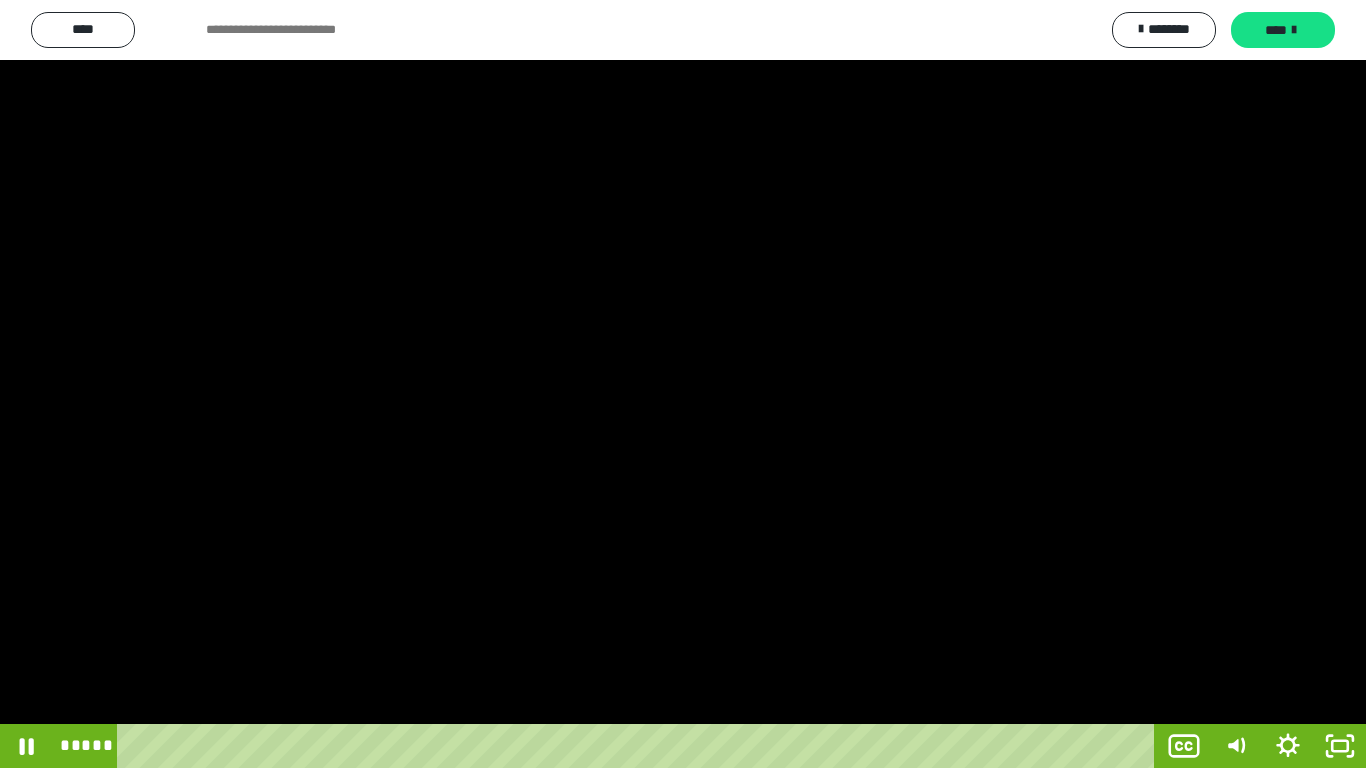 click at bounding box center [683, 384] 